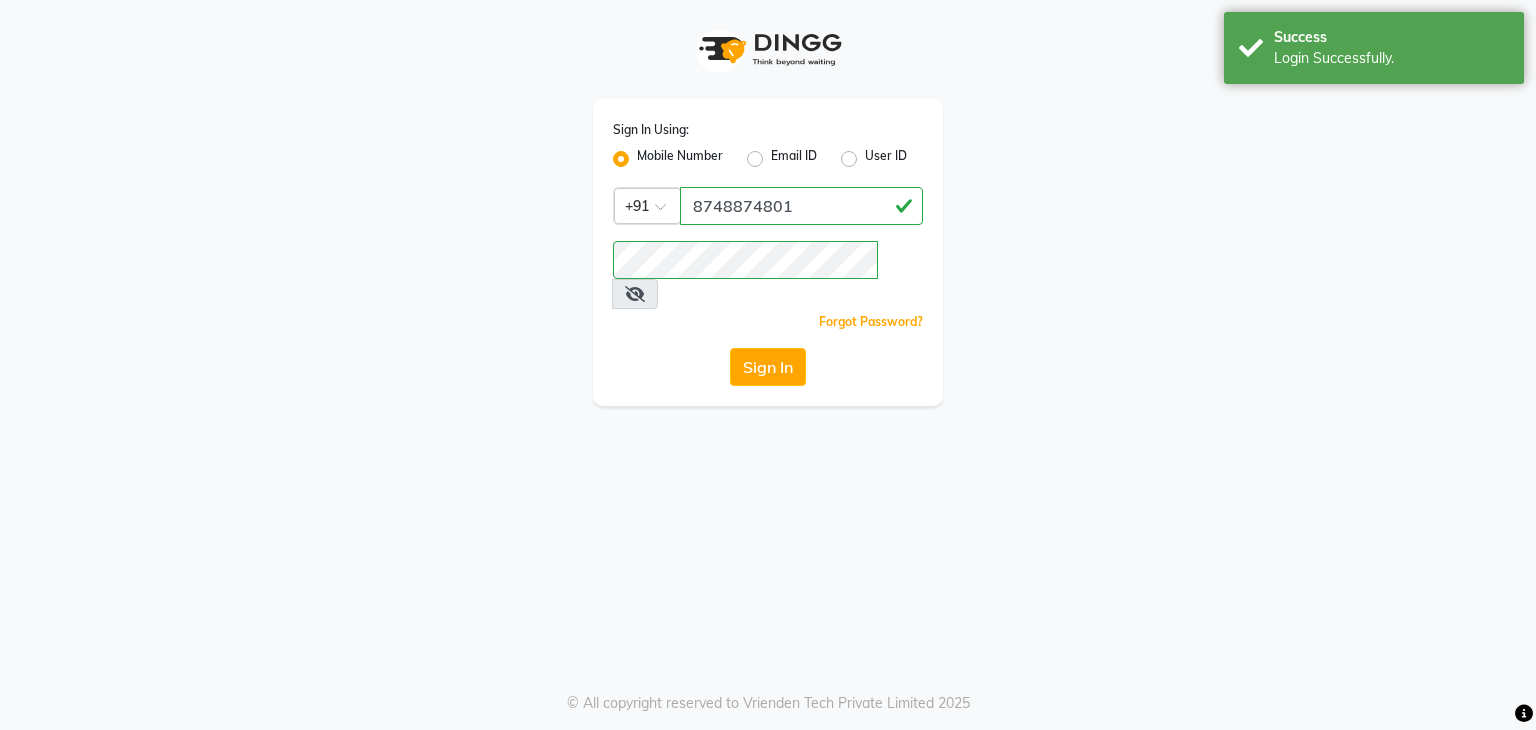 scroll, scrollTop: 0, scrollLeft: 0, axis: both 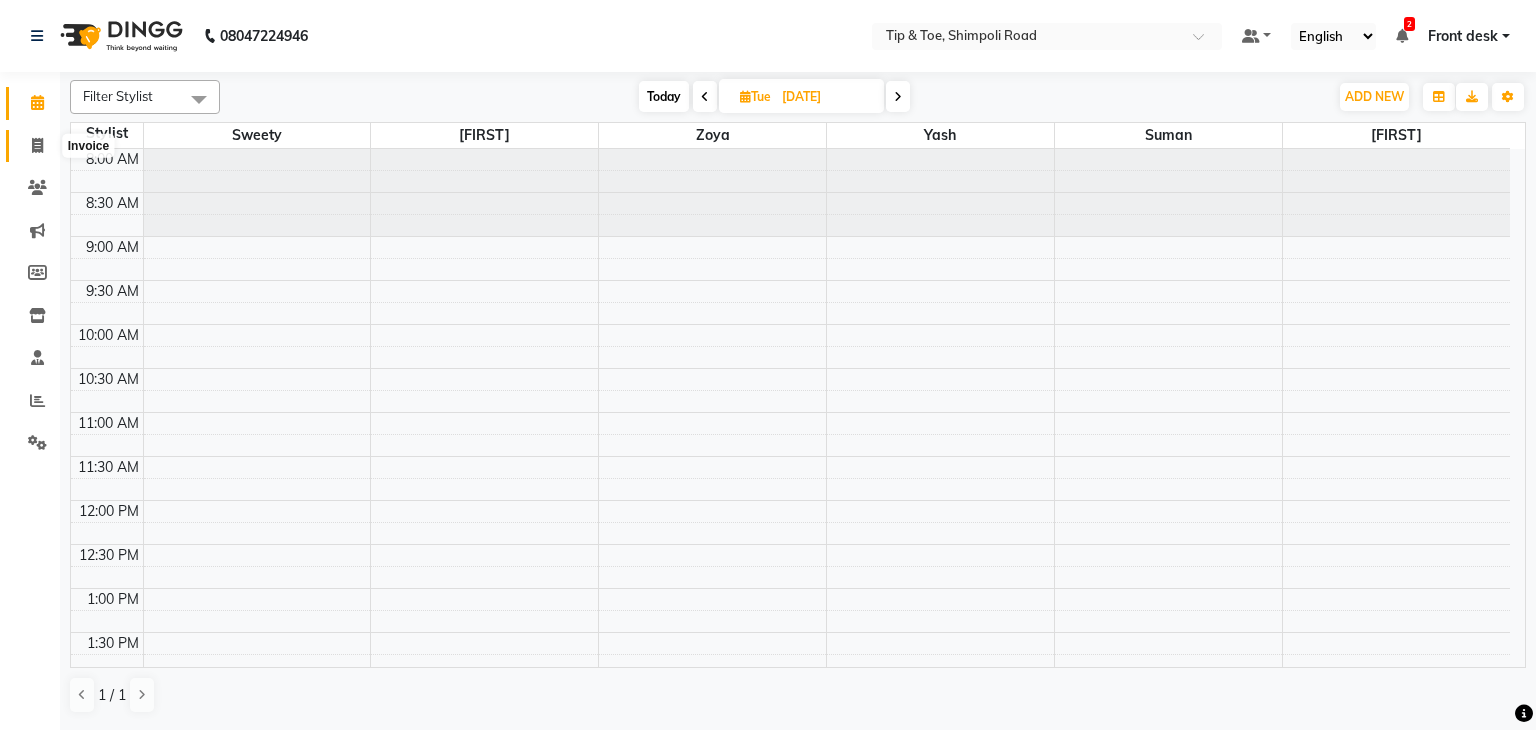 click 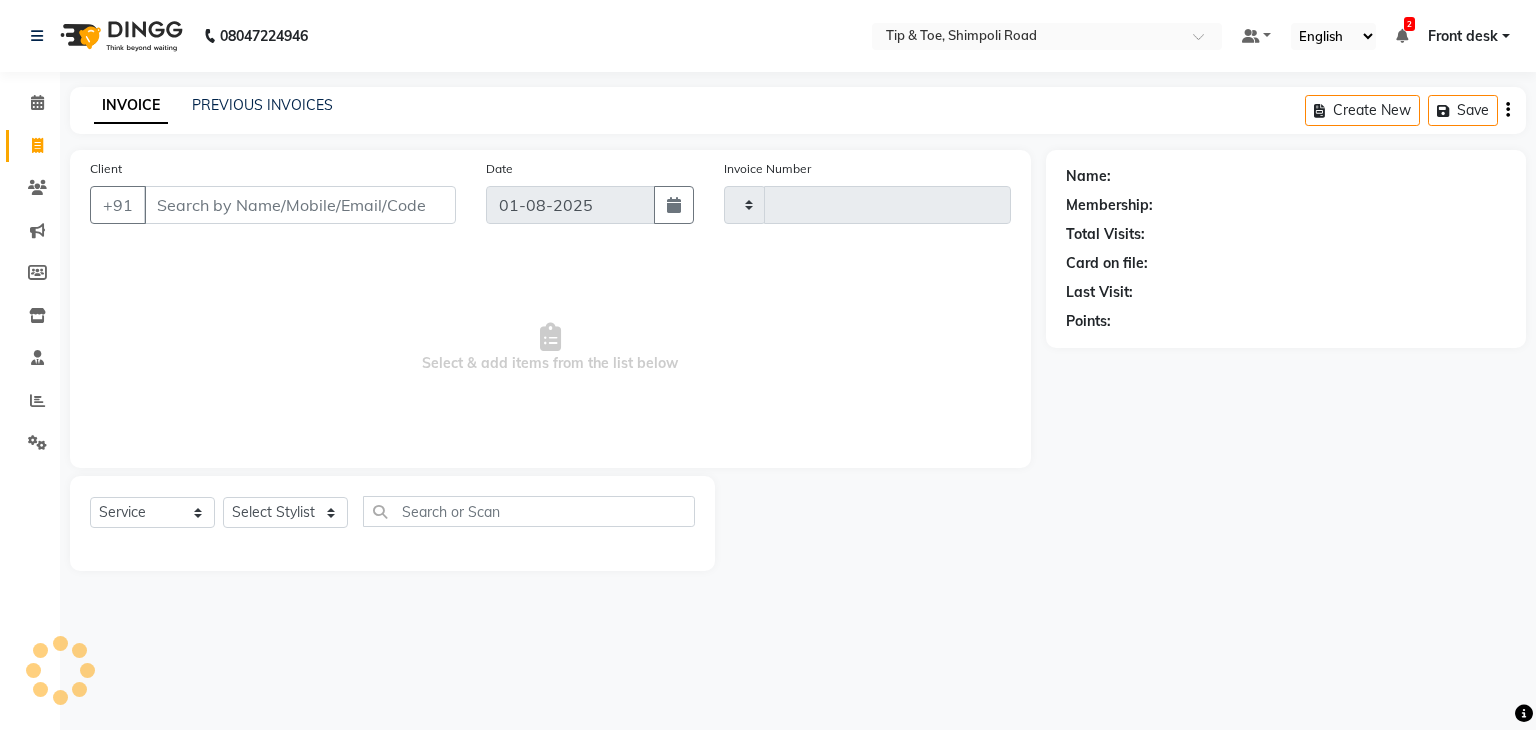 type on "0851" 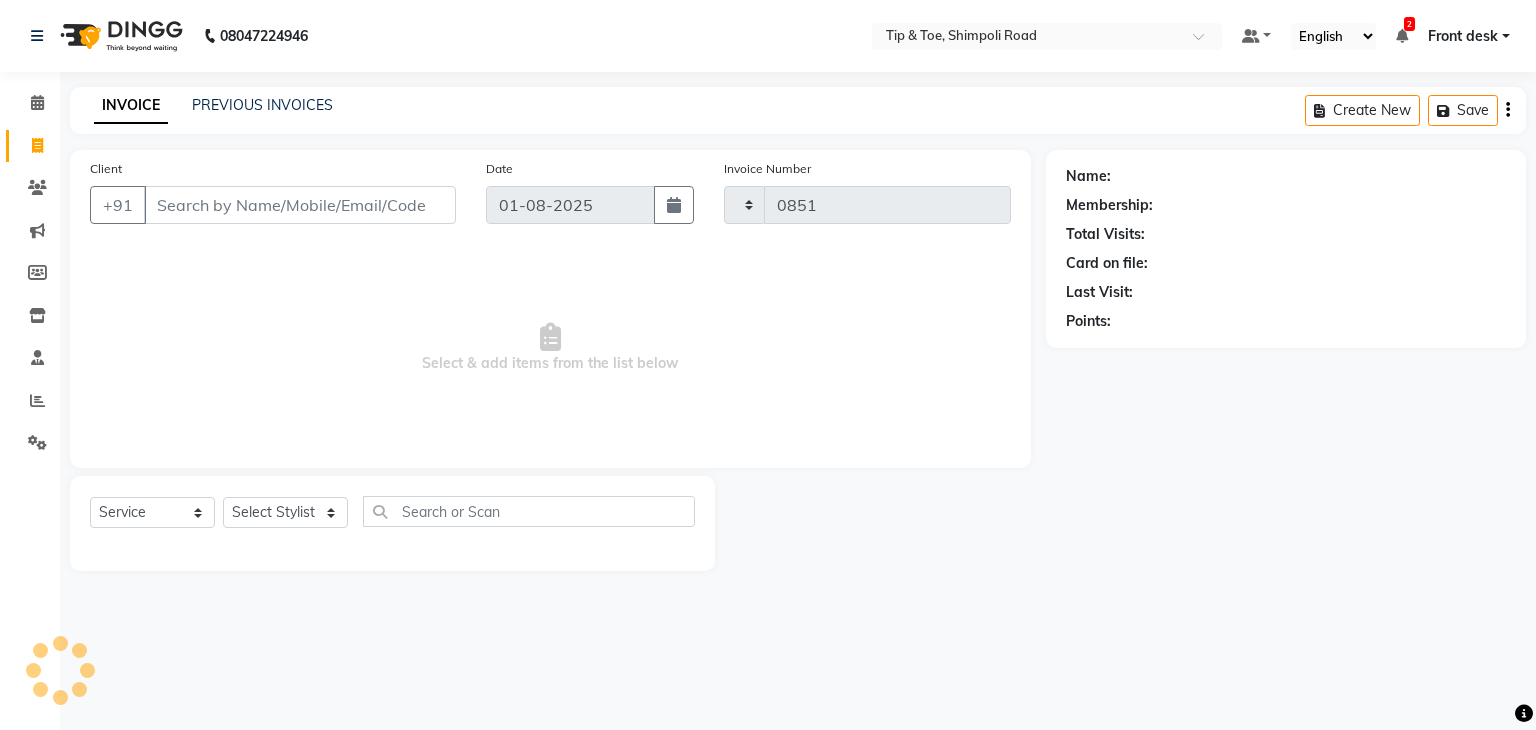 click on "Client" at bounding box center (300, 205) 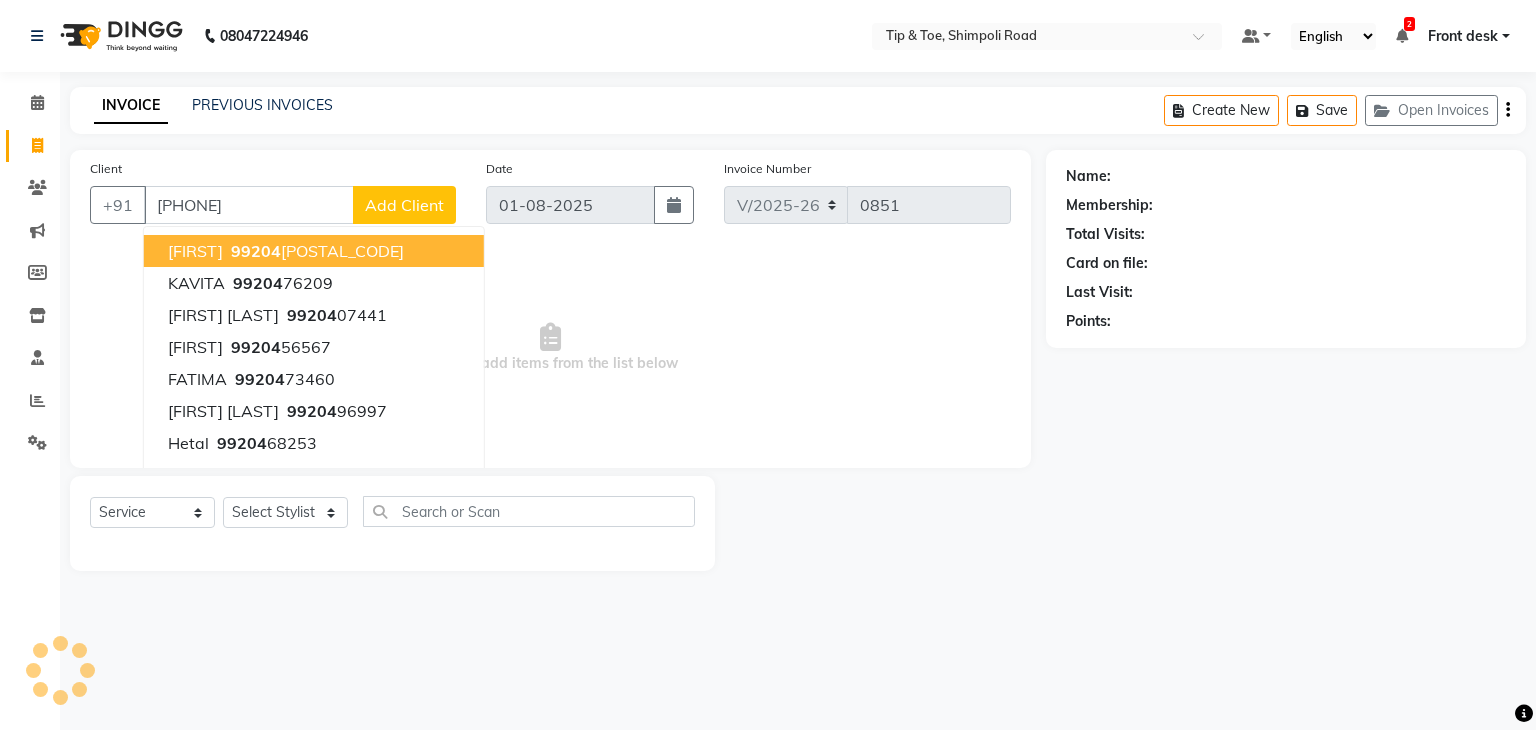 type on "[PHONE]" 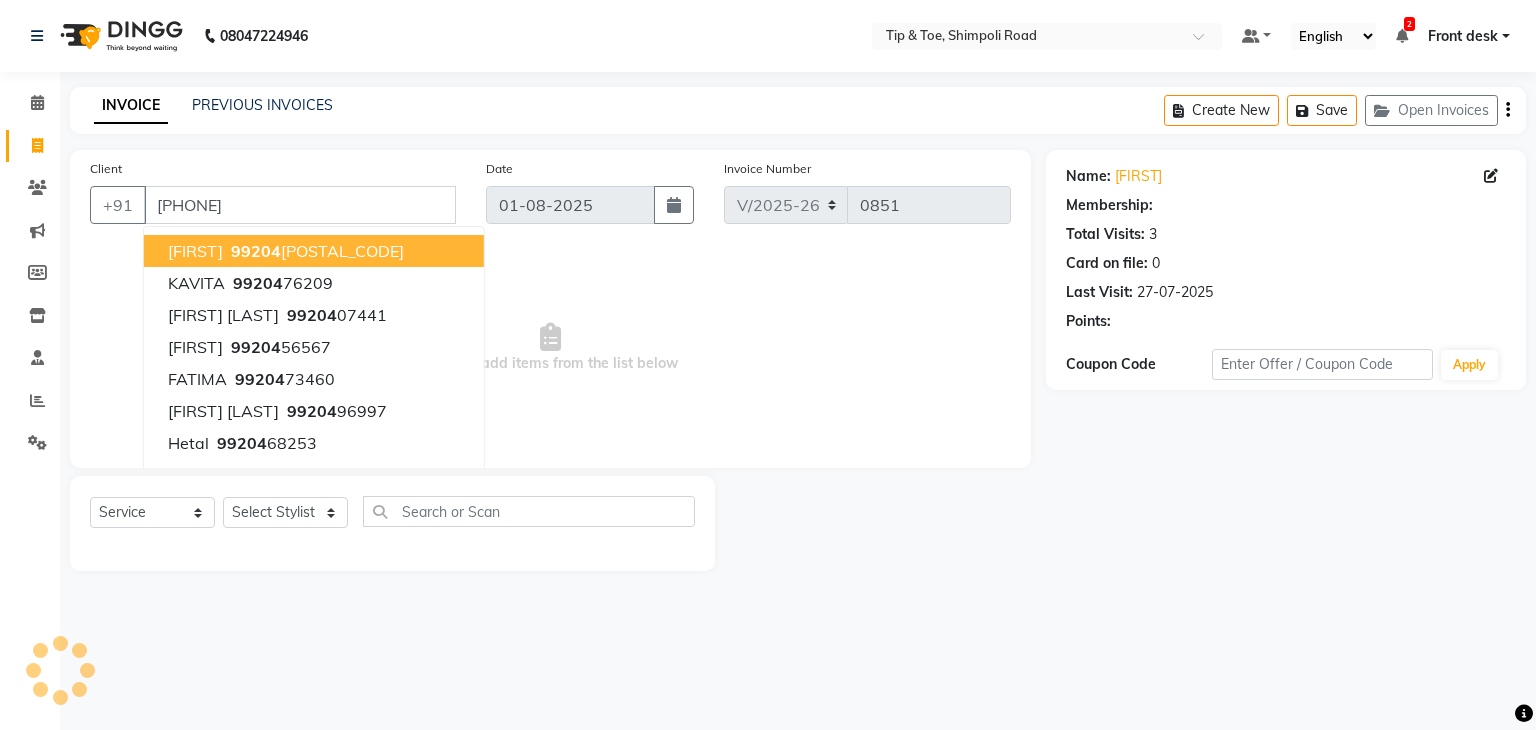select on "1: Object" 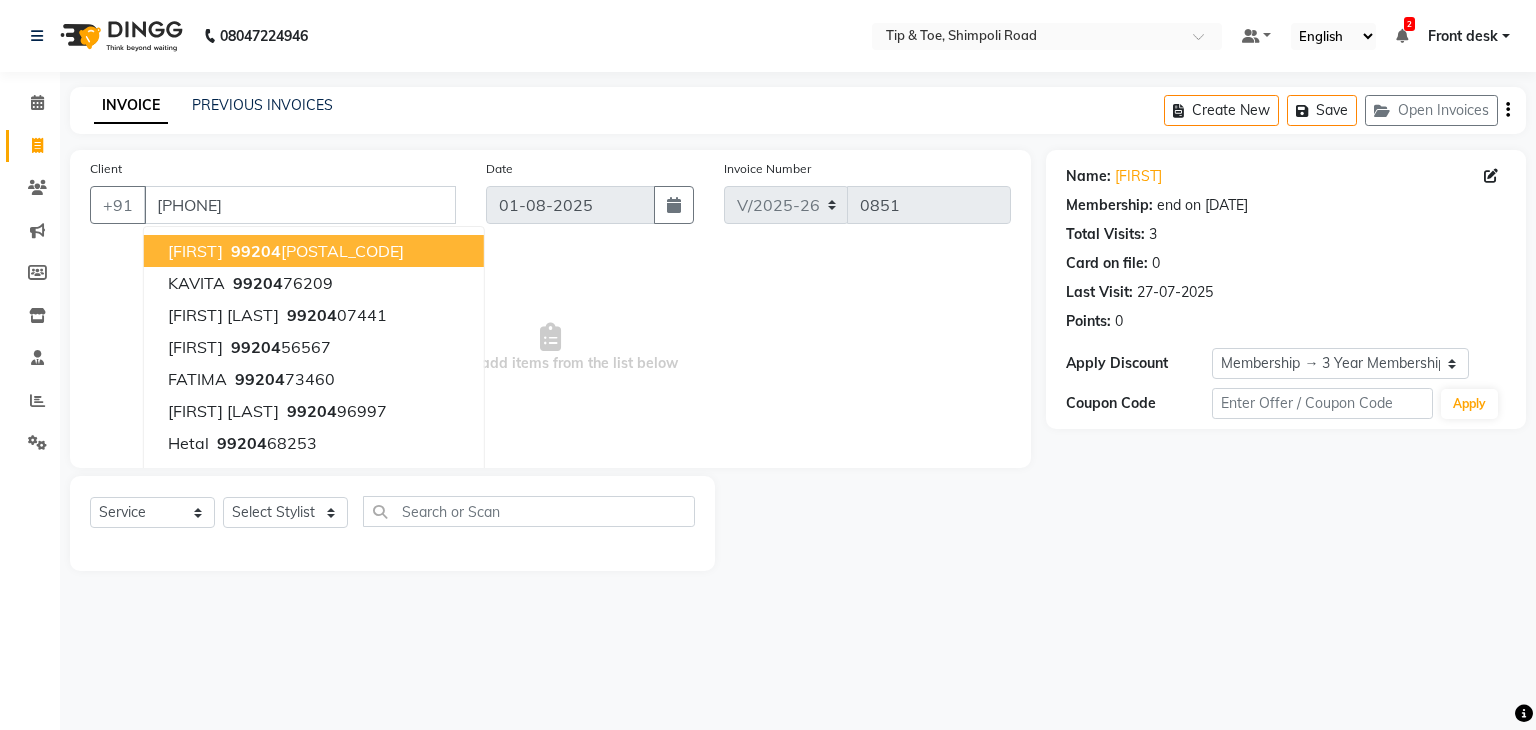 drag, startPoint x: 830, startPoint y: 535, endPoint x: 776, endPoint y: 542, distance: 54.451813 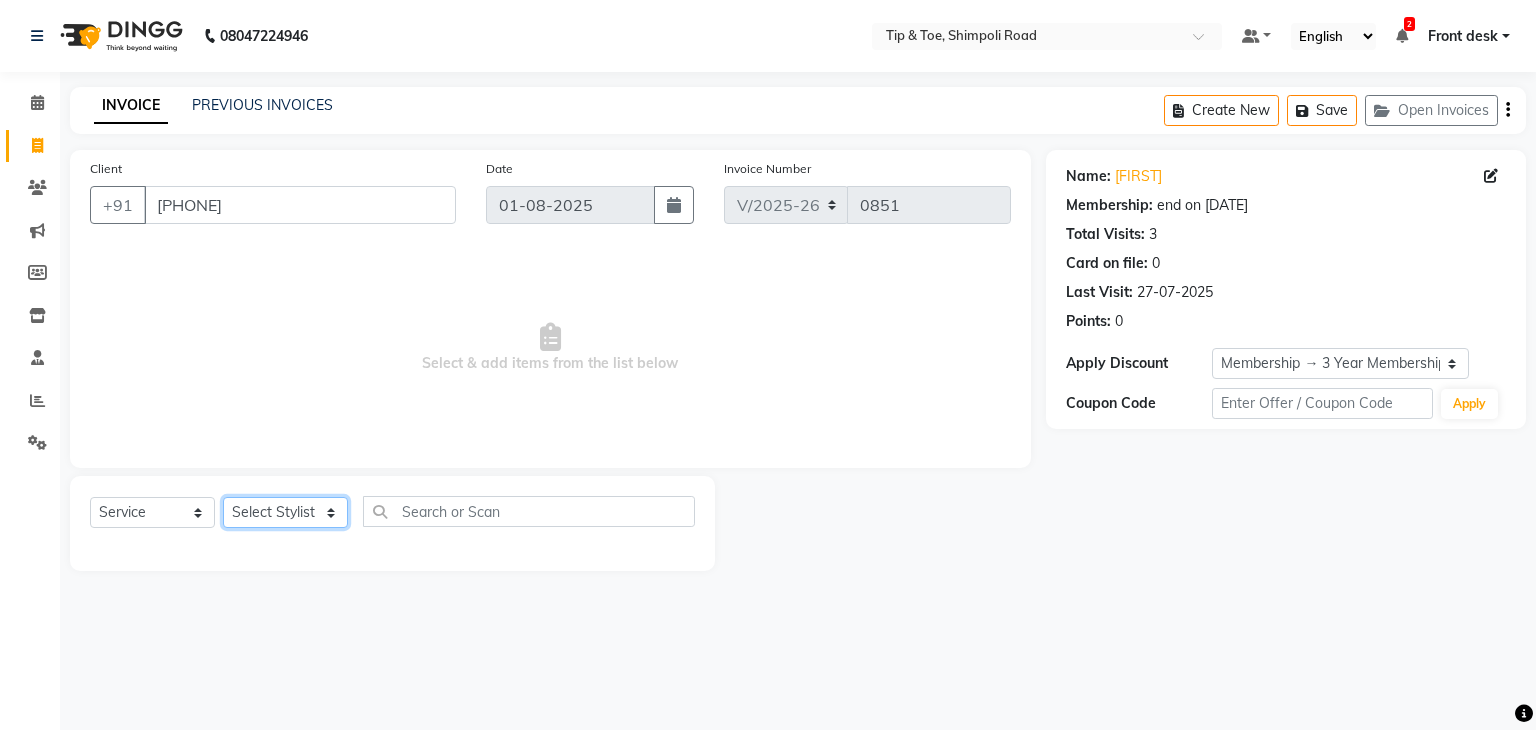 click on "Select Stylist Front desk Madhura Regan Suman Supriya Sweety tasmiya  Ujair Vikarm Yash Zoya" 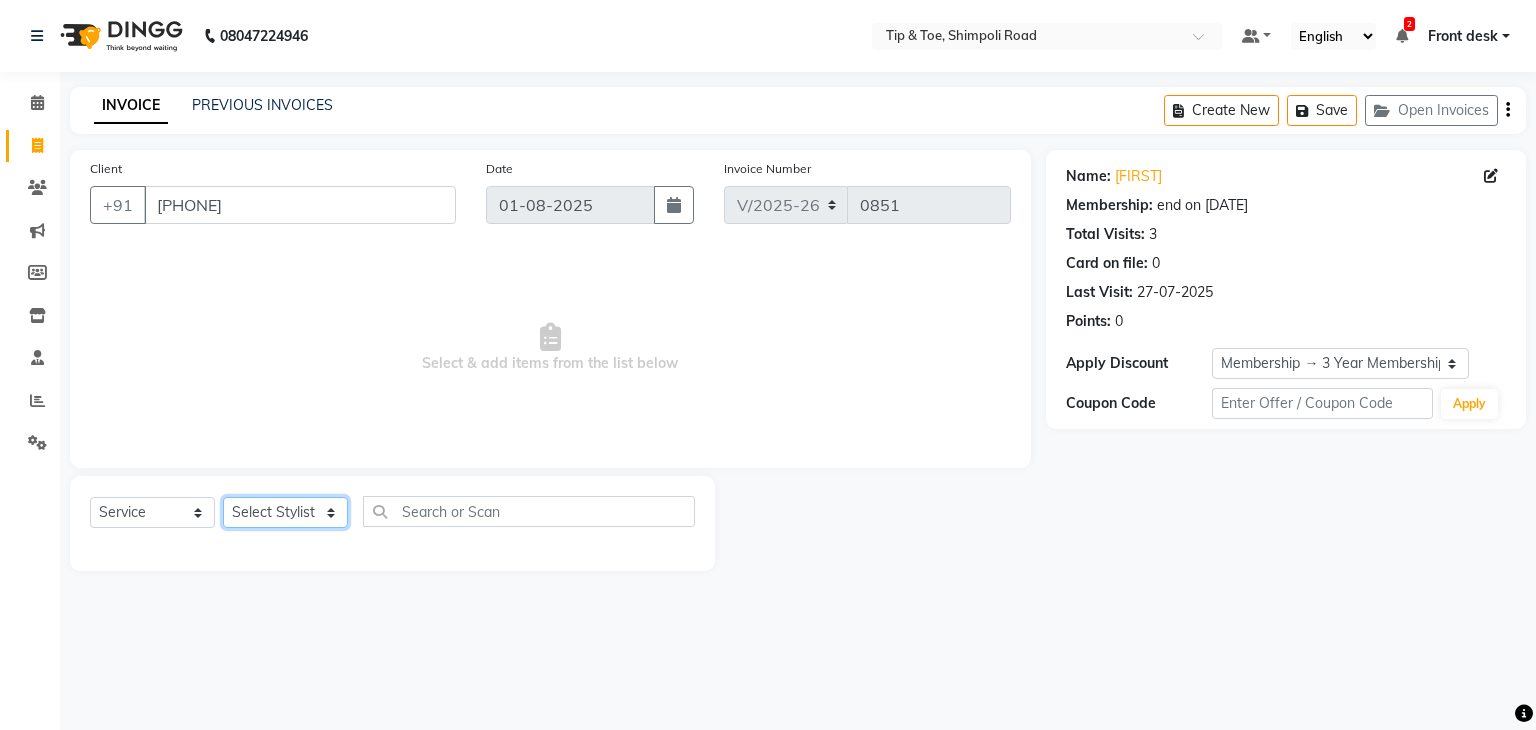 select on "63601" 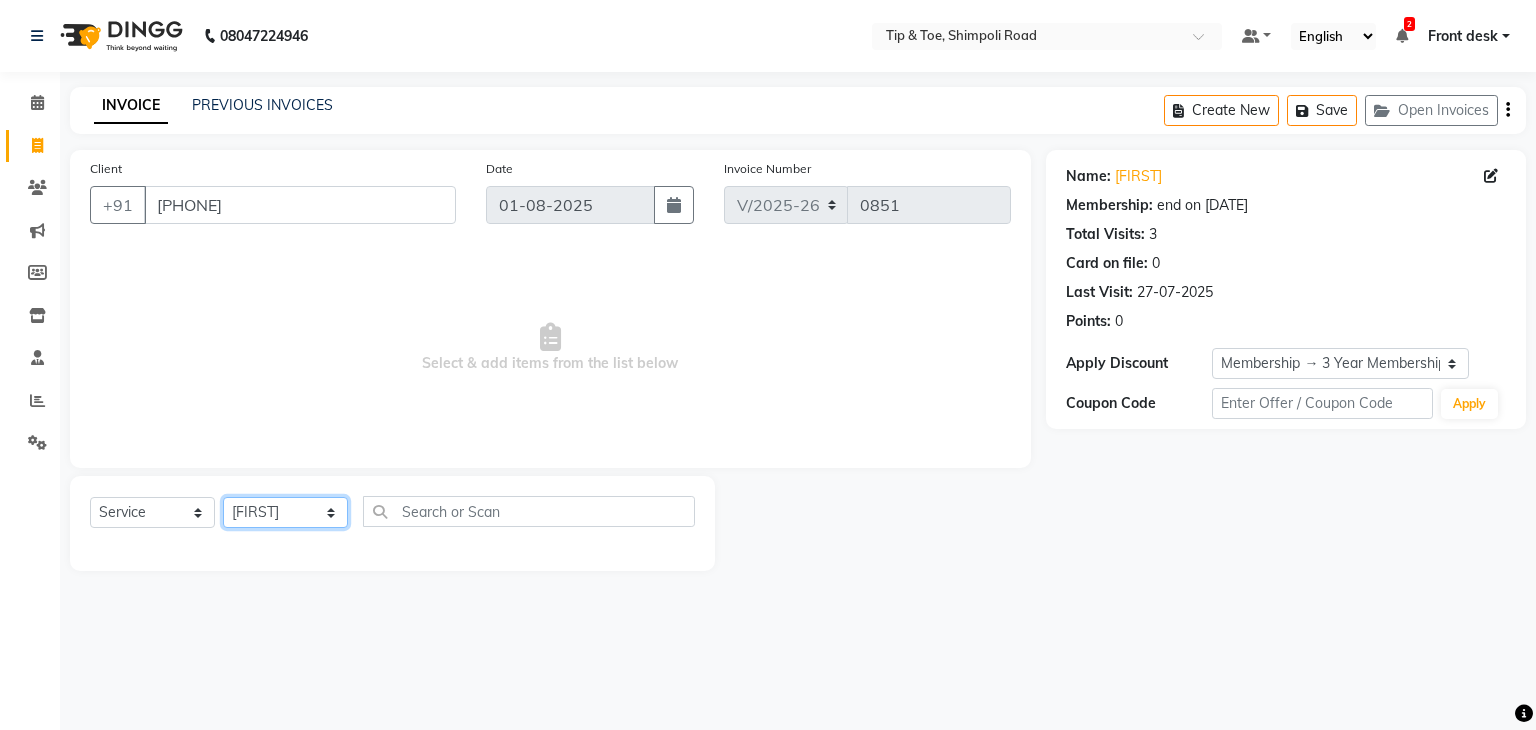 click on "Select Stylist Front desk Madhura Regan Suman Supriya Sweety tasmiya  Ujair Vikarm Yash Zoya" 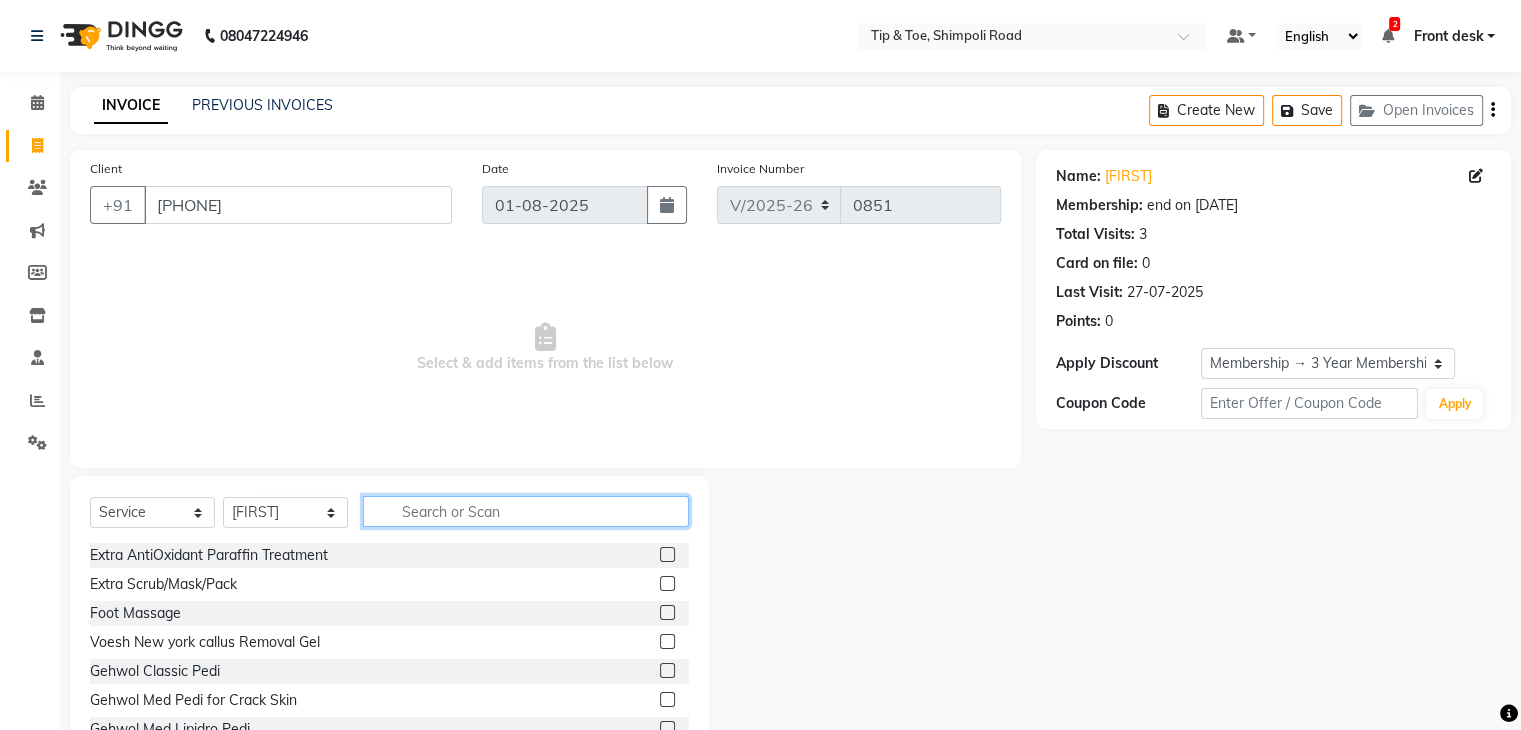 click 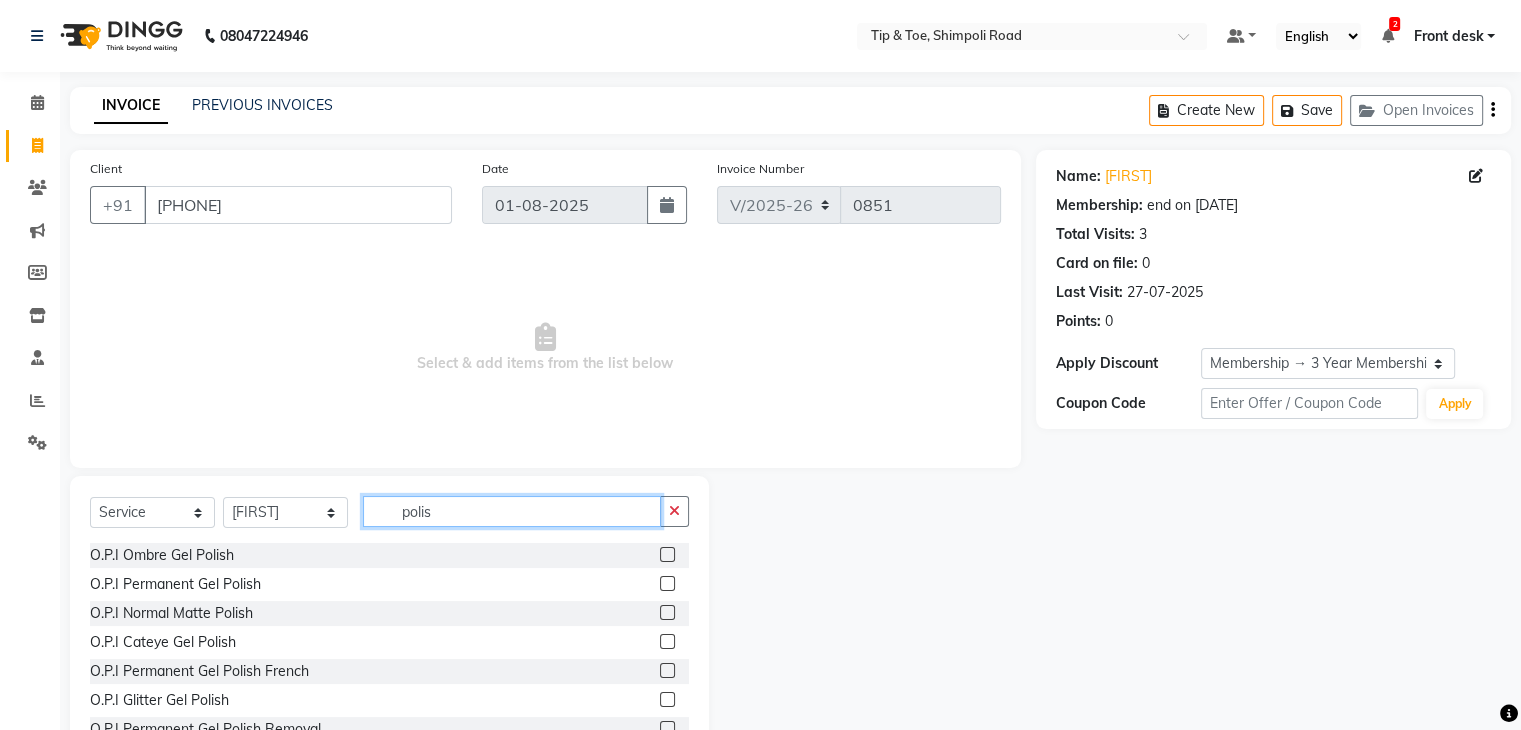 type on "polis" 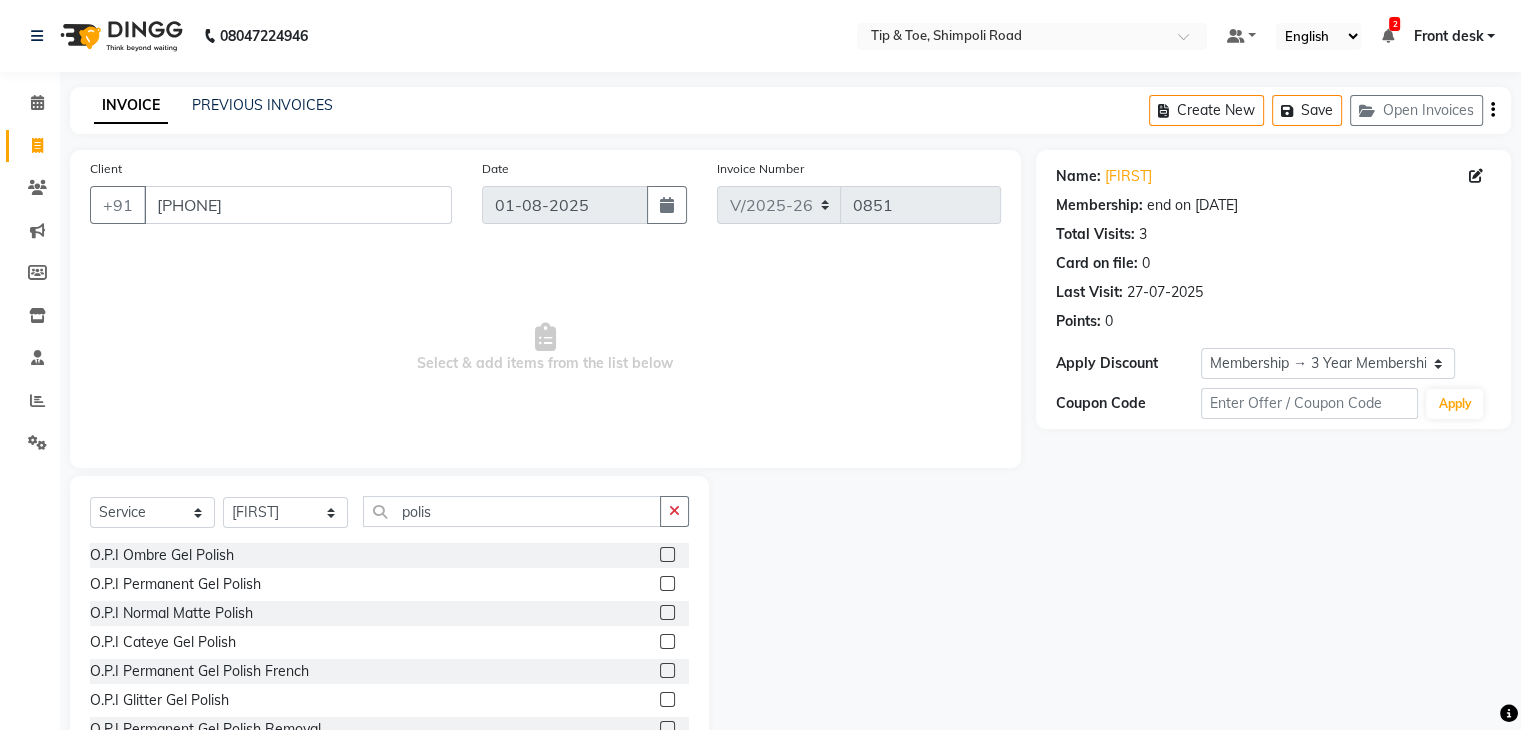 click 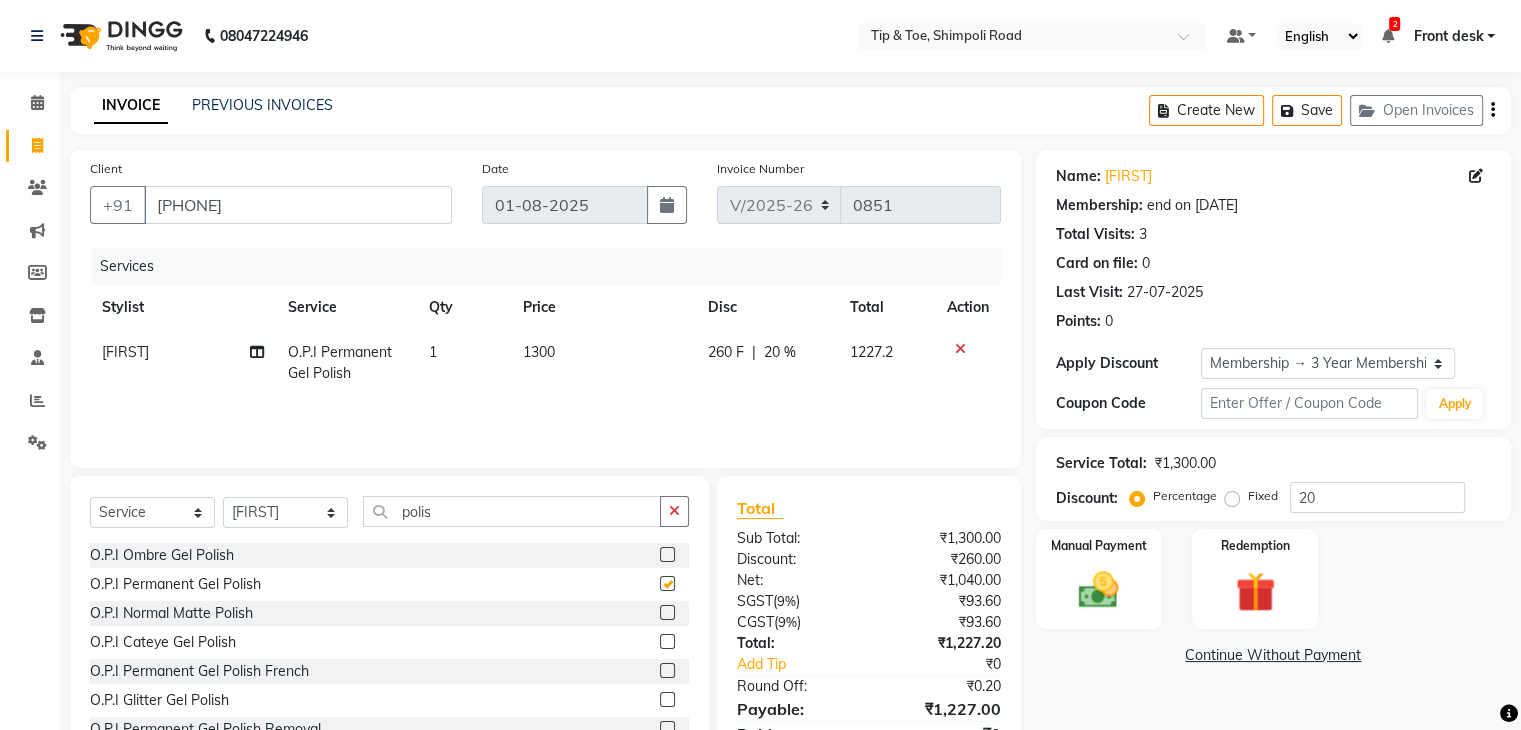 checkbox on "false" 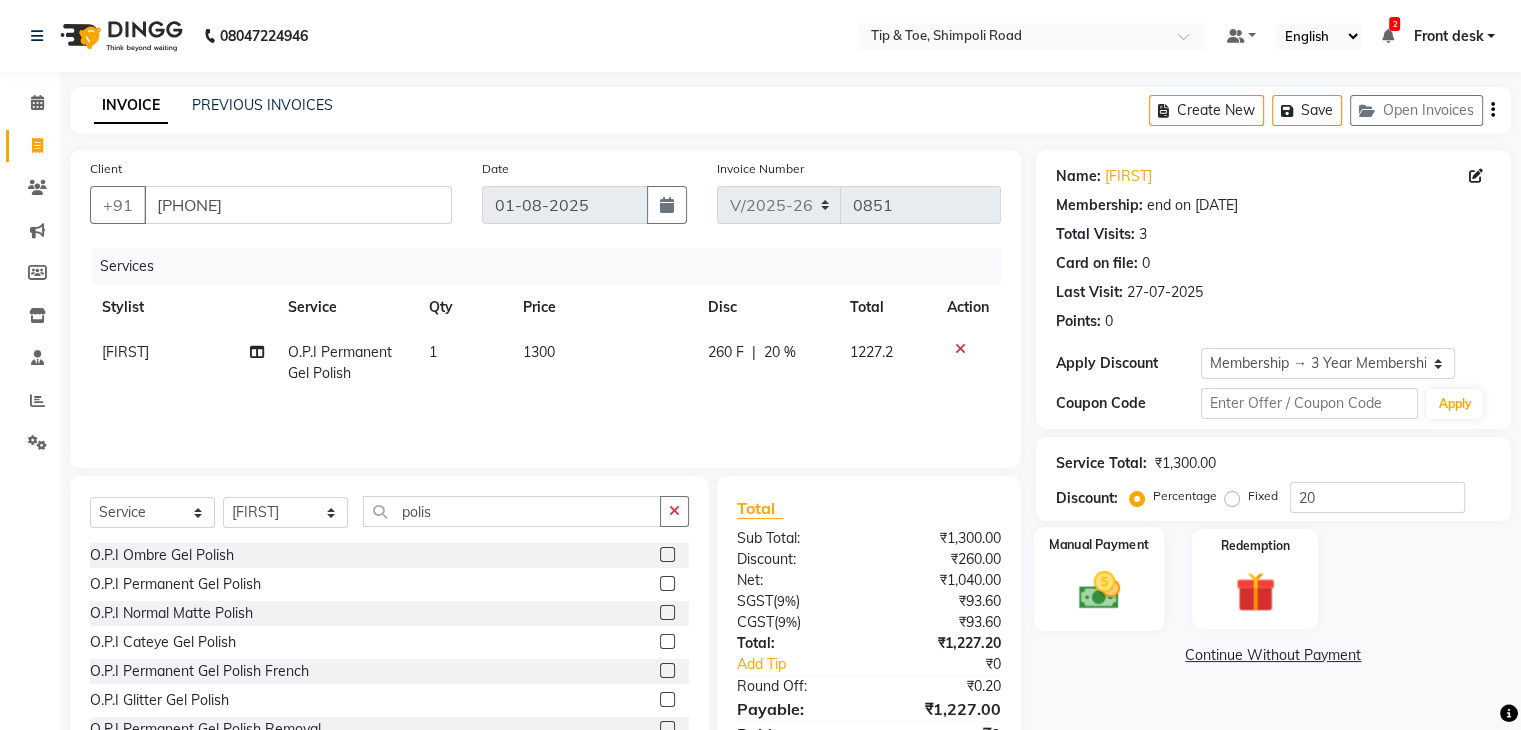 scroll, scrollTop: 92, scrollLeft: 0, axis: vertical 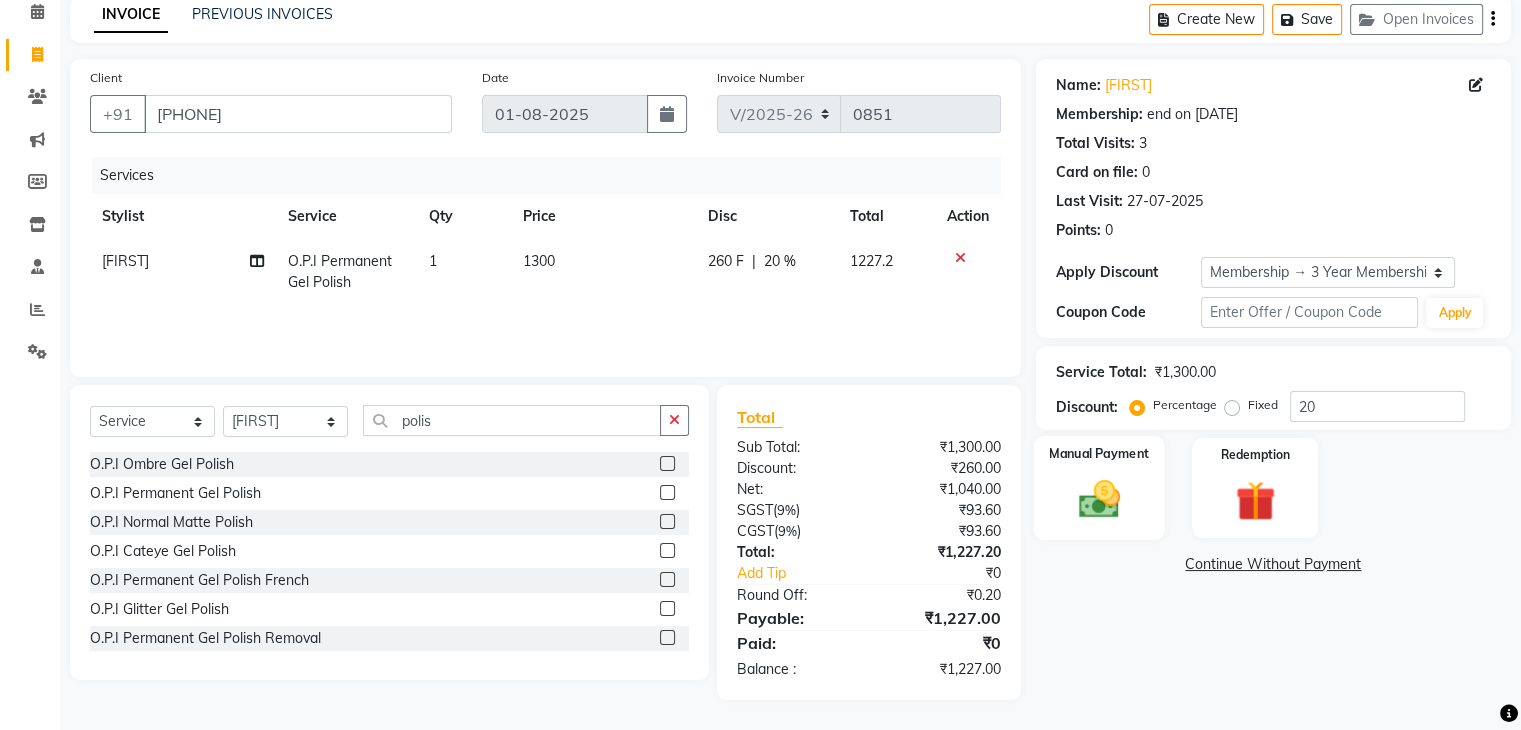 click 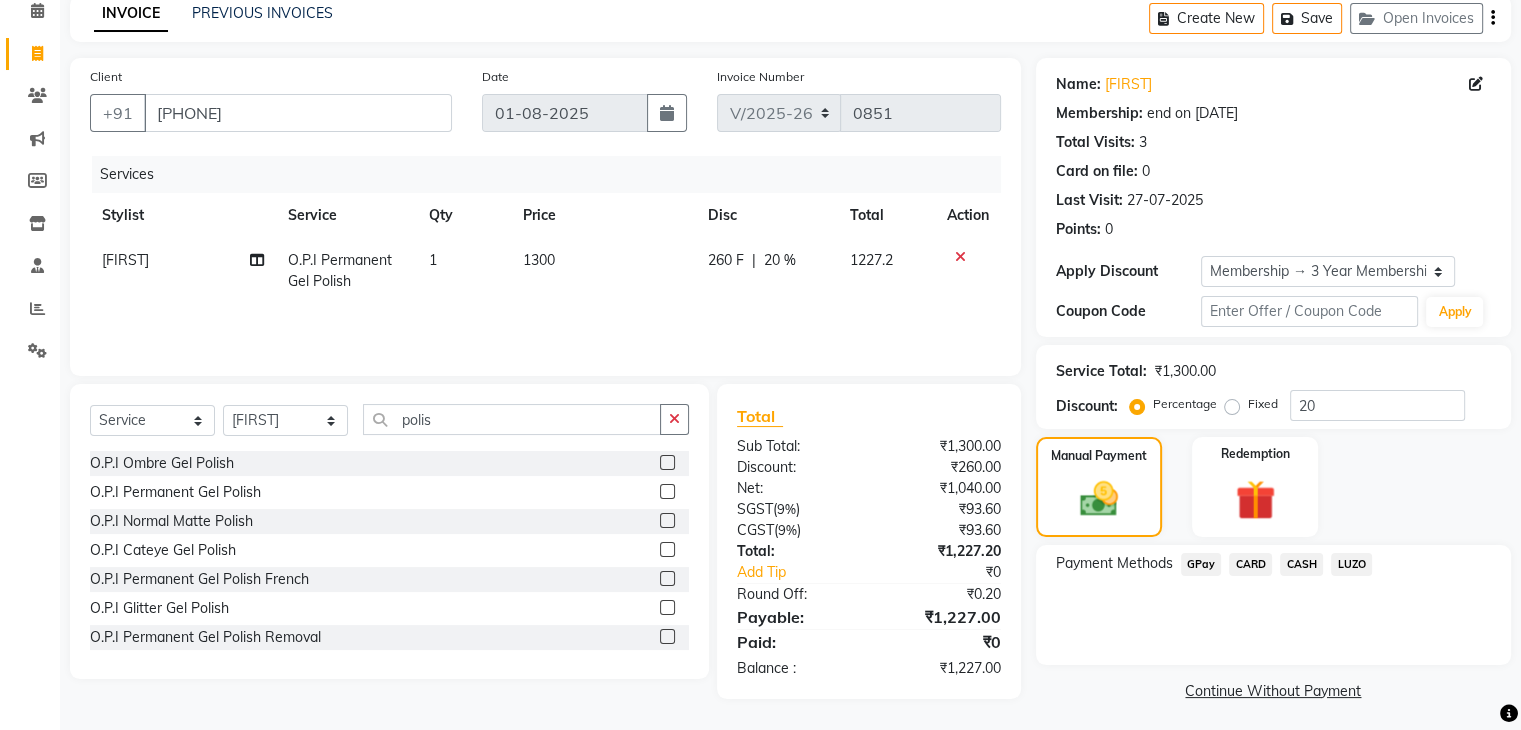 click on "CASH" 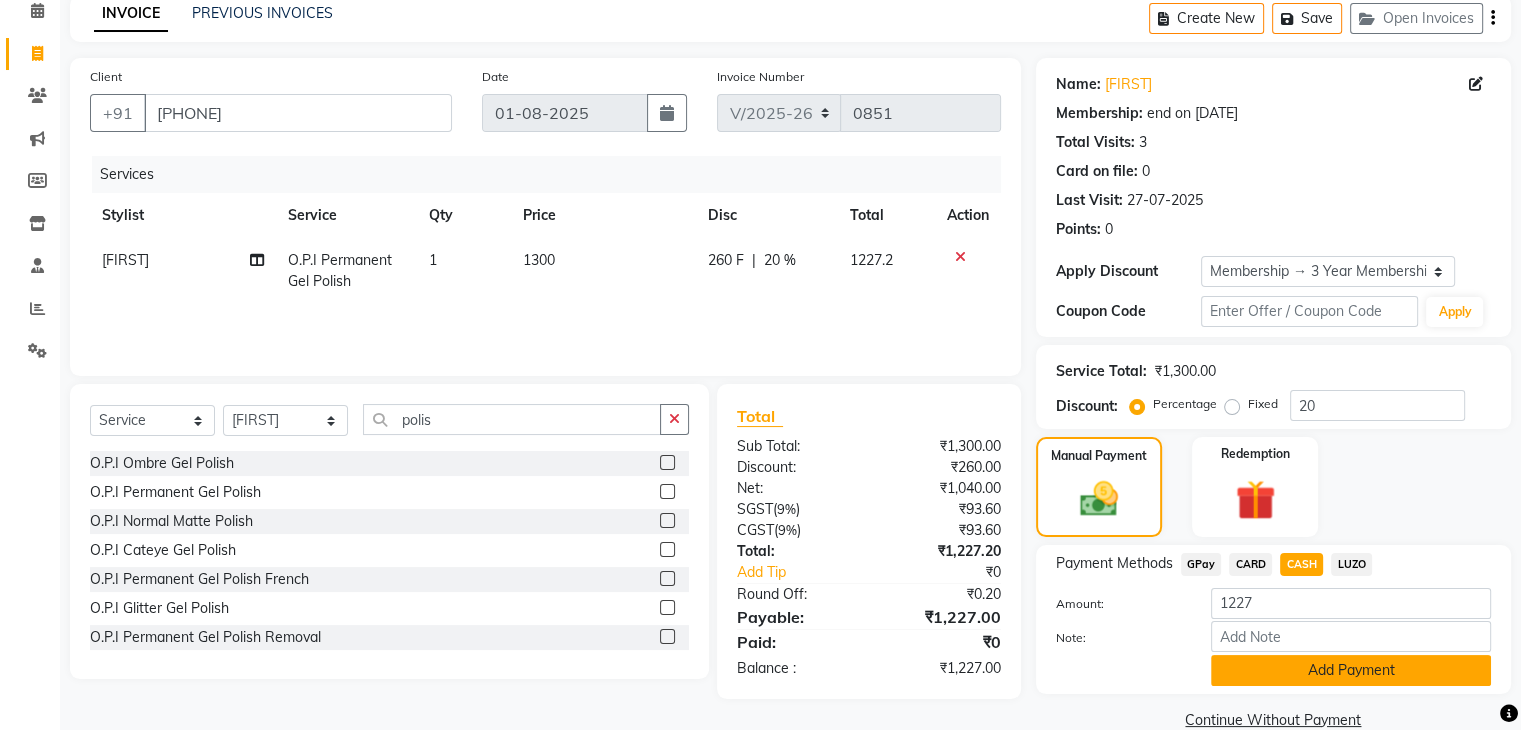 click on "Add Payment" 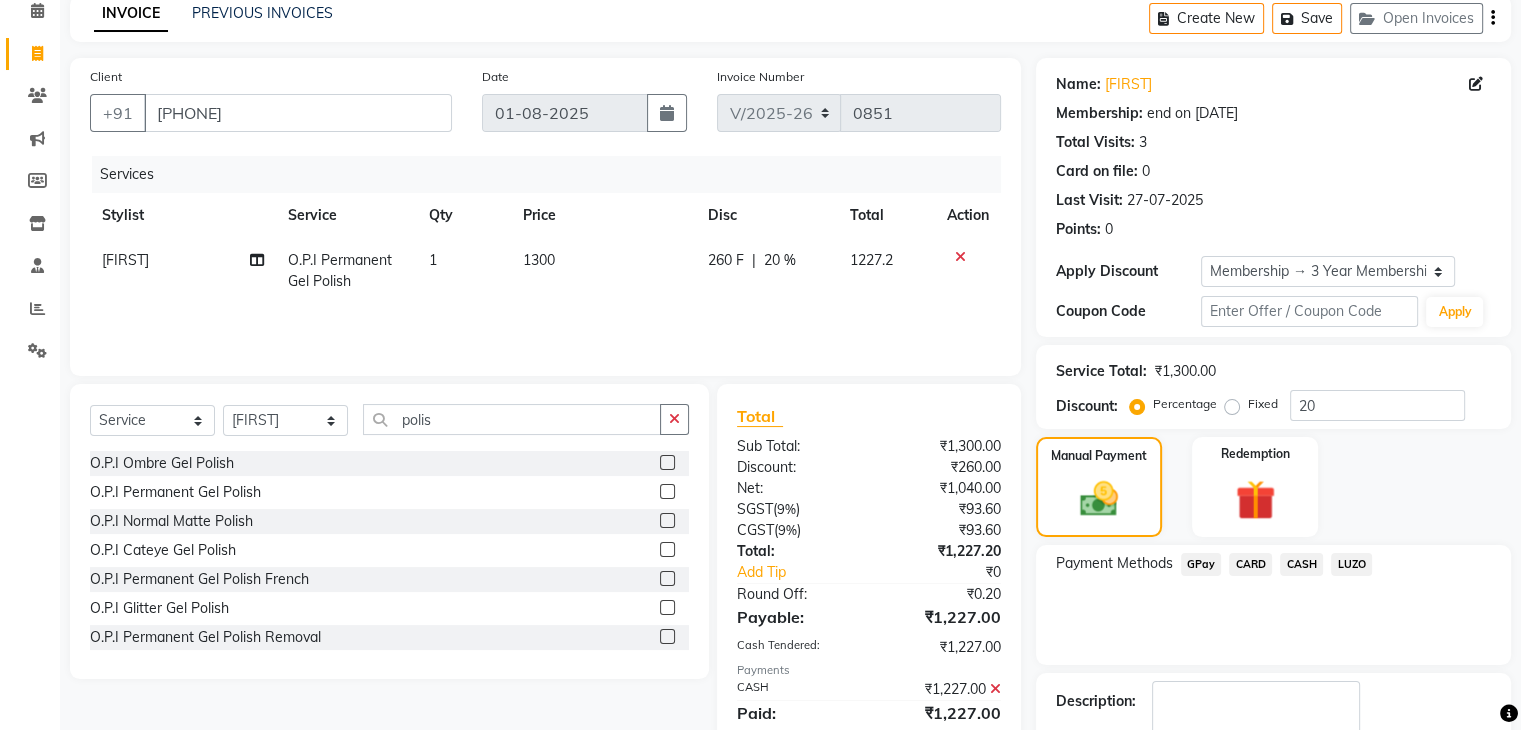 scroll, scrollTop: 209, scrollLeft: 0, axis: vertical 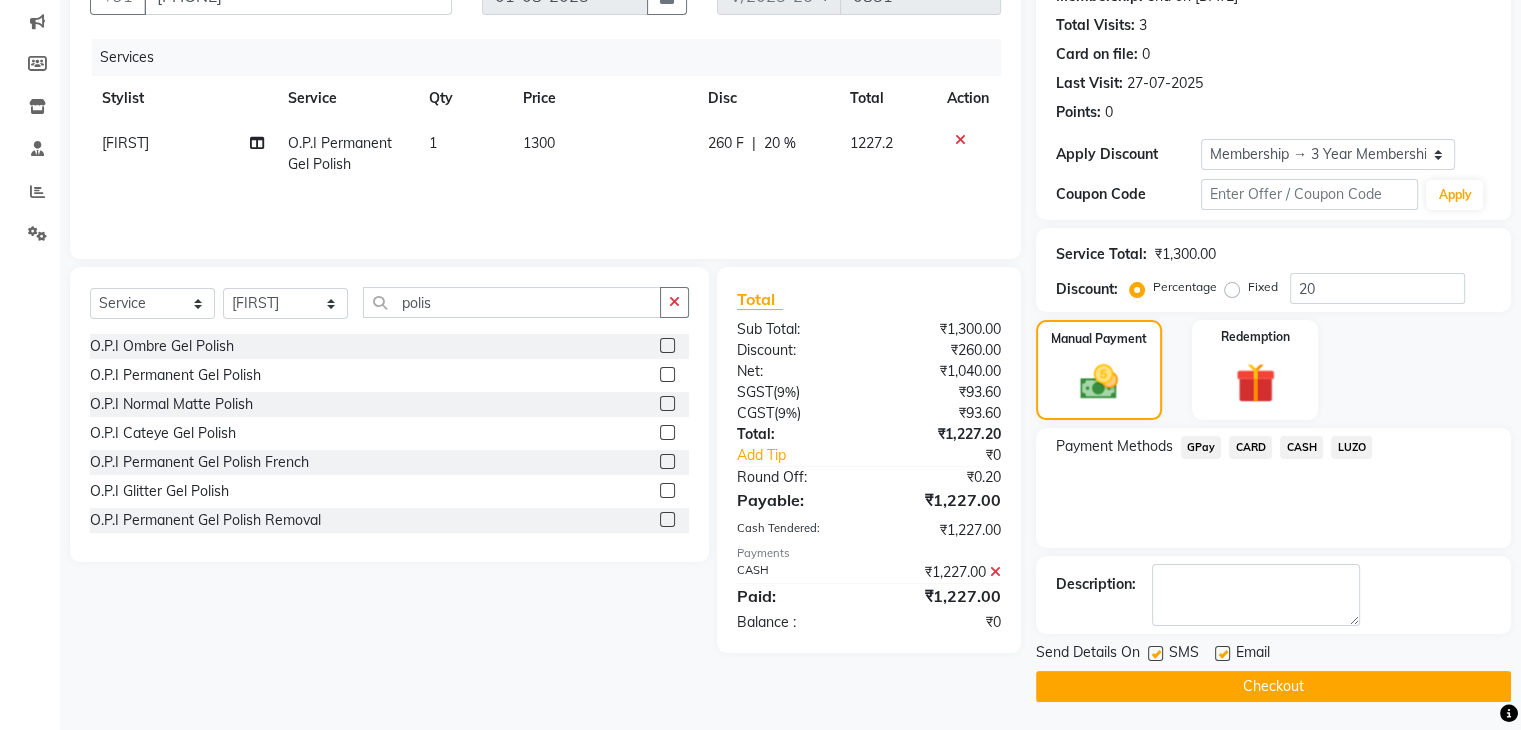 click on "Checkout" 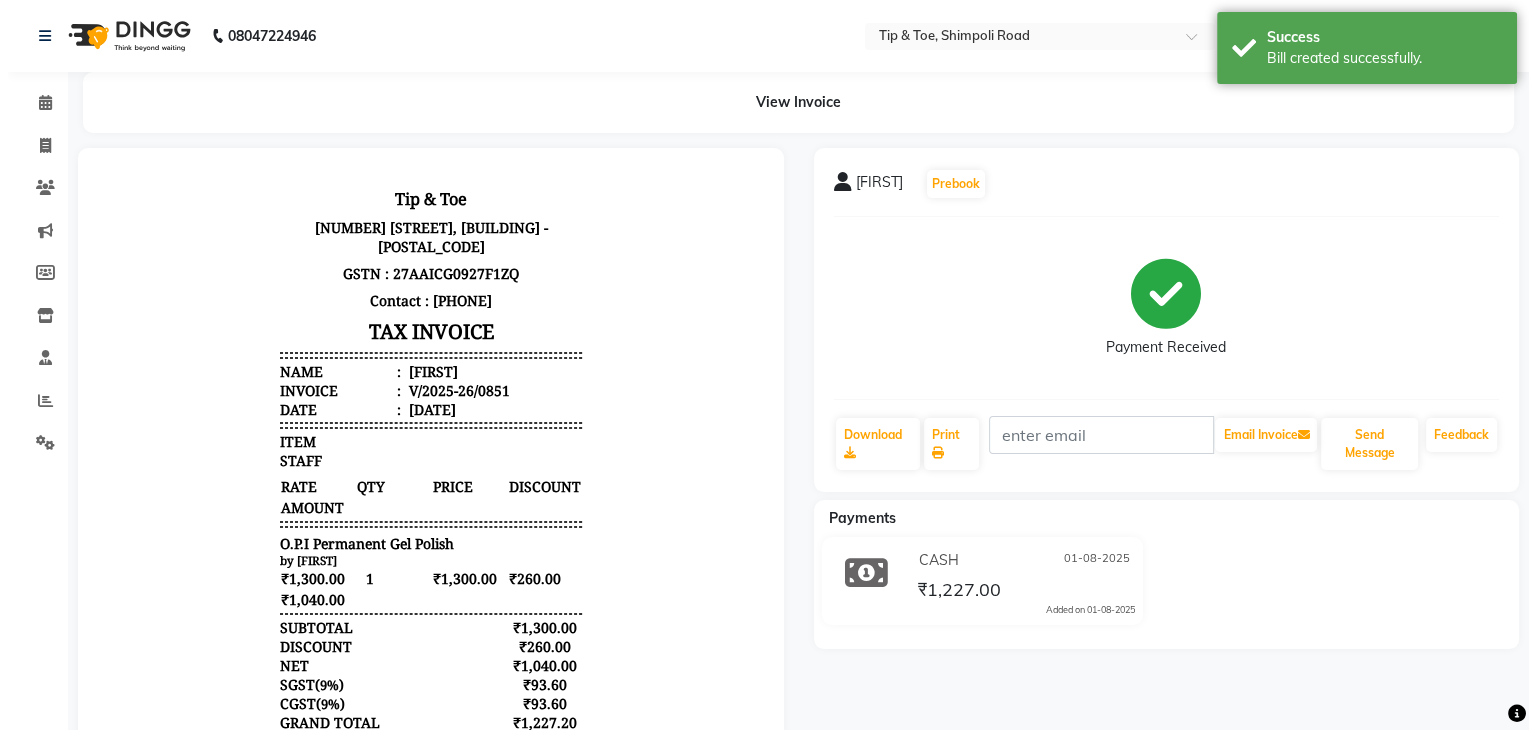 scroll, scrollTop: 0, scrollLeft: 0, axis: both 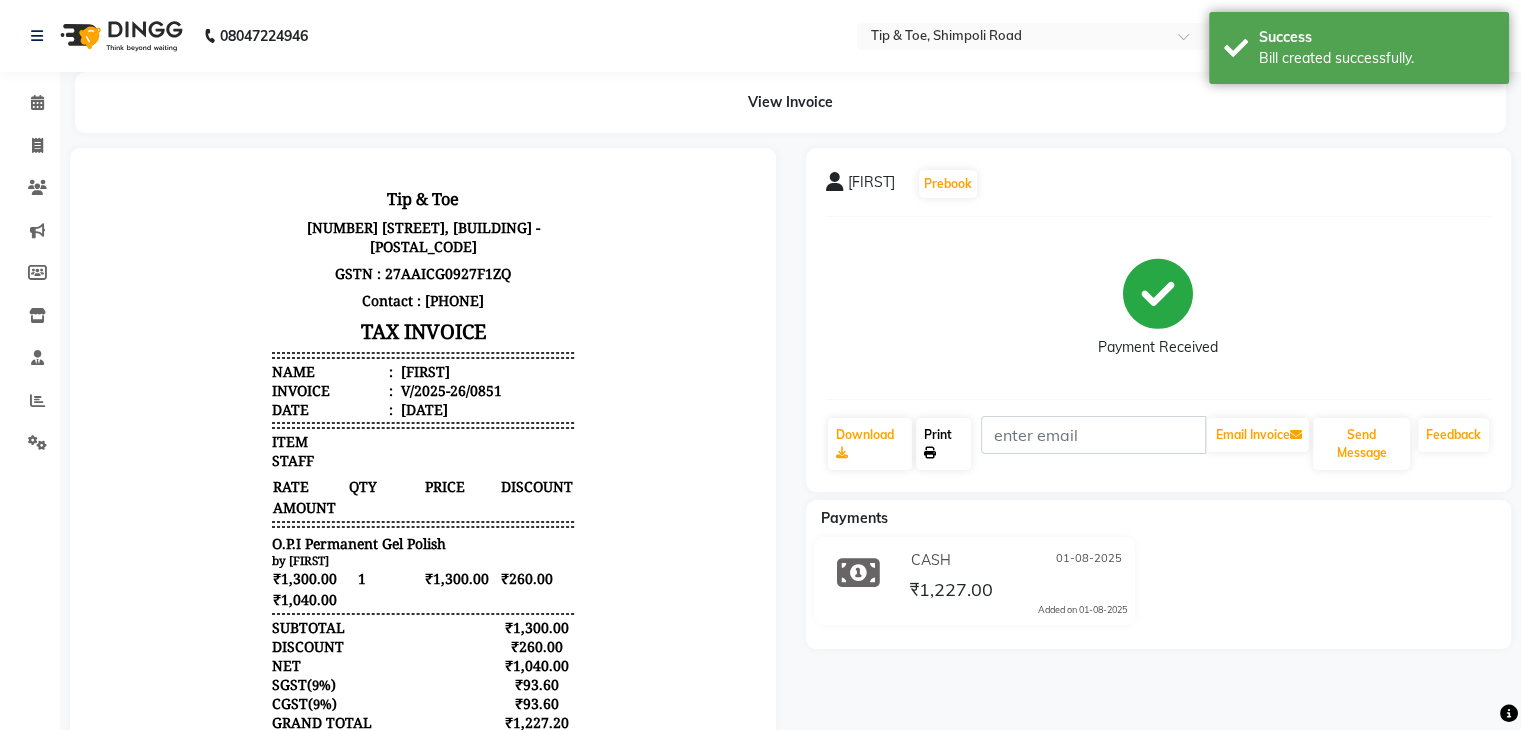 click on "Print" 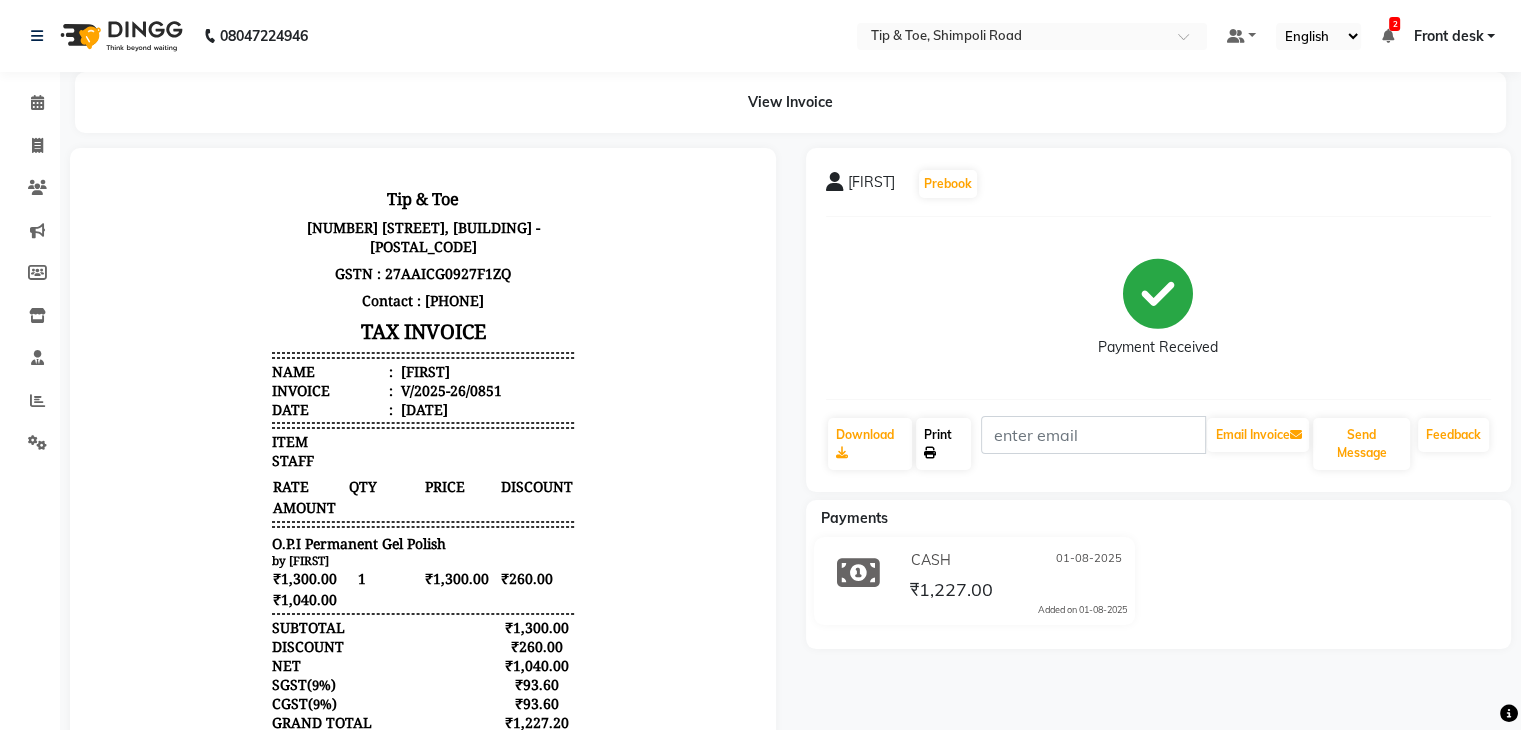 click on "Print" 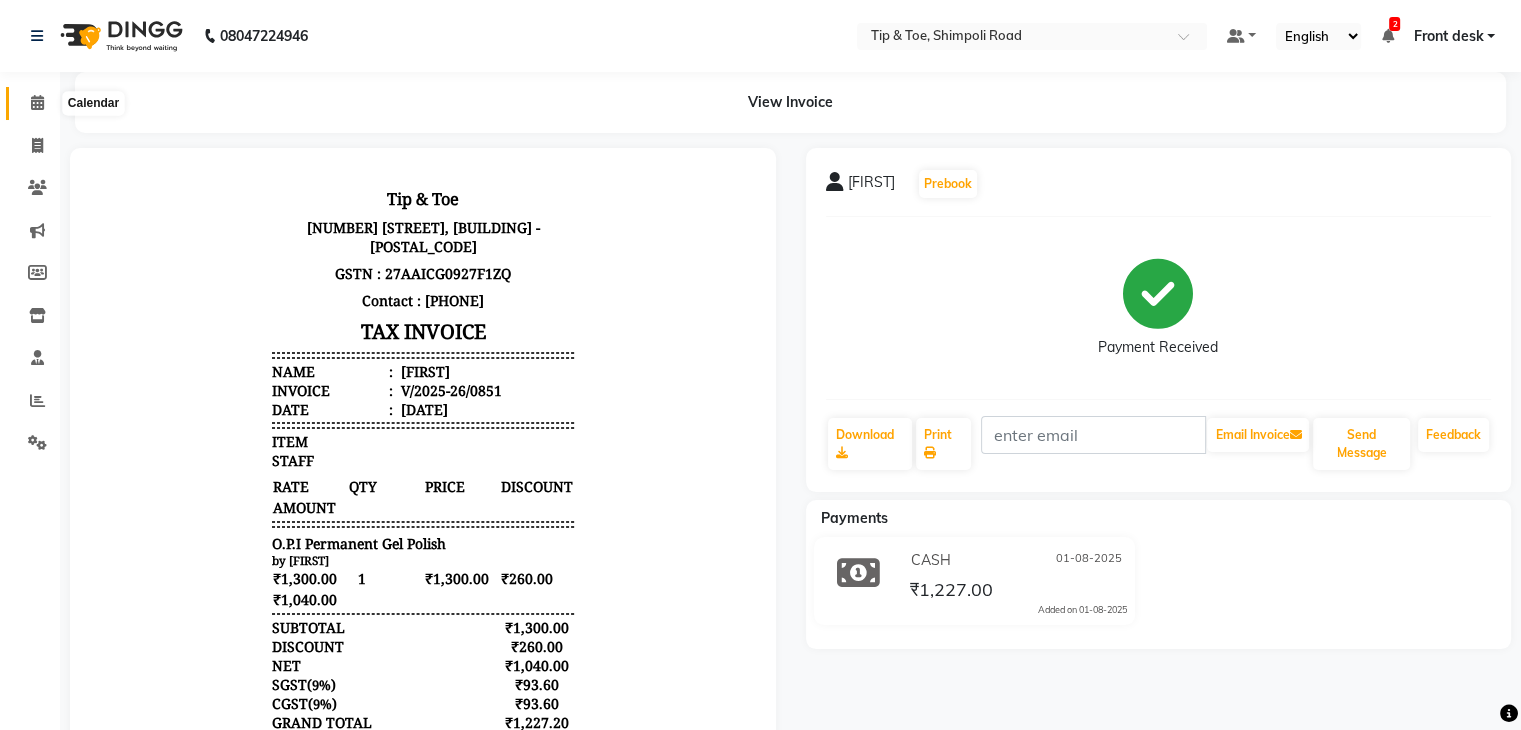 click 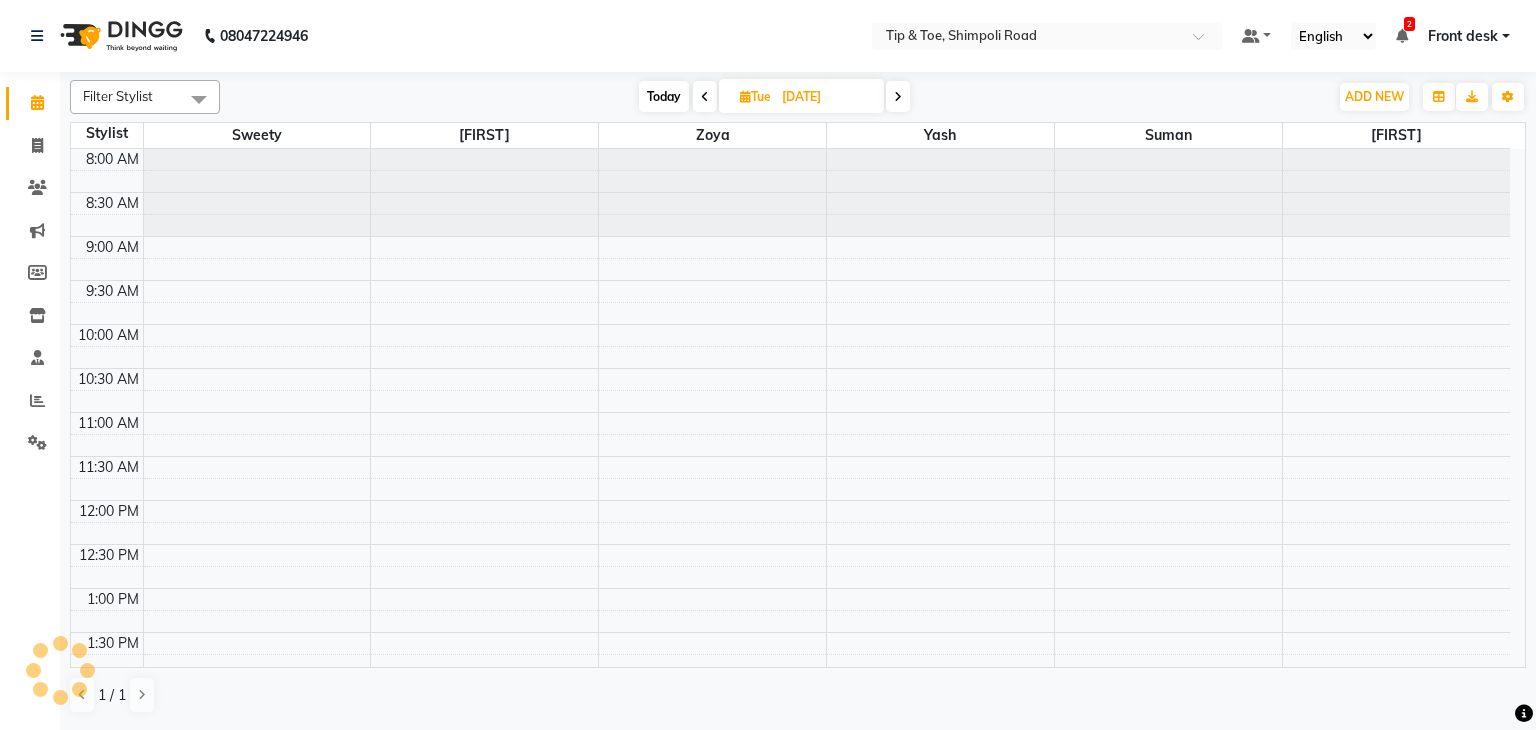 scroll, scrollTop: 350, scrollLeft: 0, axis: vertical 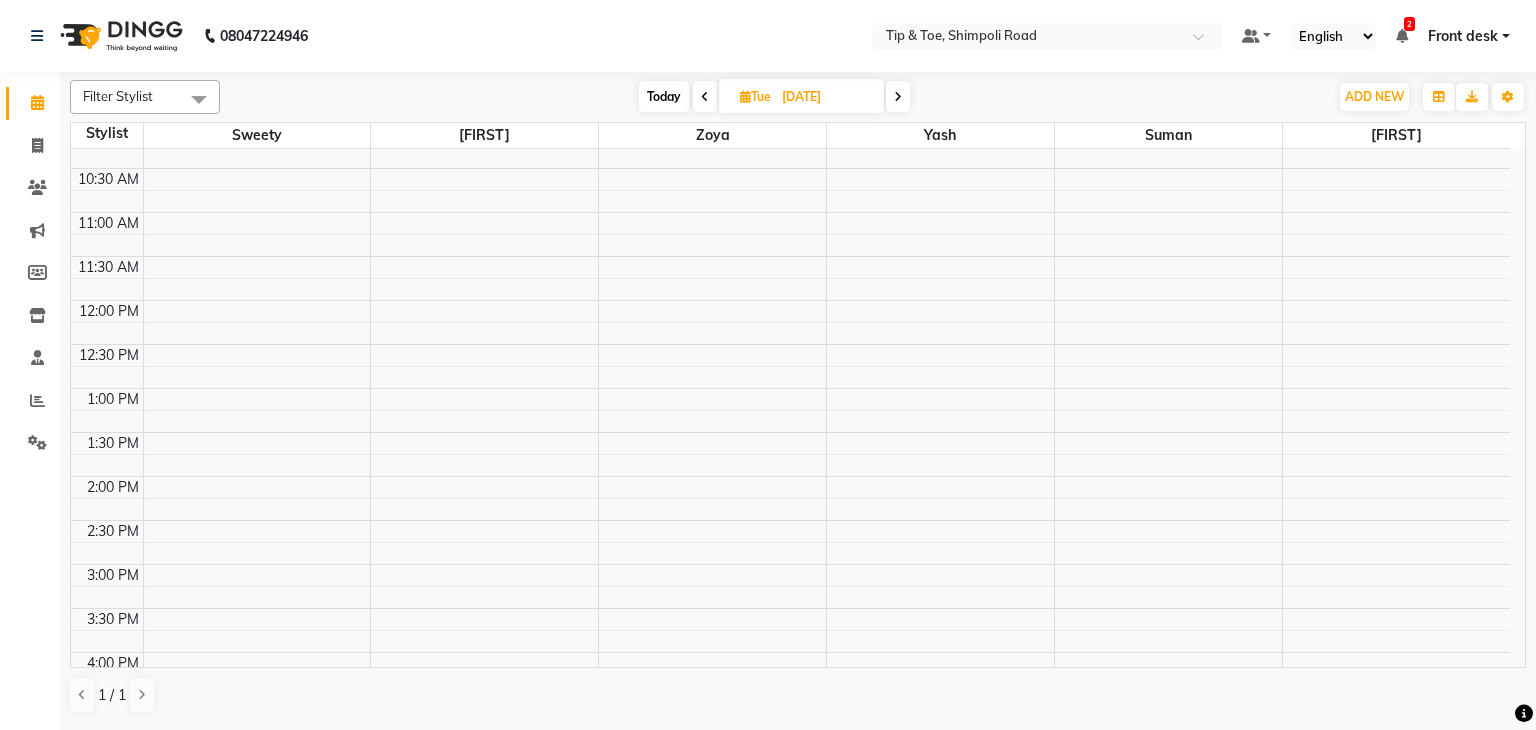 click on "8:00 AM 8:30 AM 9:00 AM 9:30 AM 10:00 AM 10:30 AM 11:00 AM 11:30 AM 12:00 PM 12:30 PM 1:00 PM 1:30 PM 2:00 PM 2:30 PM 3:00 PM 3:30 PM 4:00 PM 4:30 PM 5:00 PM 5:30 PM 6:00 PM 6:30 PM 7:00 PM 7:30 PM 8:00 PM 8:30 PM" at bounding box center [790, 520] 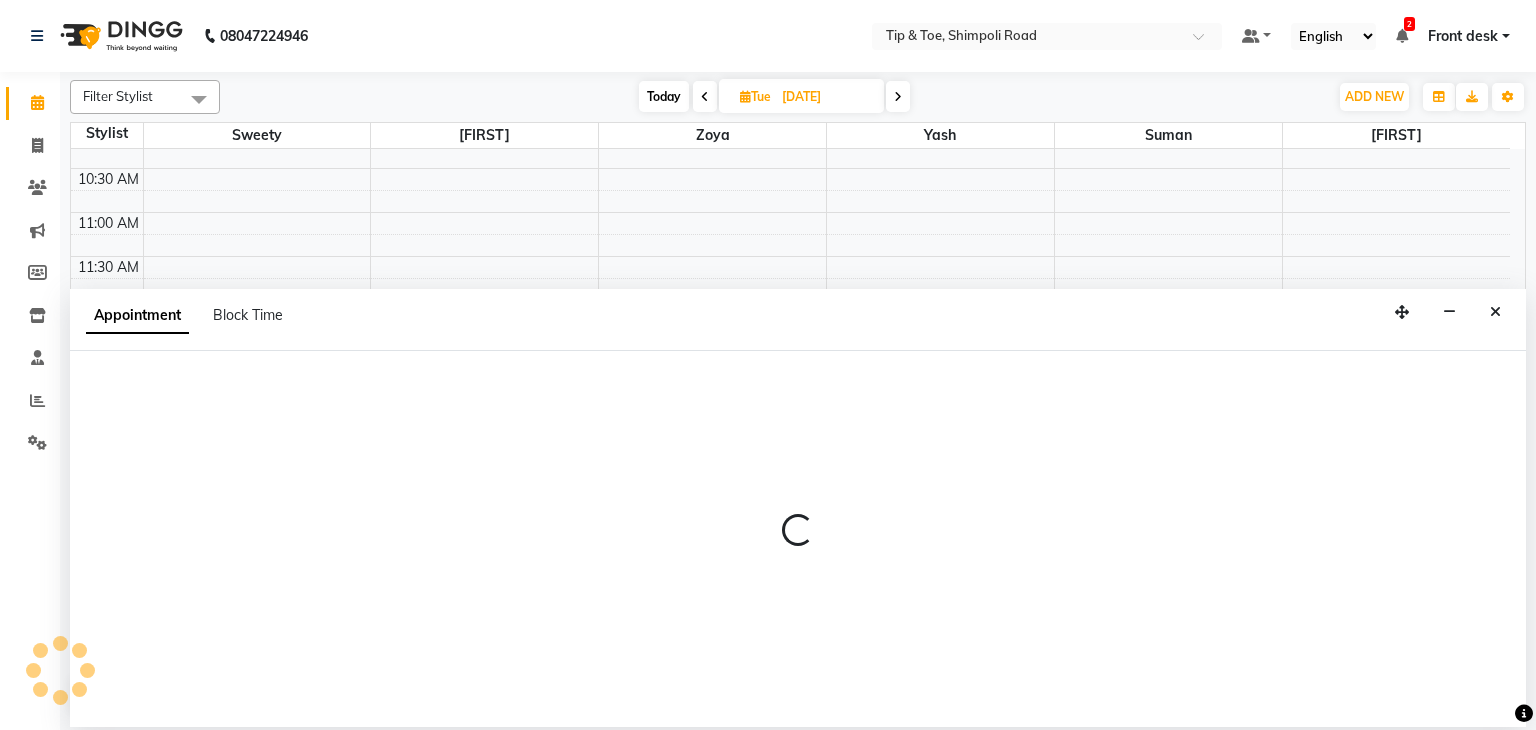select on "67779" 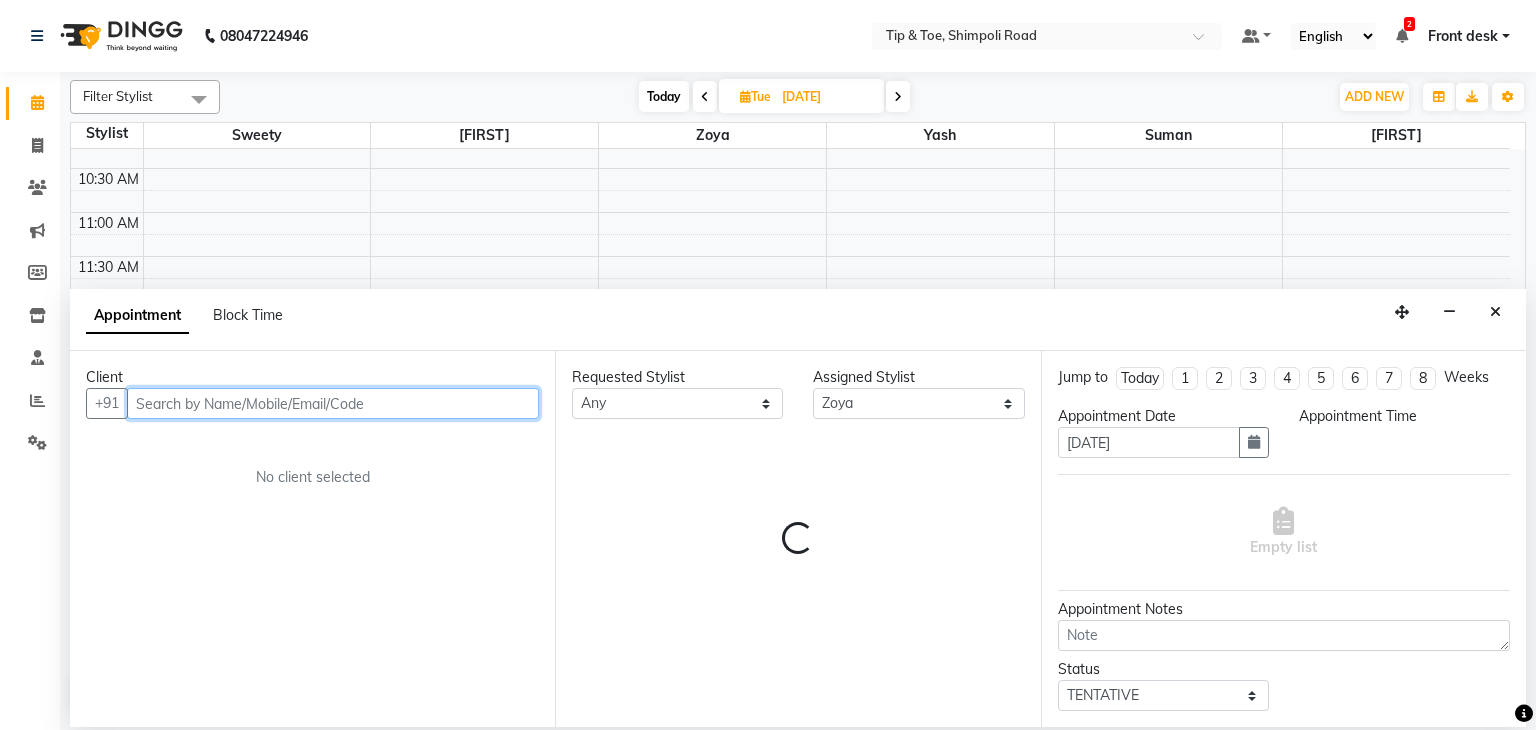 select on "960" 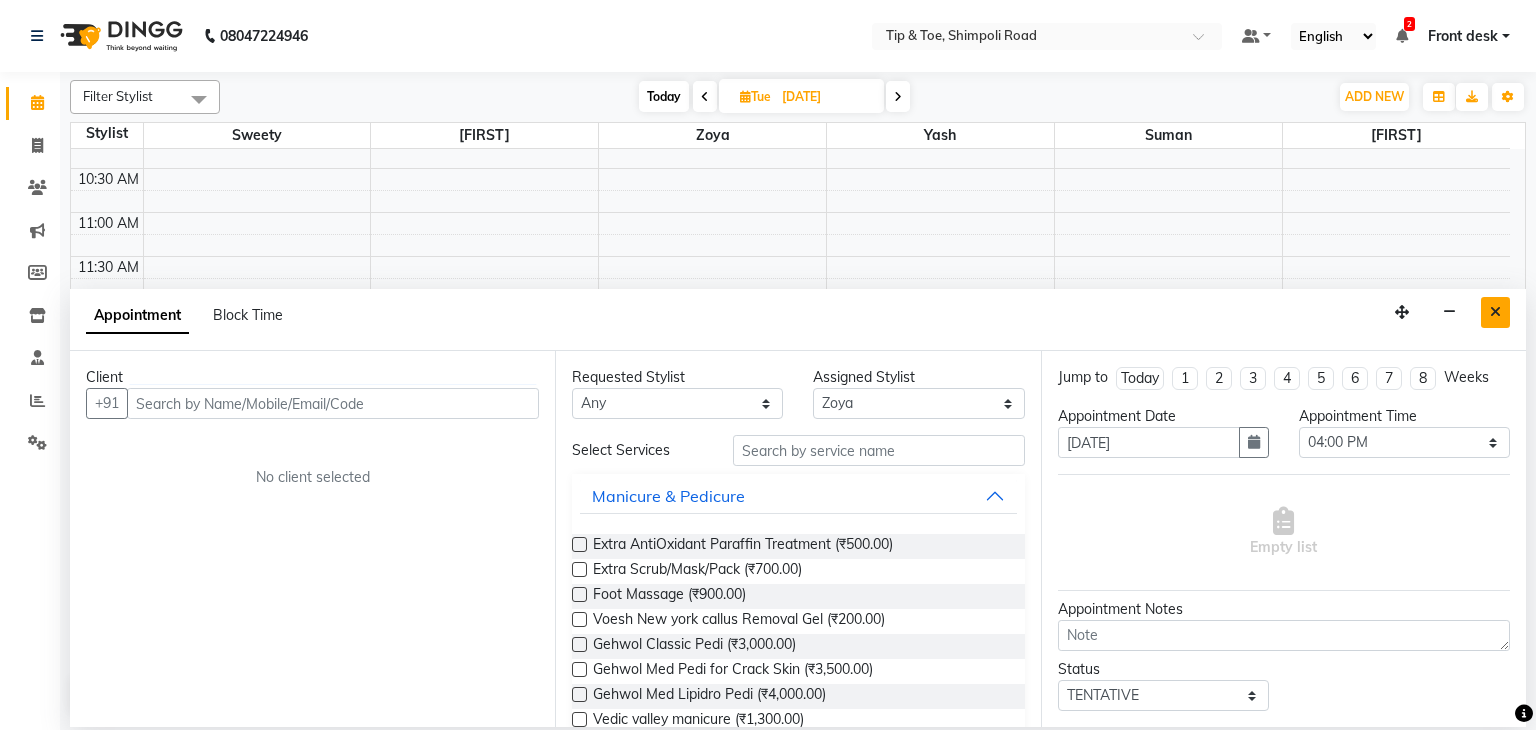 click at bounding box center [1495, 312] 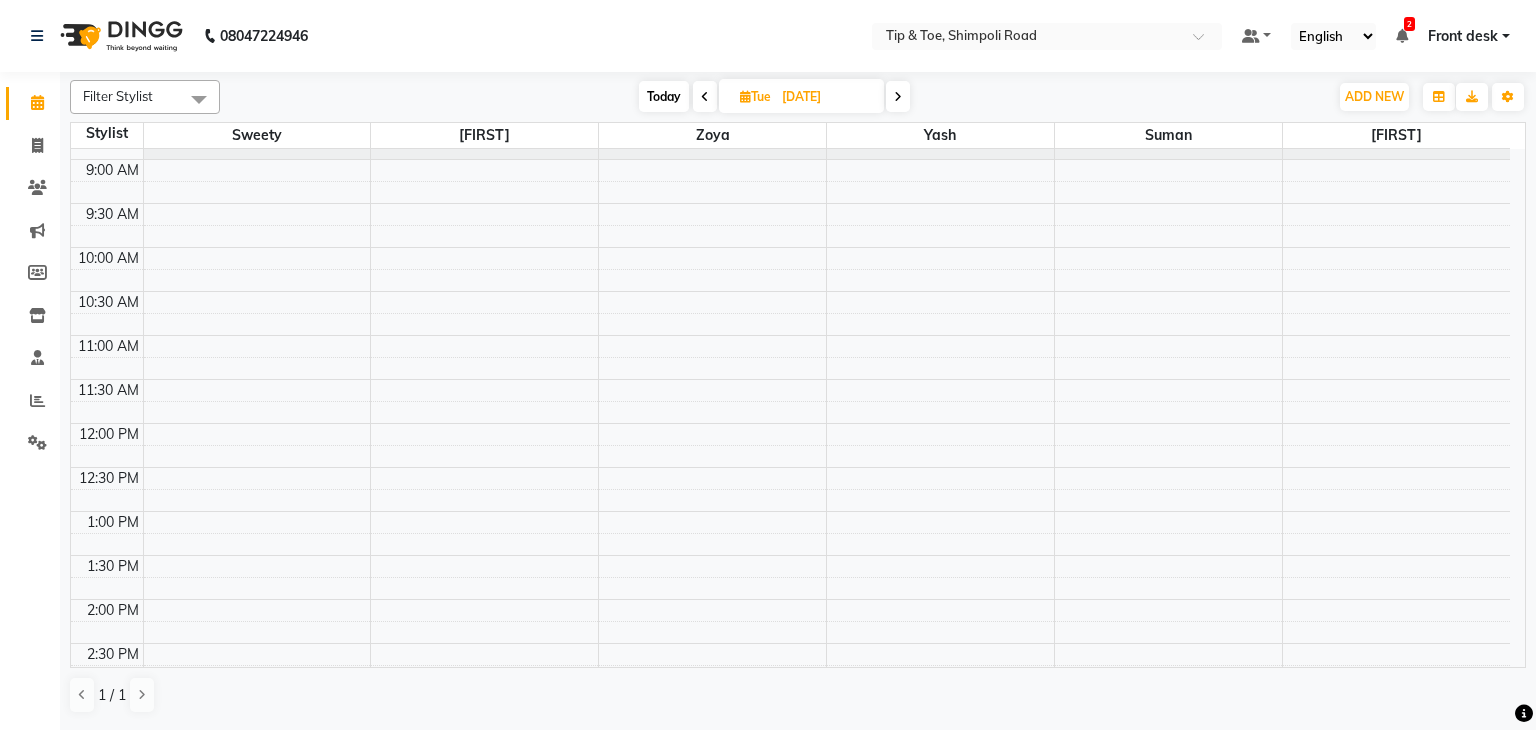 scroll, scrollTop: 0, scrollLeft: 0, axis: both 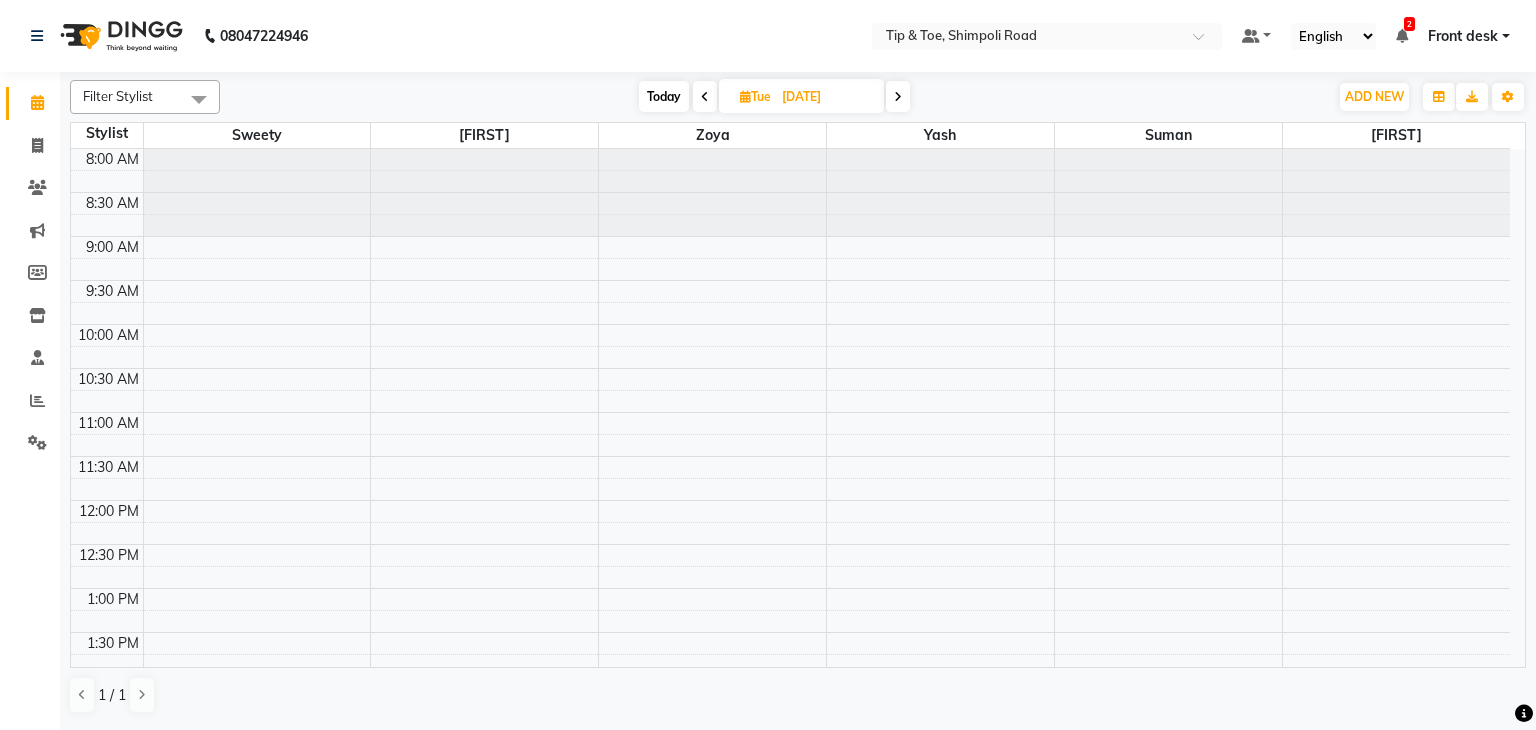 click on "Filter Stylist Select All [FIRST] [FIRST] [FIRST] [FIRST] [FIRST] [FIRST] Today  [DATE] Toggle Dropdown Add Appointment Add Invoice Add Attendance Add Client Toggle Dropdown Add Appointment Add Invoice Add Attendance Add Client ADD NEW Toggle Dropdown Add Appointment Add Invoice Add Attendance Add Client Filter Stylist Select All [FIRST] [FIRST] [FIRST] [FIRST] [FIRST] [FIRST] Group By  Staff View   Room View  View as Vertical  Vertical - Week View  Horizontal  Horizontal - Week View  List  Toggle Dropdown Calendar Settings Manage Tags   Arrange Stylists   Reset Stylists  Full Screen  Show Available Stylist  Appointment Form Zoom 100% Staff/Room Display Count 6 Stylist [FIRST] [FIRST] [FIRST] [FIRST] [FIRST] [FIRST] [TIME] [TIME] [TIME] [TIME] [TIME] [TIME] [TIME] [TIME] [TIME] [TIME] [TIME] [TIME] [TIME] [TIME] [TIME] [TIME] [TIME] [TIME] [TIME] [TIME] [TIME] [TIME] [TIME] [TIME] [TIME] [TIME] [TIME] 1 / 1" 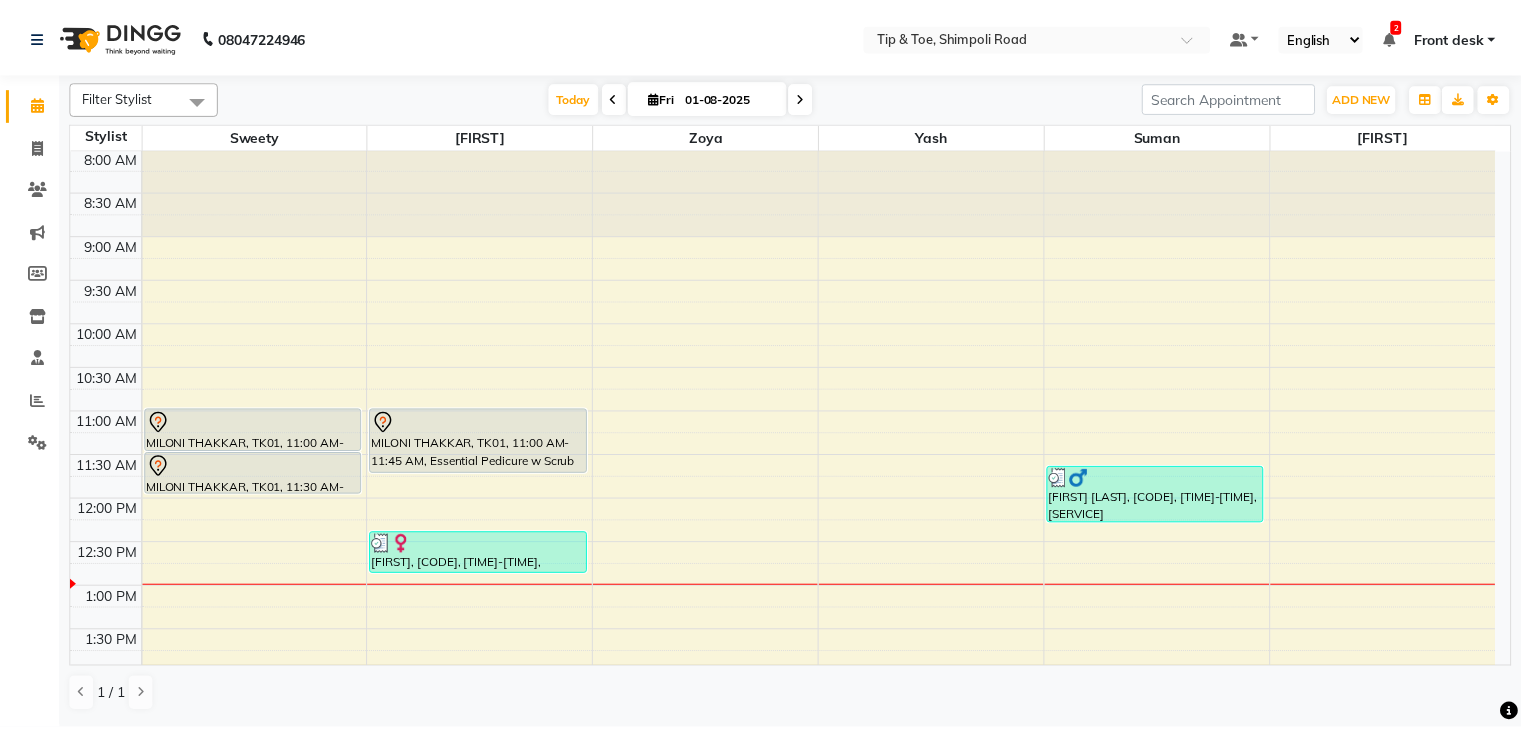 scroll, scrollTop: 0, scrollLeft: 0, axis: both 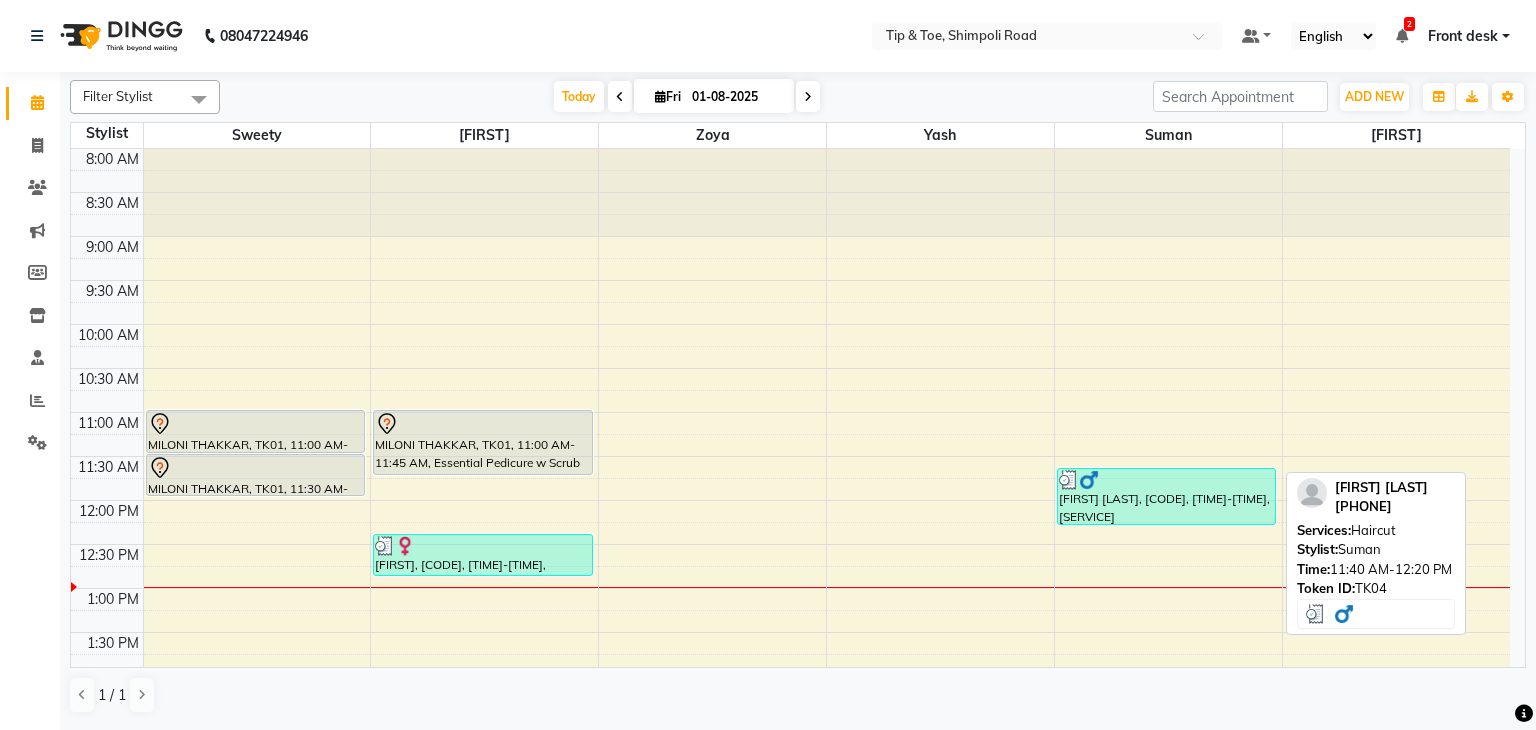 click on "[FIRST] [LAST], [CODE], [TIME]-[TIME], [SERVICE]" at bounding box center [1166, 496] 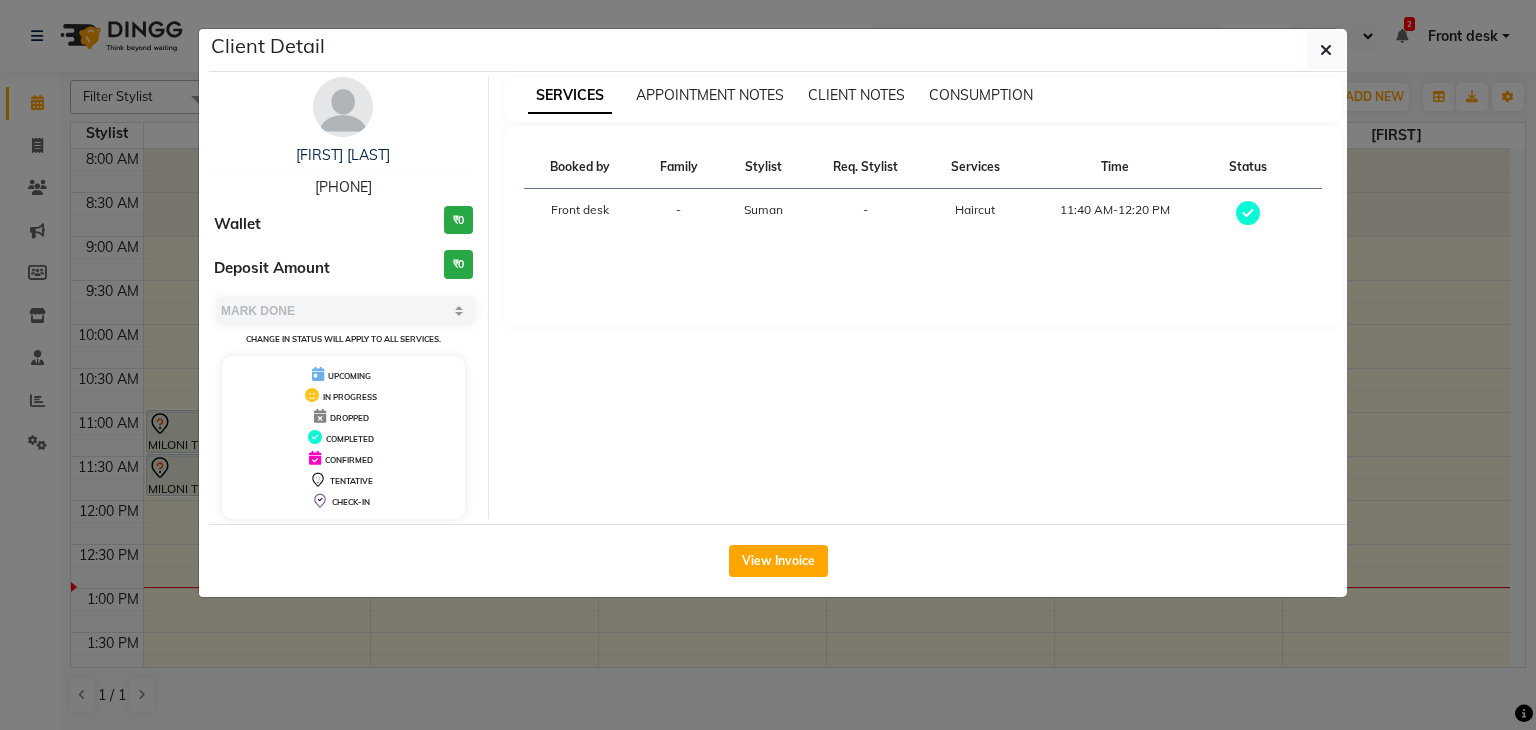click on "Suman" at bounding box center (763, 209) 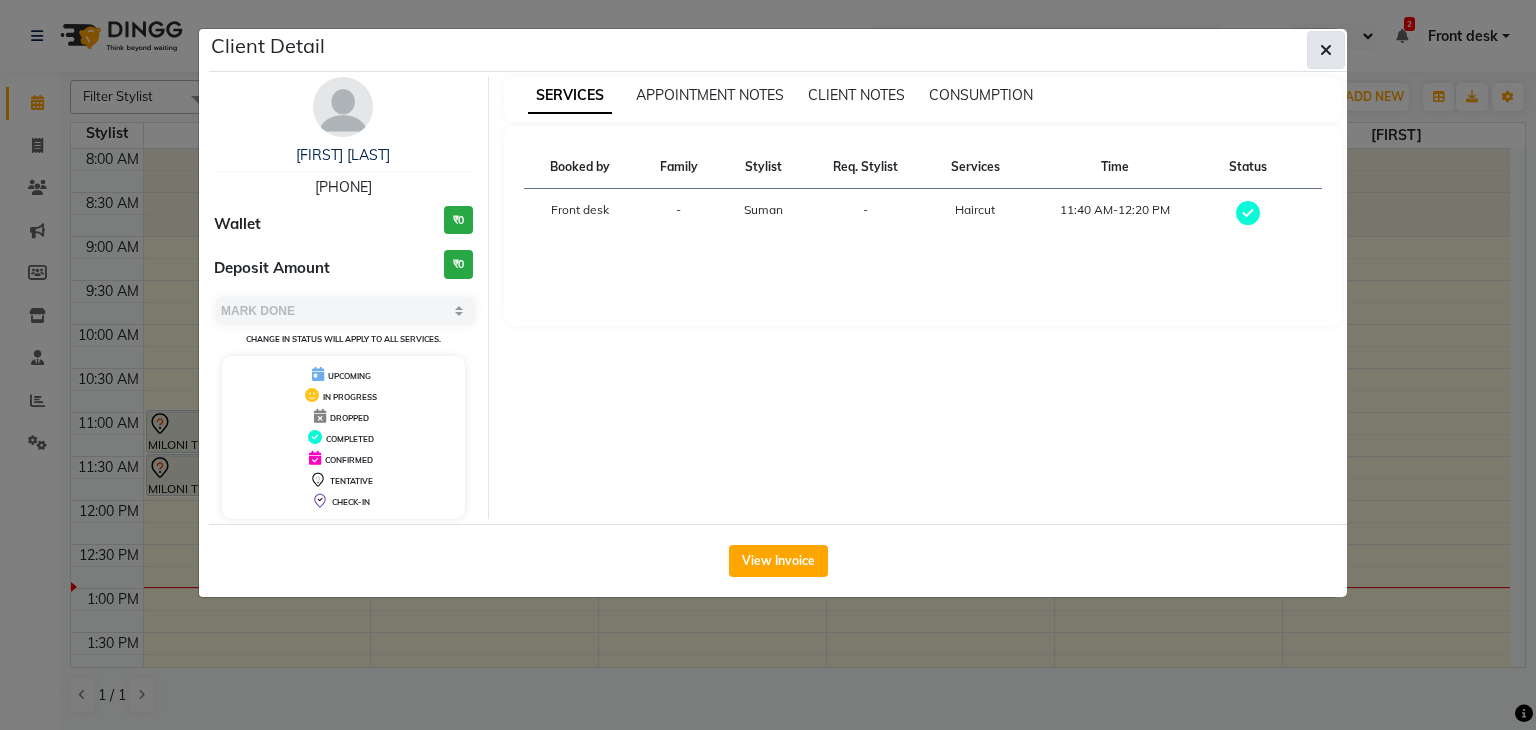 click 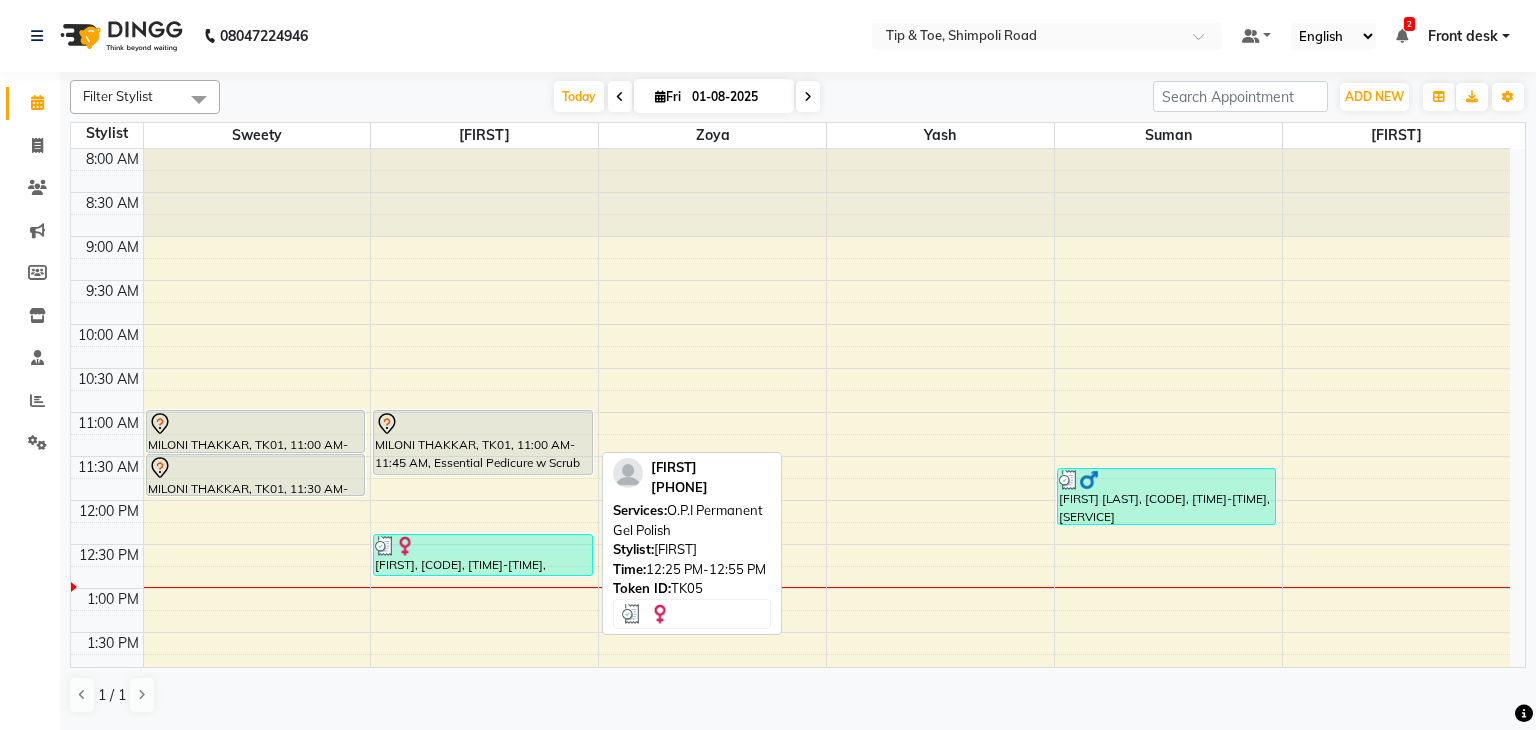 click on "[FIRST], [CODE], [TIME]-[TIME], [BRAND]" at bounding box center [482, 555] 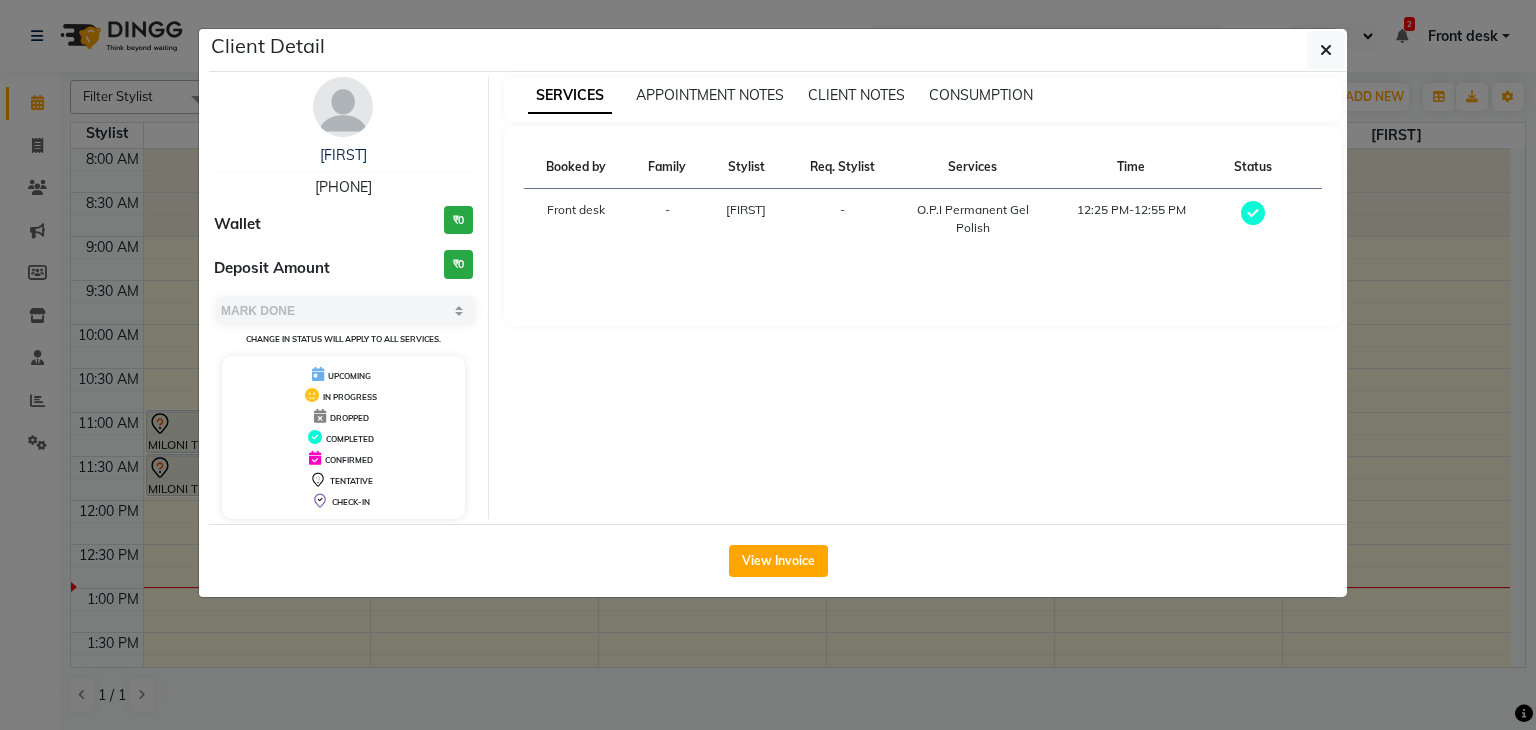 click on "O.P.I Permanent Gel Polish" at bounding box center (973, 219) 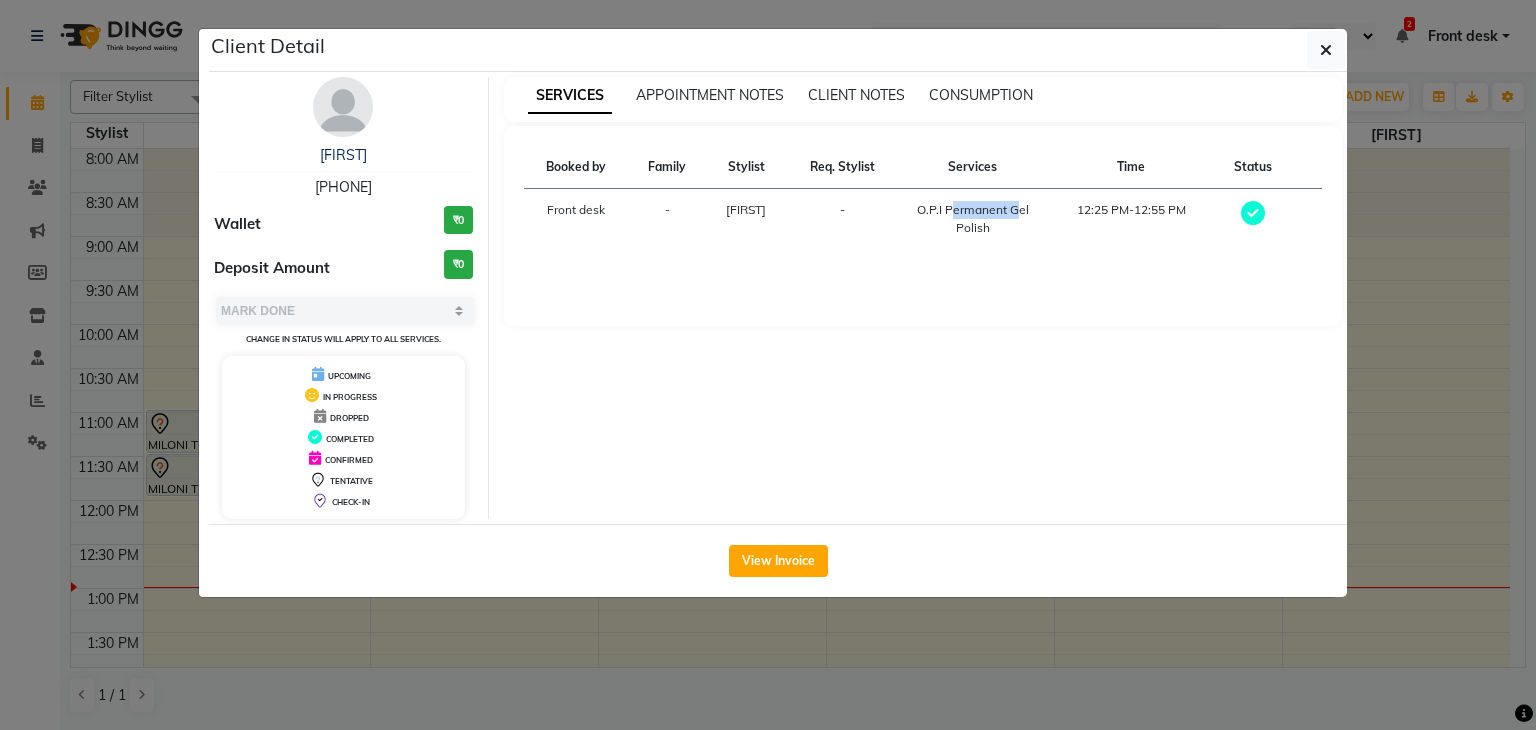 click on "O.P.I Permanent Gel Polish" at bounding box center [973, 219] 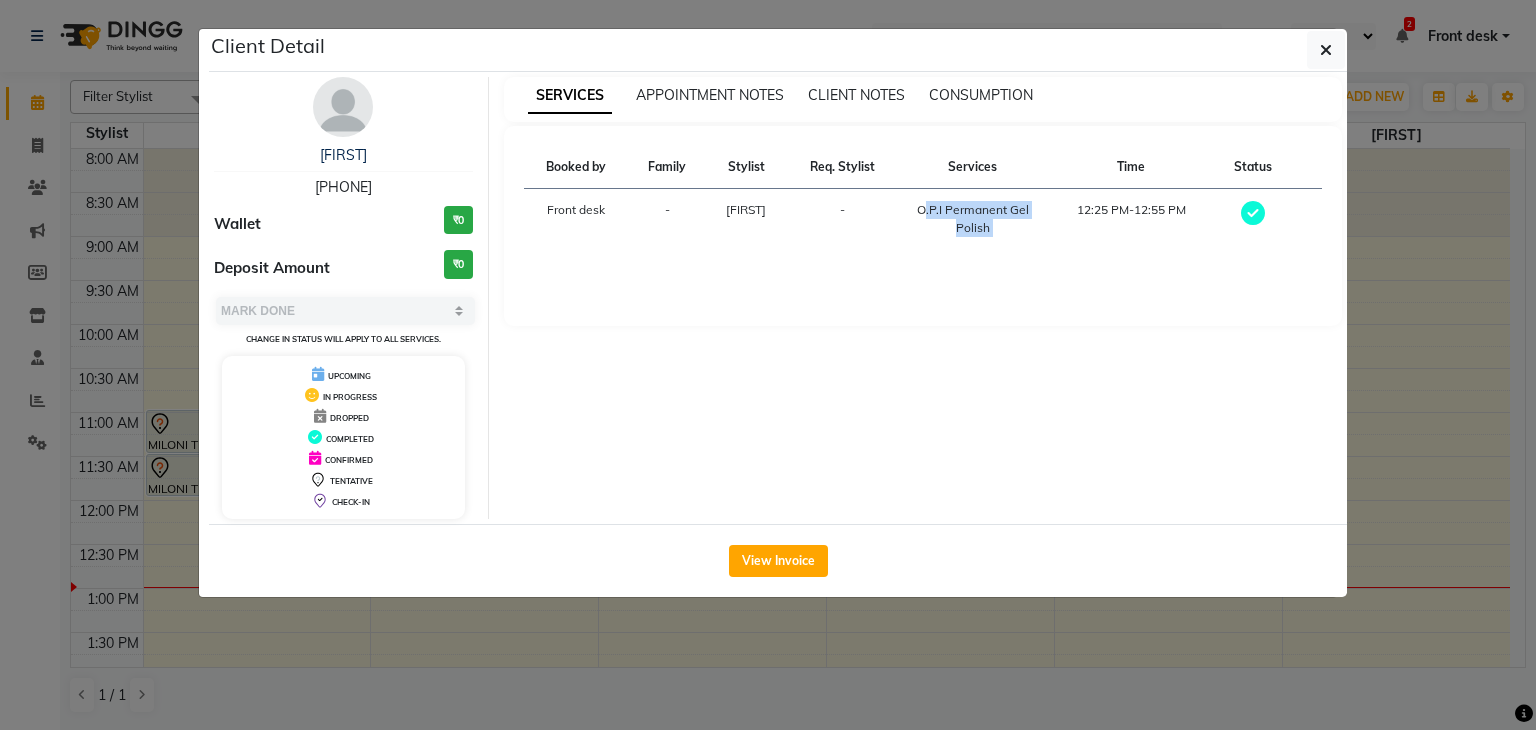 click on "O.P.I Permanent Gel Polish" at bounding box center [973, 219] 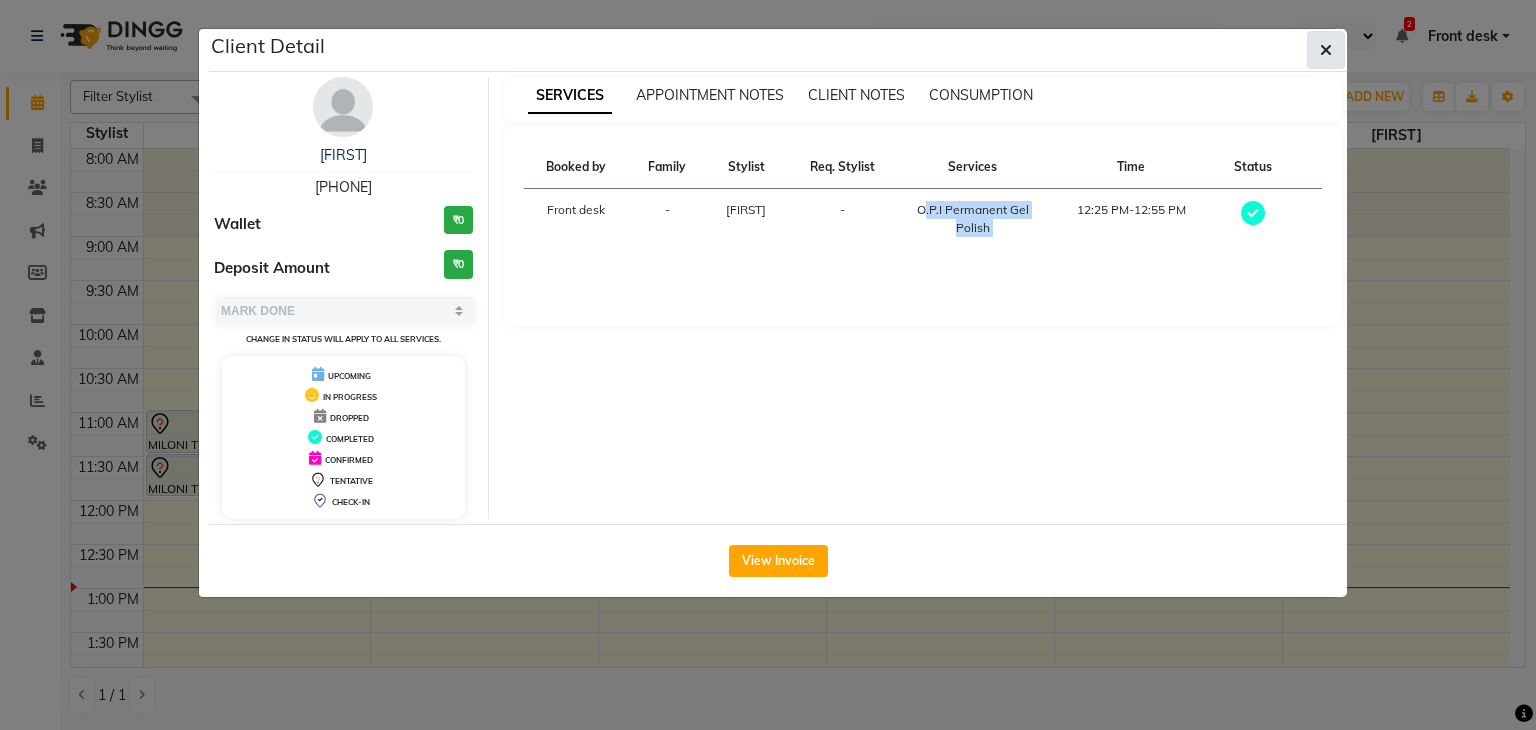click 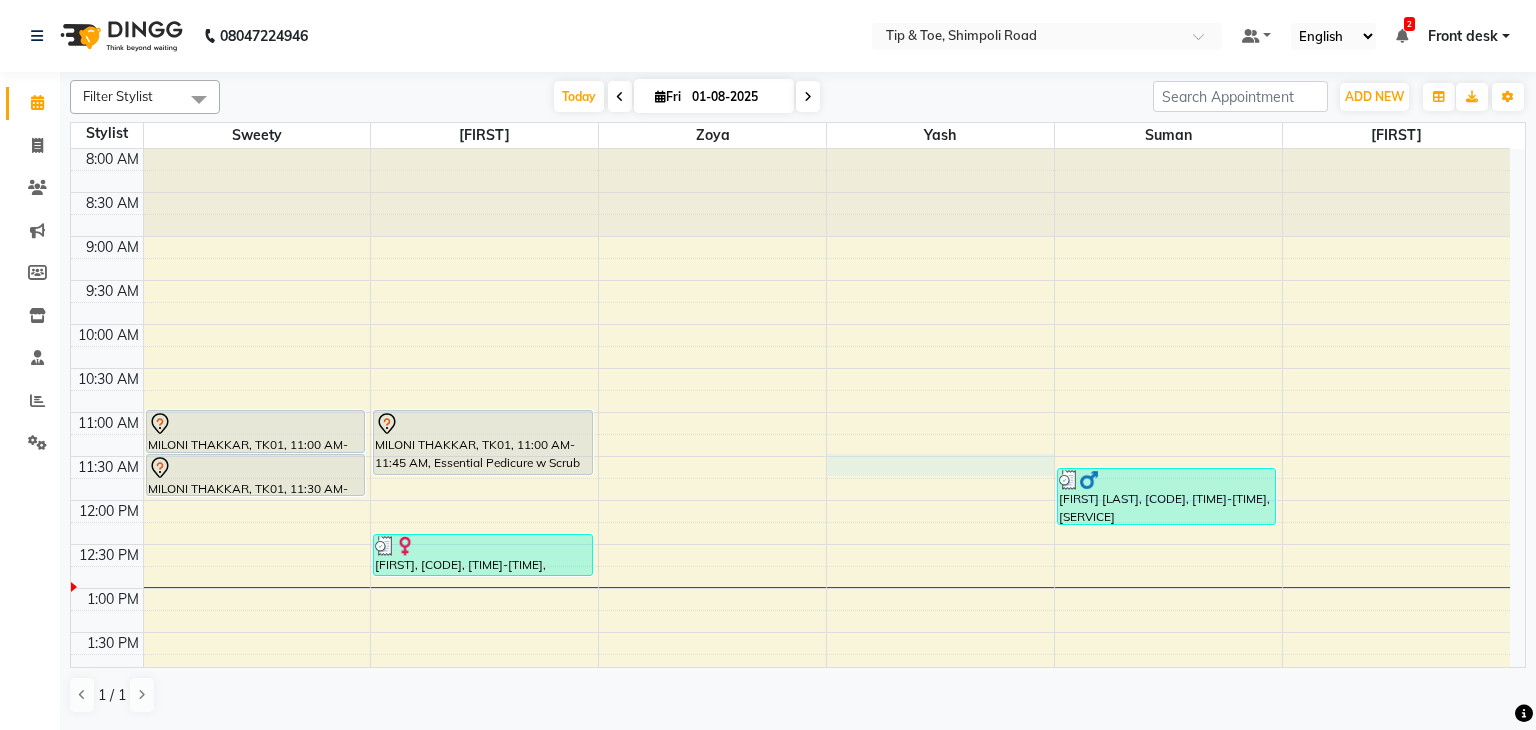 click on "[TIME] [TIME] [TIME] [TIME] [TIME] [TIME] [TIME] [TIME] [TIME] [TIME] [TIME] [TIME] [TIME] [TIME] [TIME] [TIME] [TIME] [TIME] [TIME] [TIME] [TIME] [TIME] [TIME] [TIME] [TIME] [TIME]             [FIRST] [LAST], [CODE], [TIME]-[TIME], [BRAND]             [FIRST] [LAST], [CODE], [TIME]-[TIME], [BRAND]             [FIRST] [LAST], [CODE], [TIME]-[TIME], [BRAND]             [FIRST], [CODE], [TIME]-[TIME], [BRAND]             [FIRST], [CODE], [TIME]-[TIME], [BRAND]             [FIRST] [LAST], [CODE], [TIME]-[TIME], [SERVICE]" at bounding box center (790, 720) 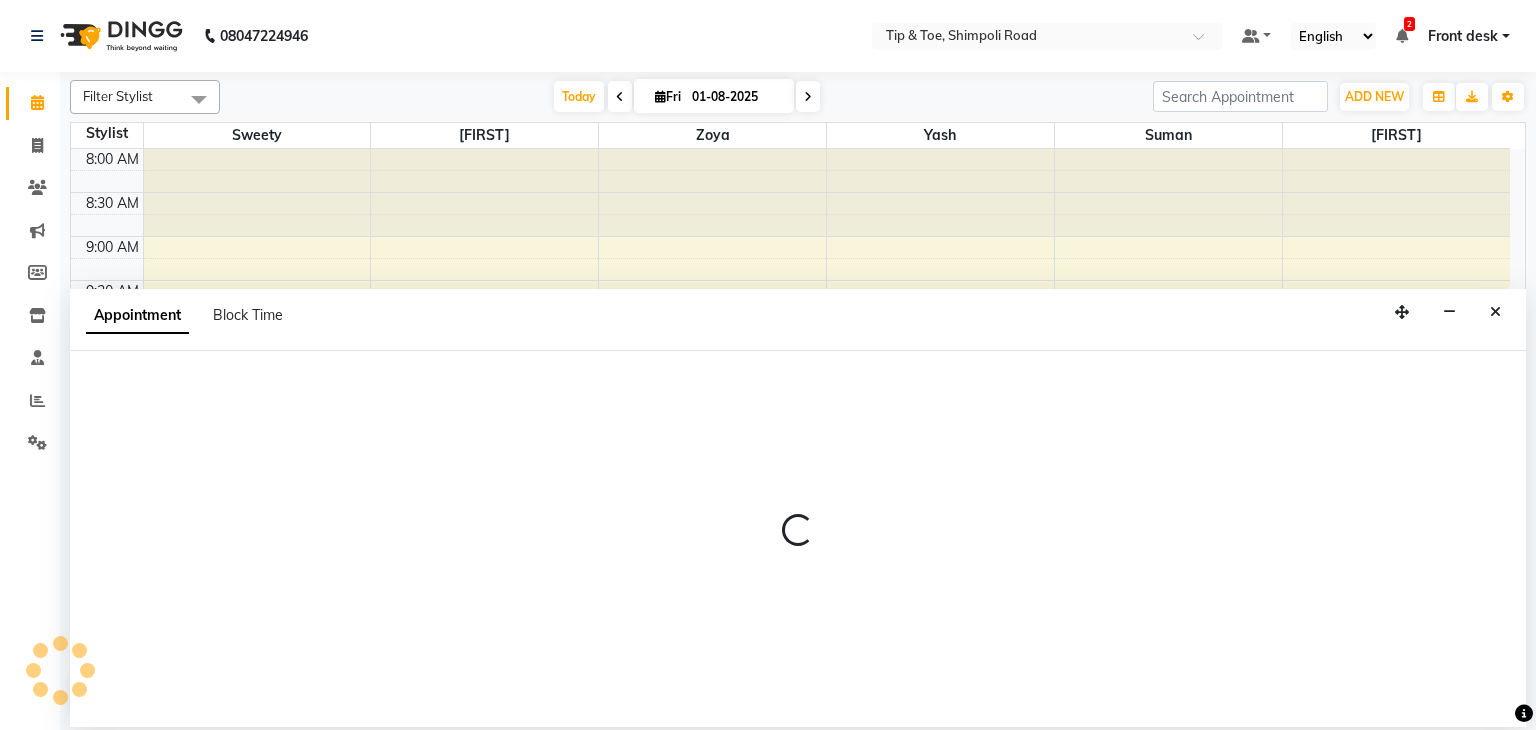 select on "68799" 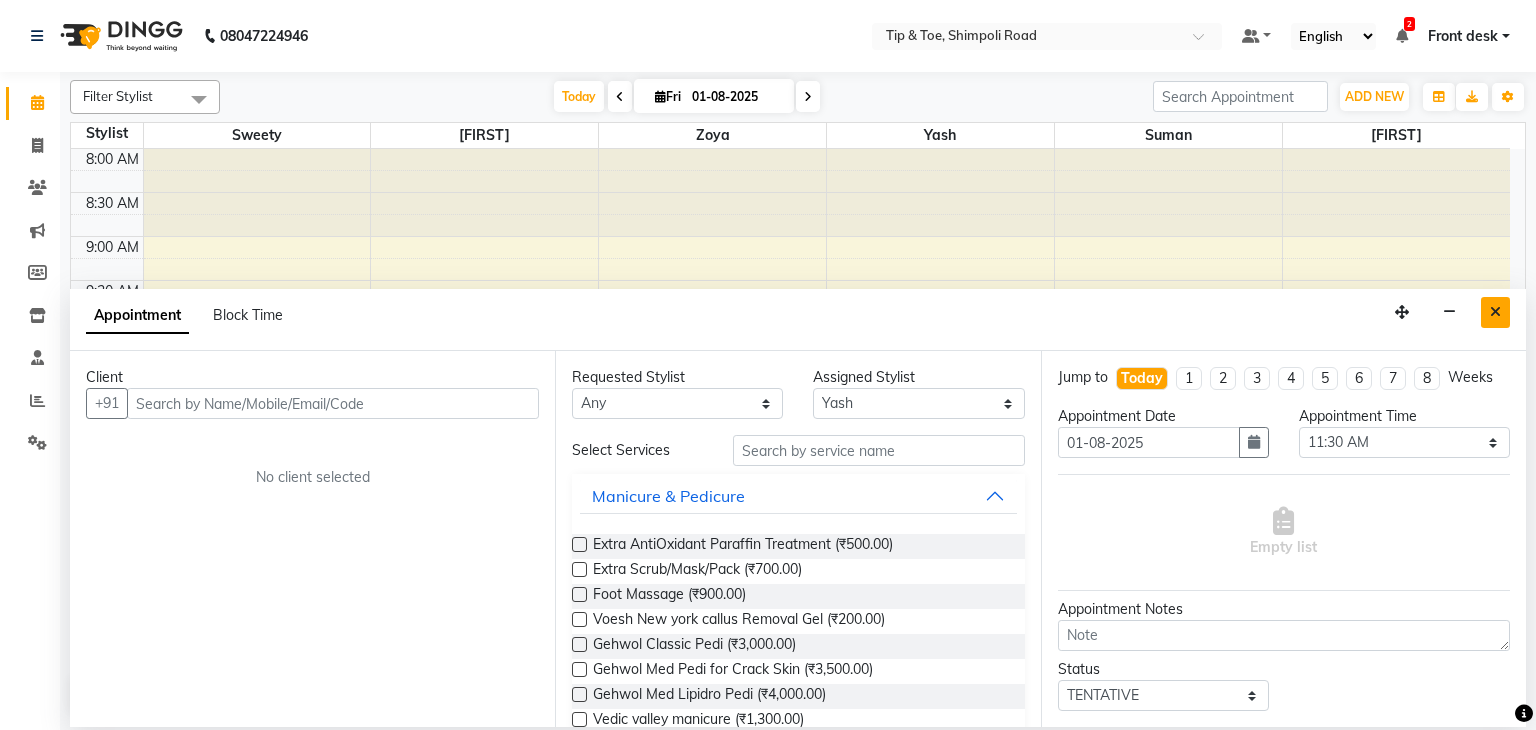click at bounding box center [1495, 312] 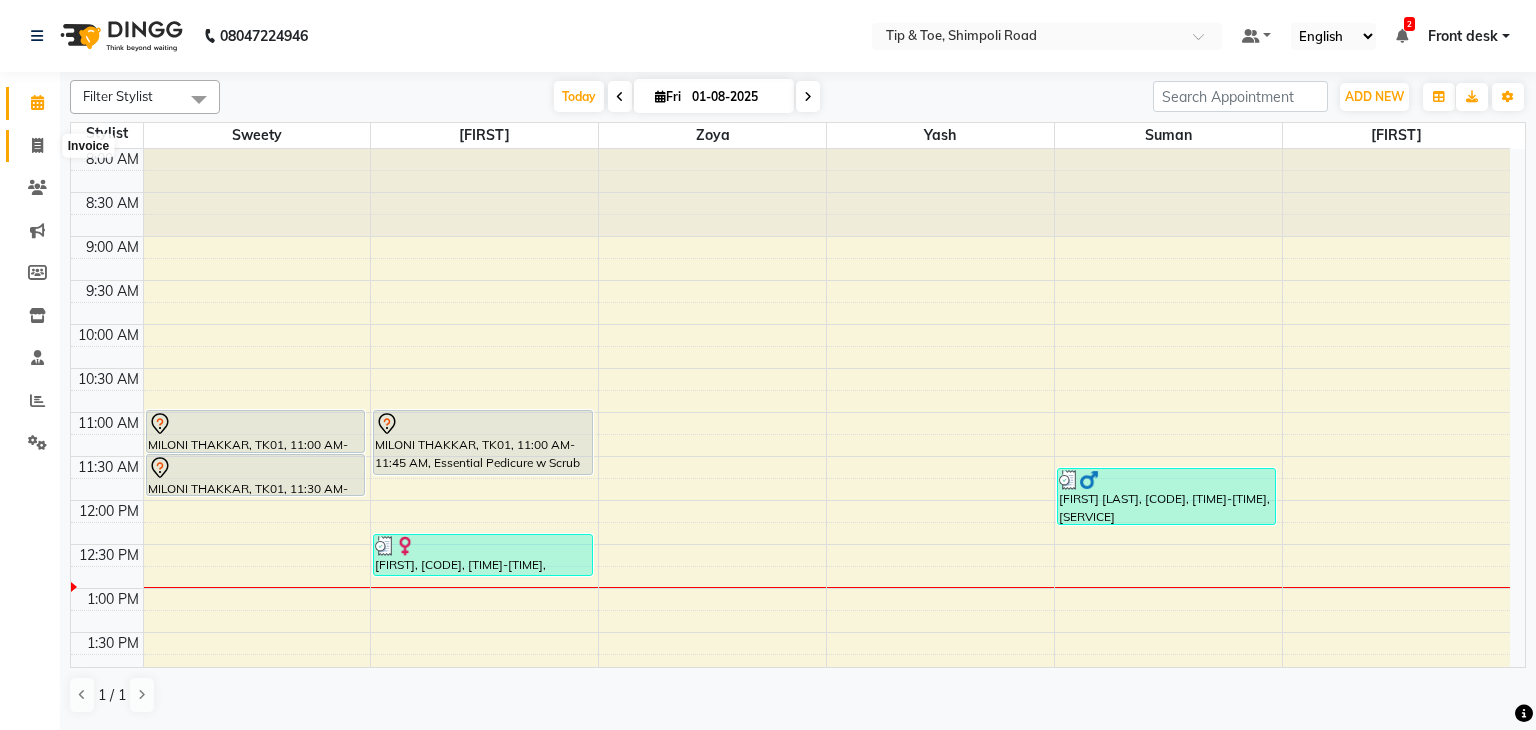 click 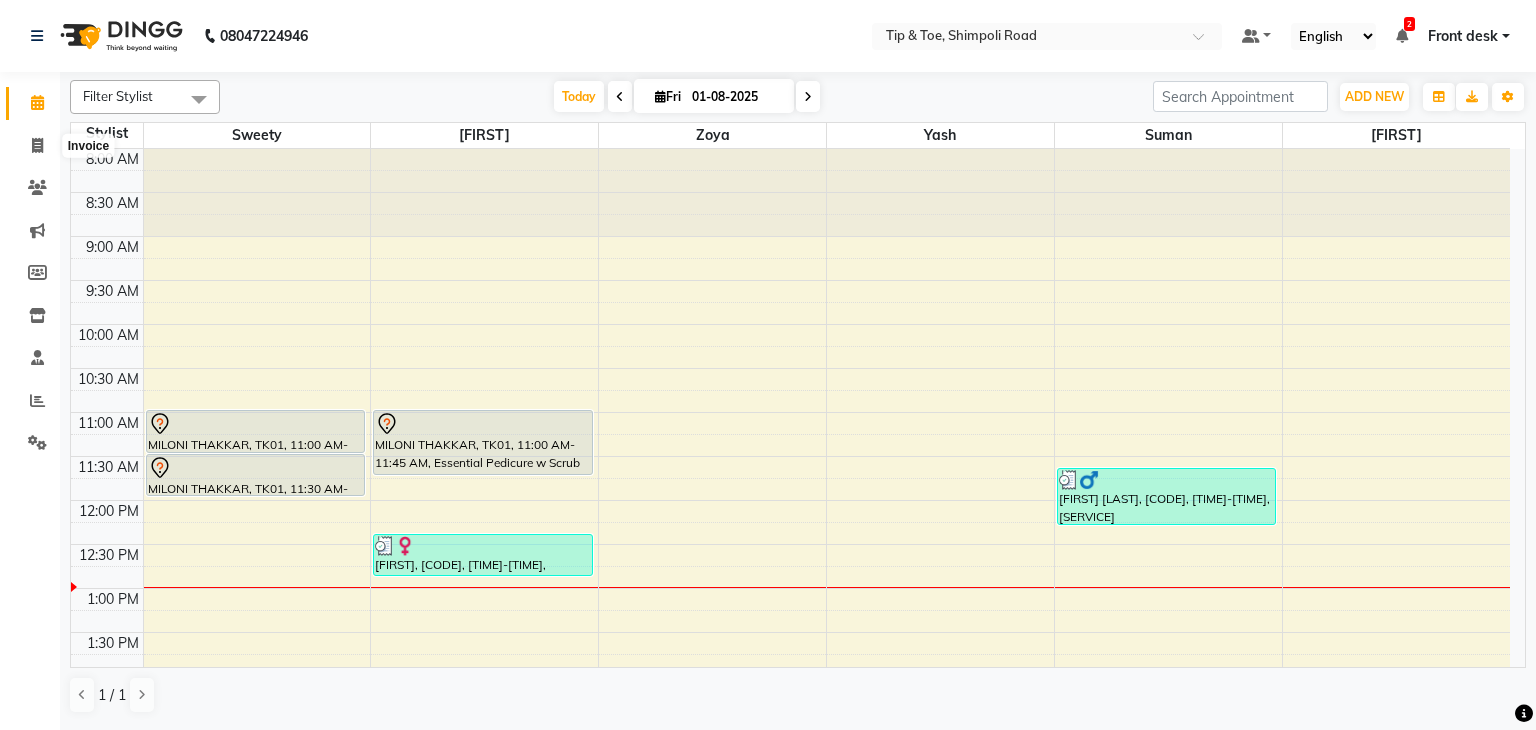 select on "service" 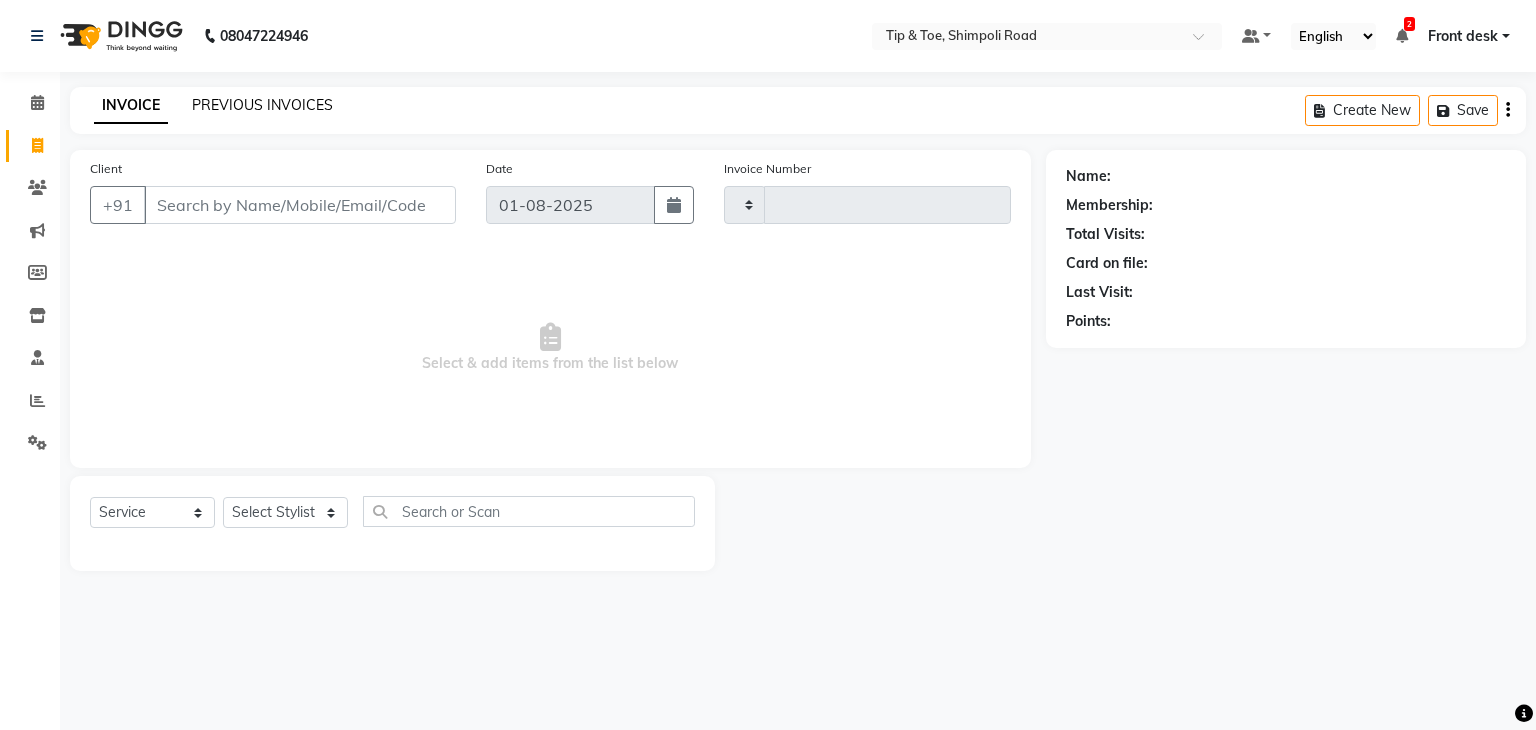 type on "0852" 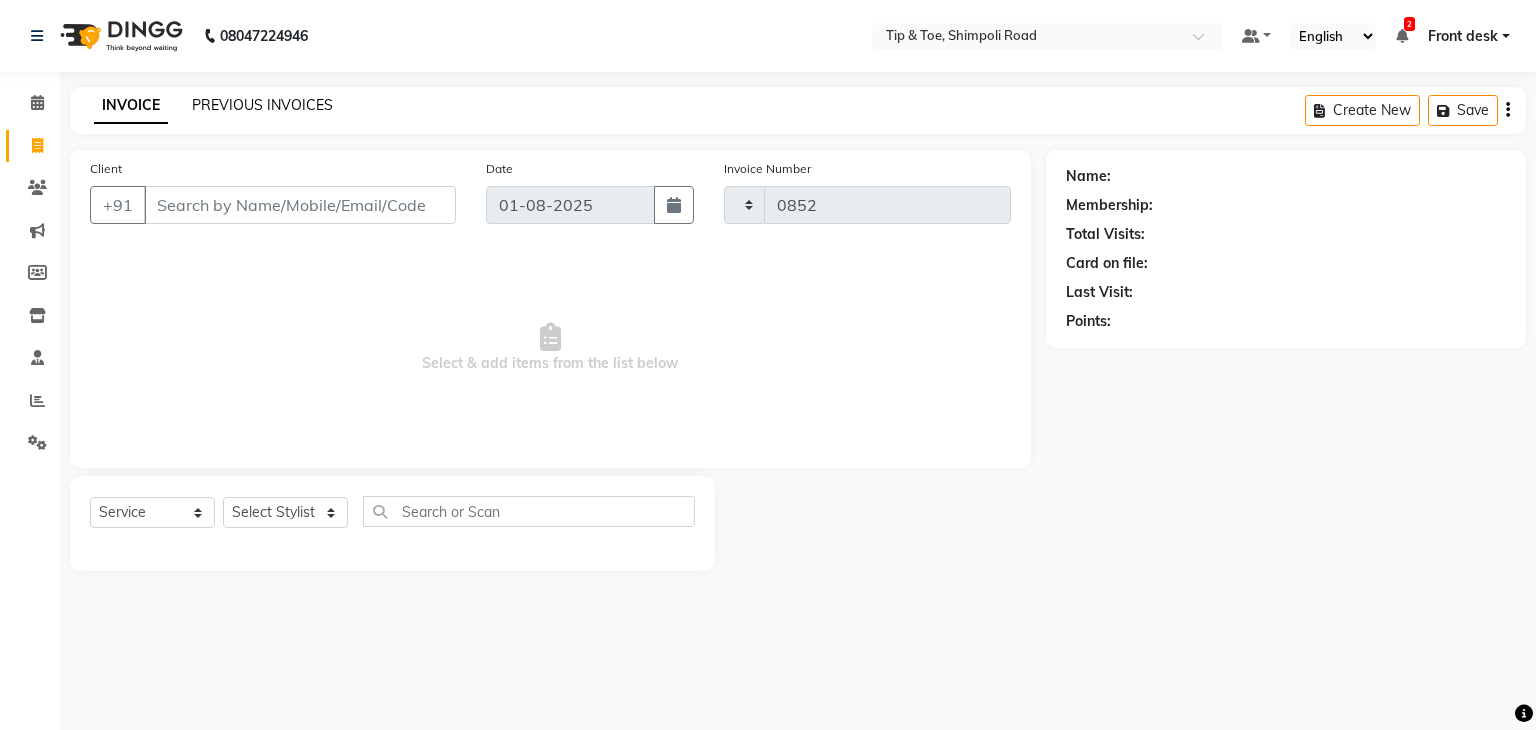 select on "5942" 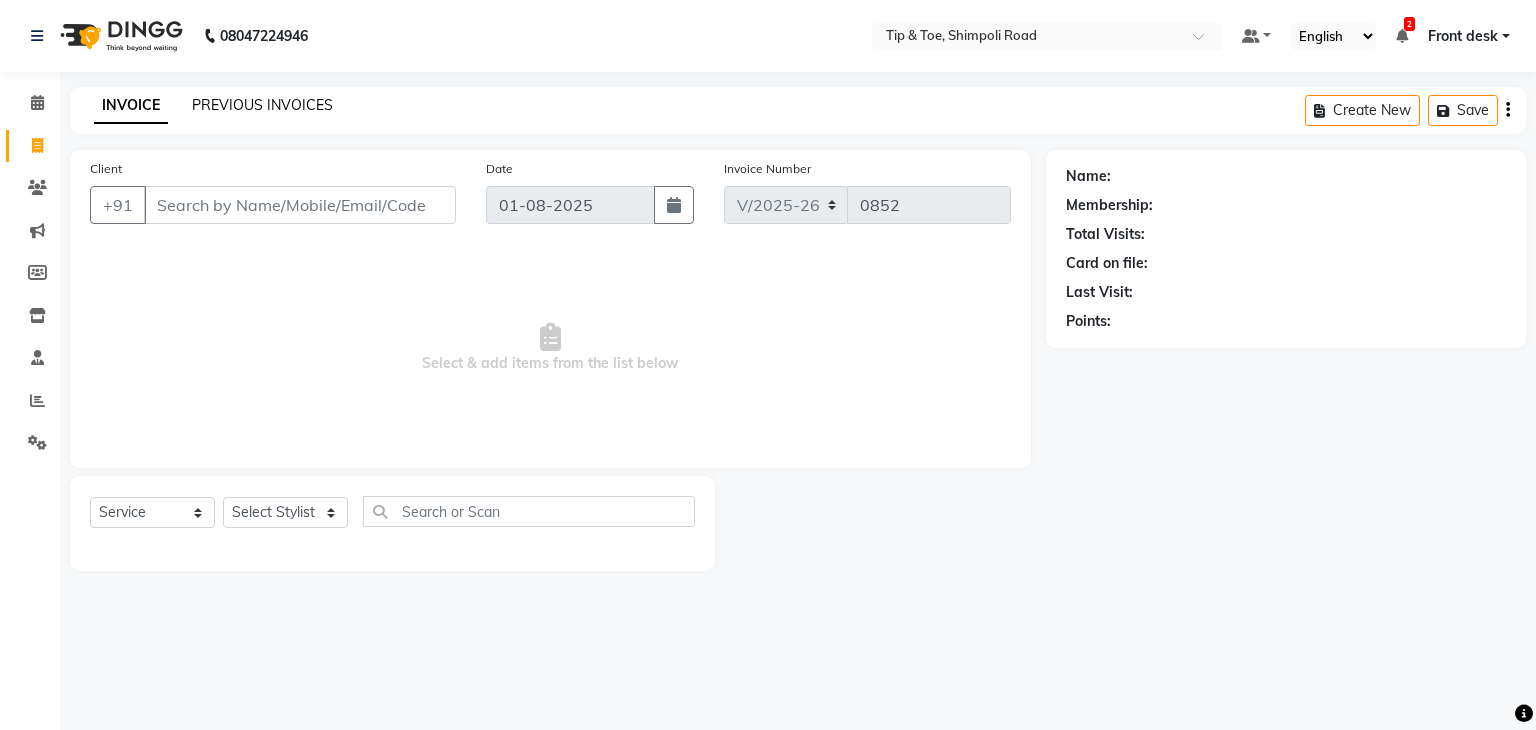 click on "PREVIOUS INVOICES" 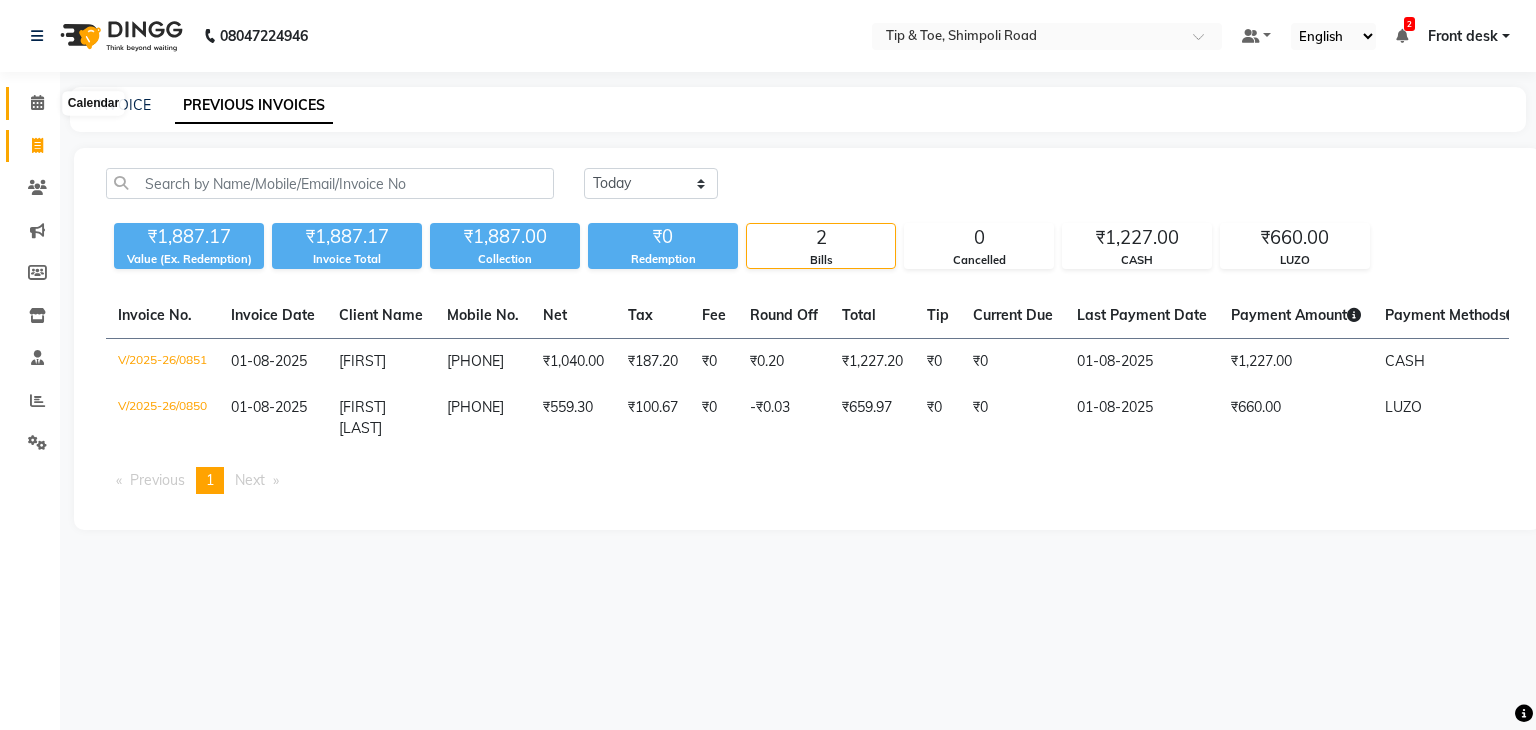 click 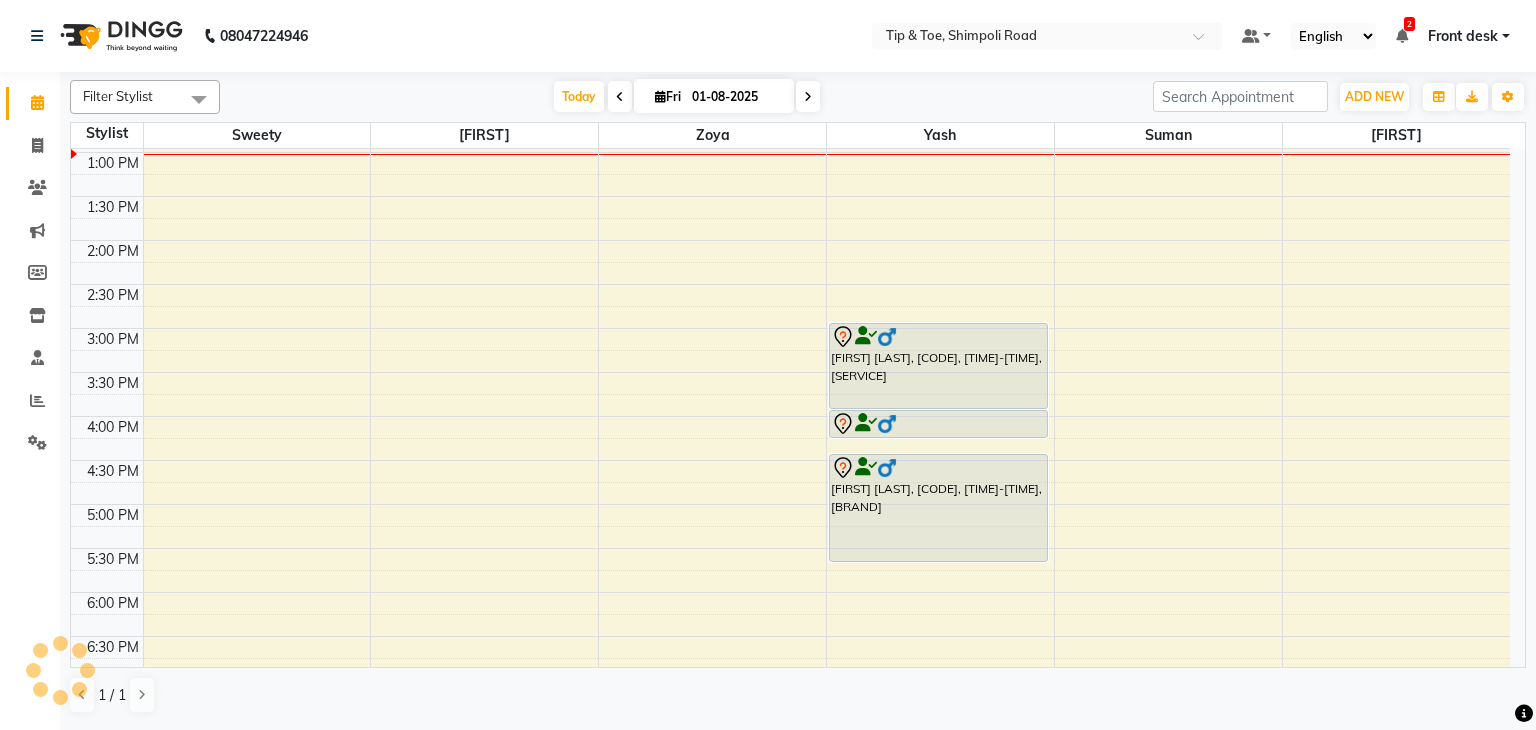 scroll, scrollTop: 0, scrollLeft: 0, axis: both 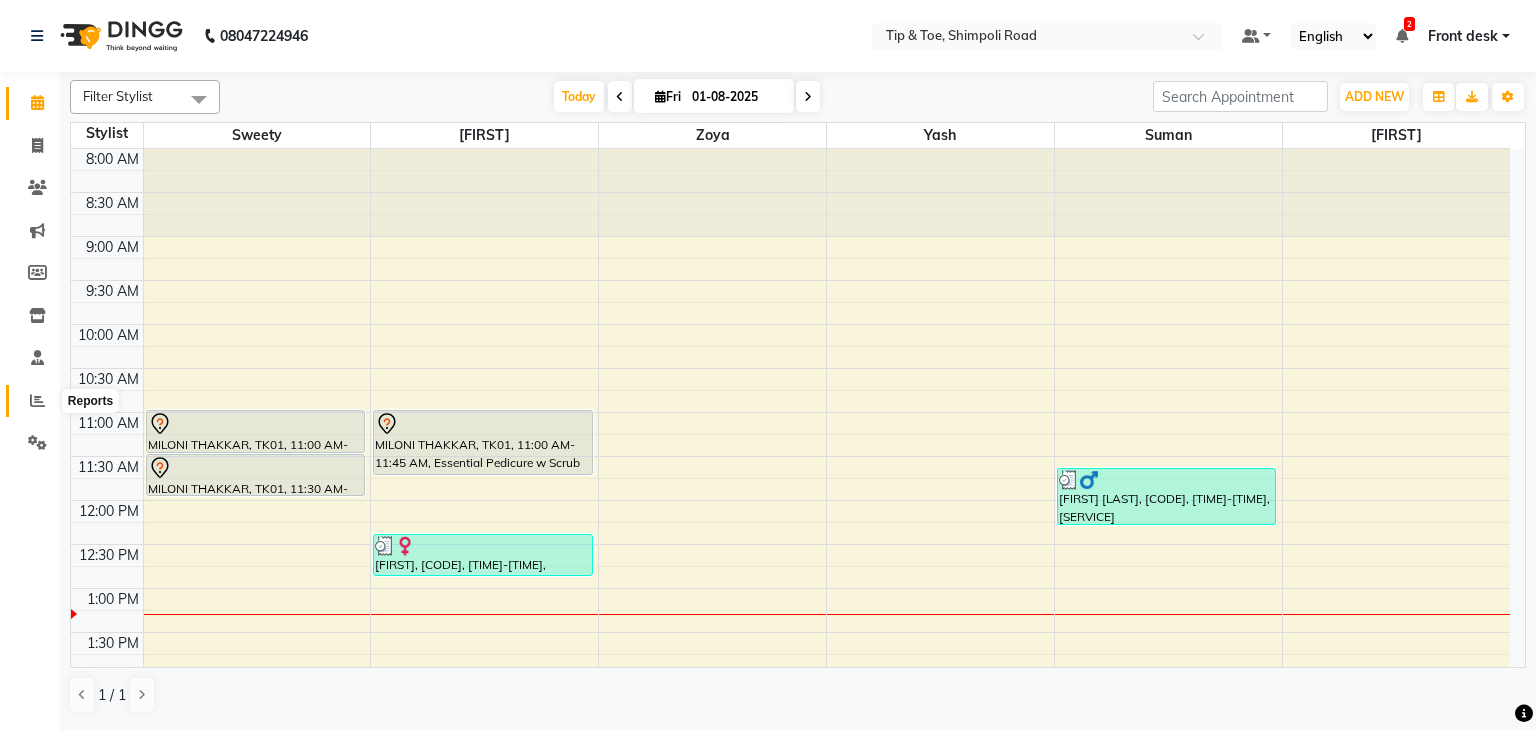 click 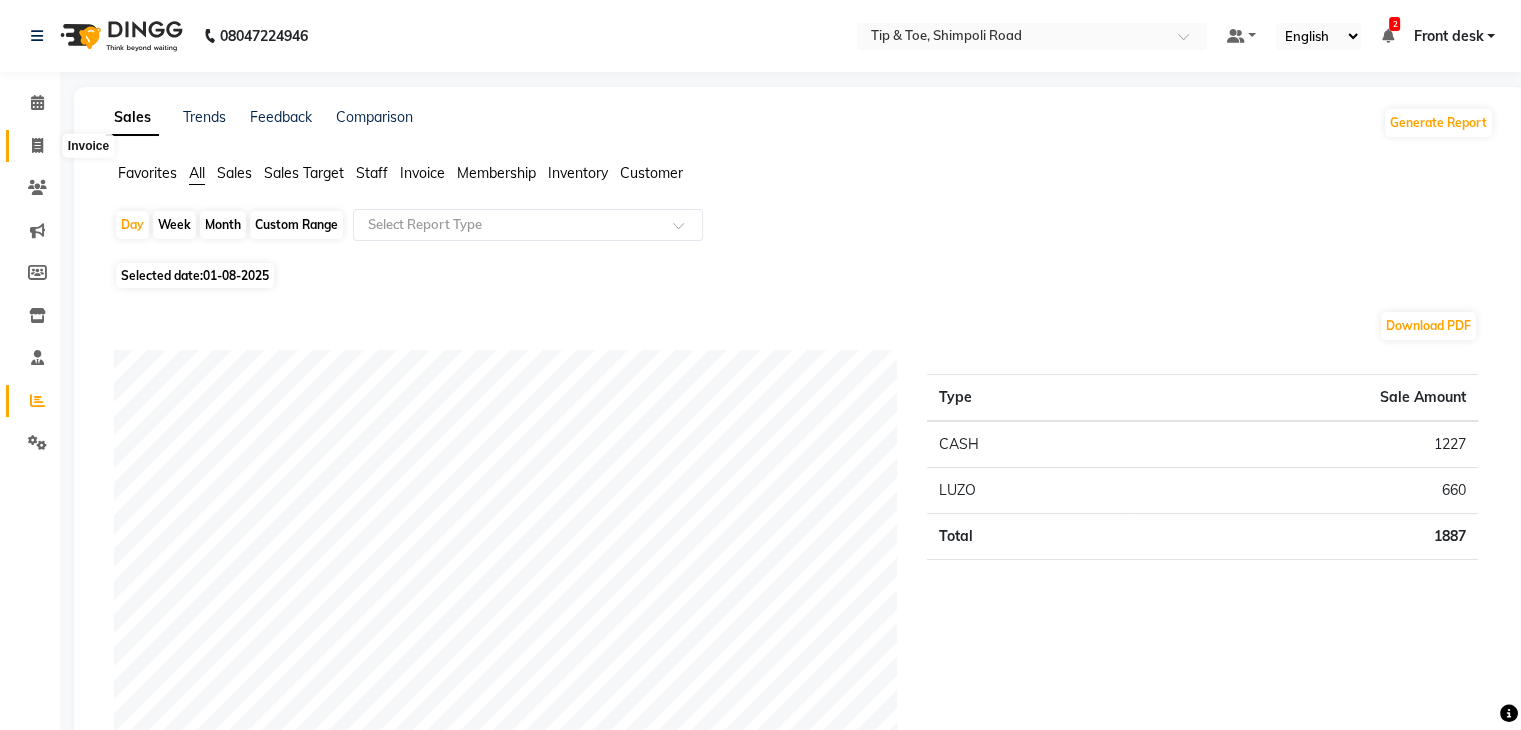 click 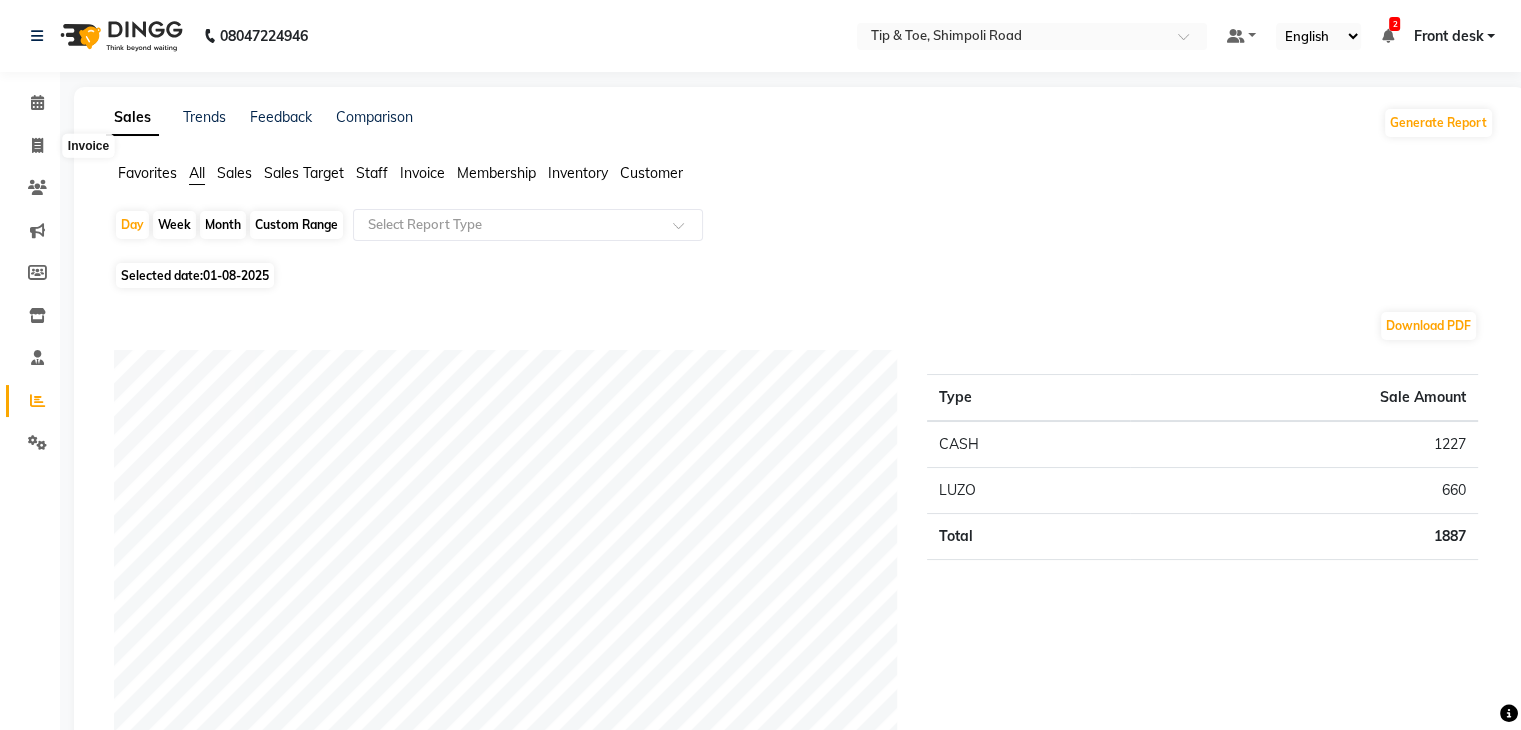 select on "service" 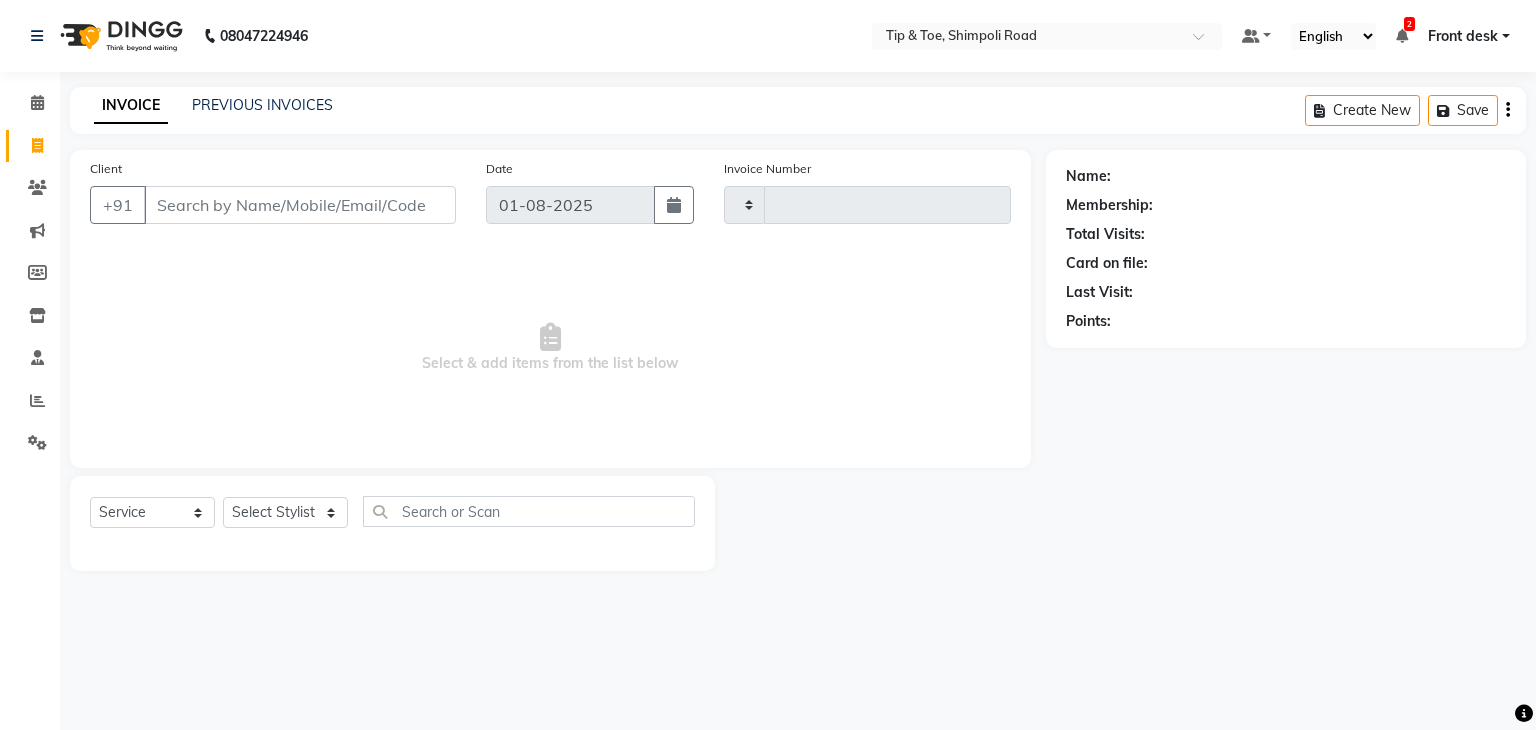 type on "0852" 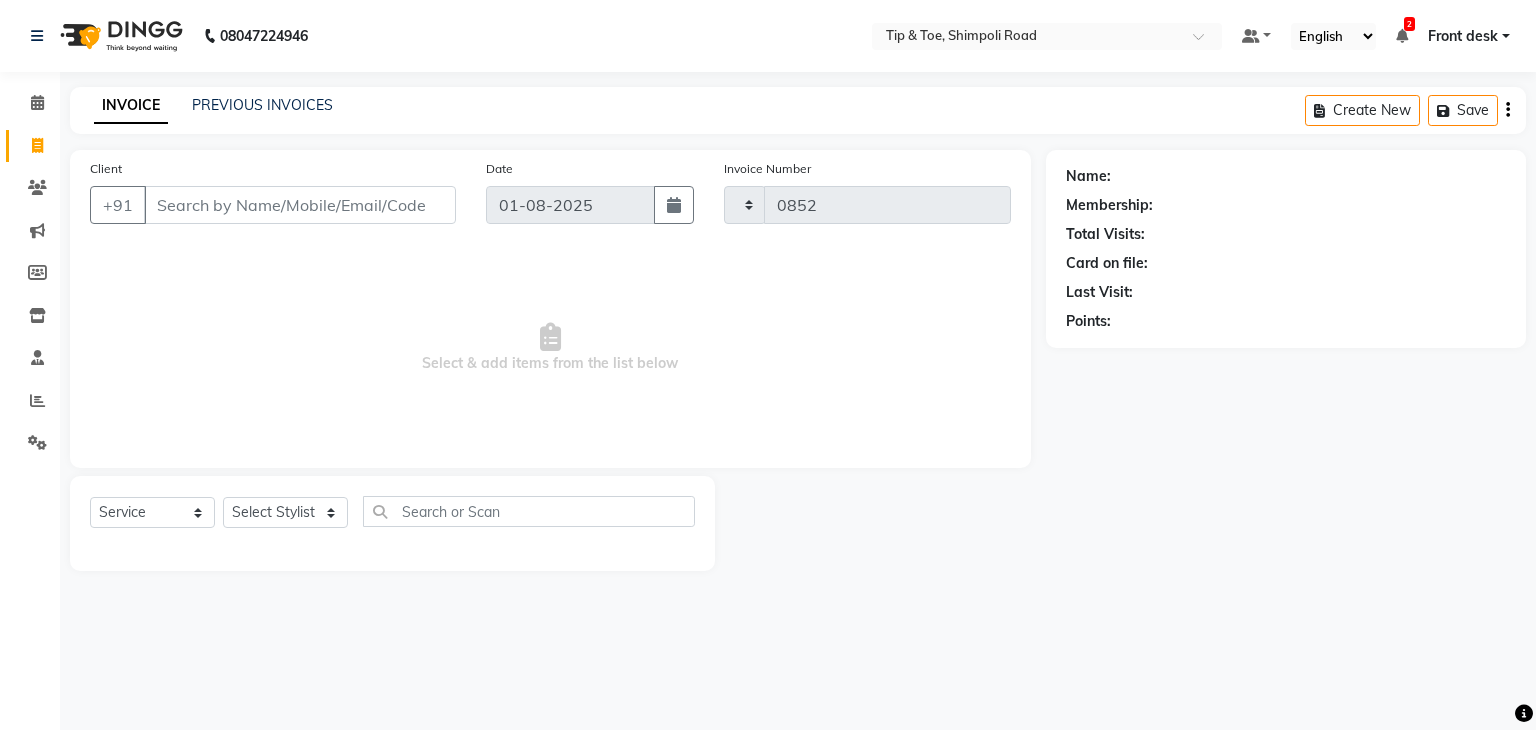 select on "5942" 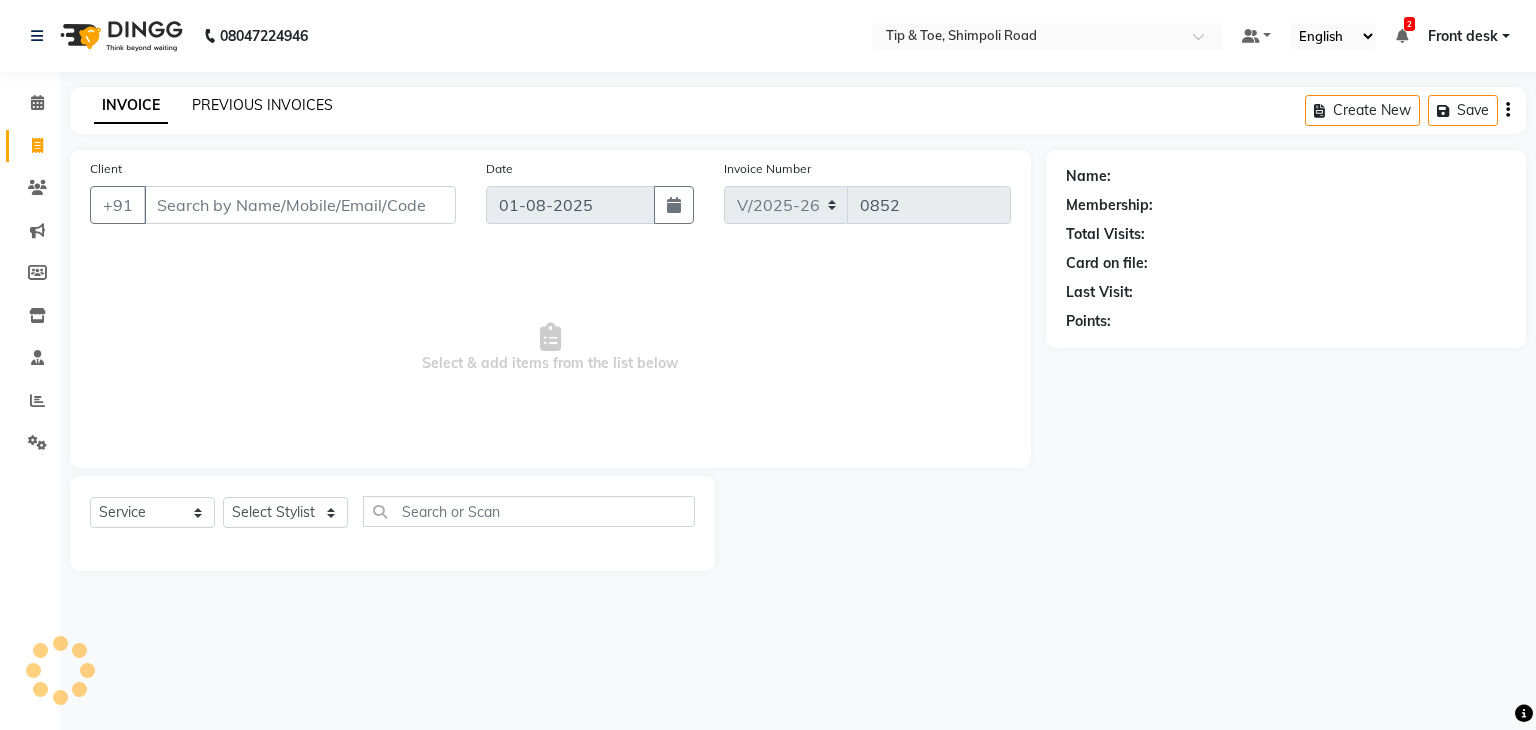 click on "PREVIOUS INVOICES" 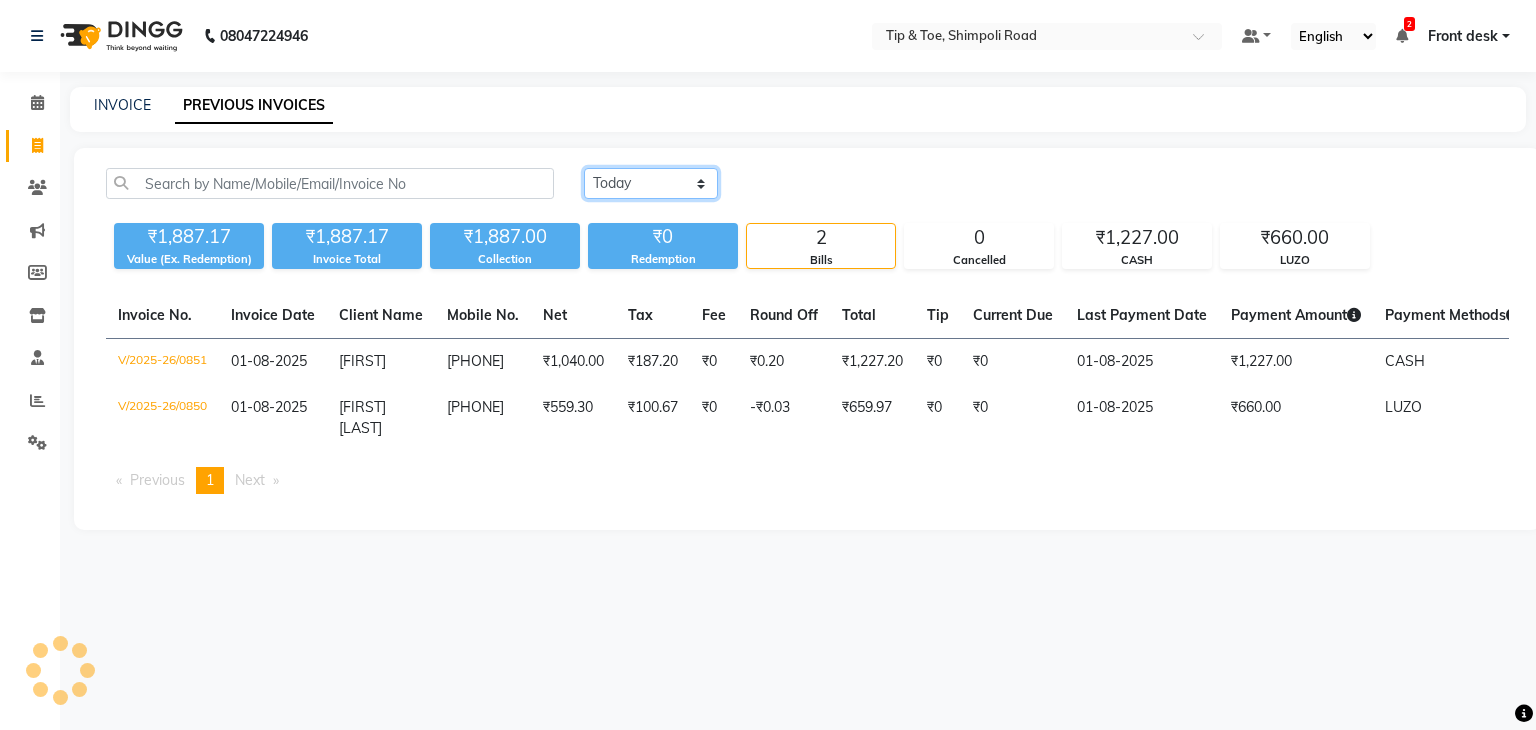 click on "Today Yesterday Custom Range" 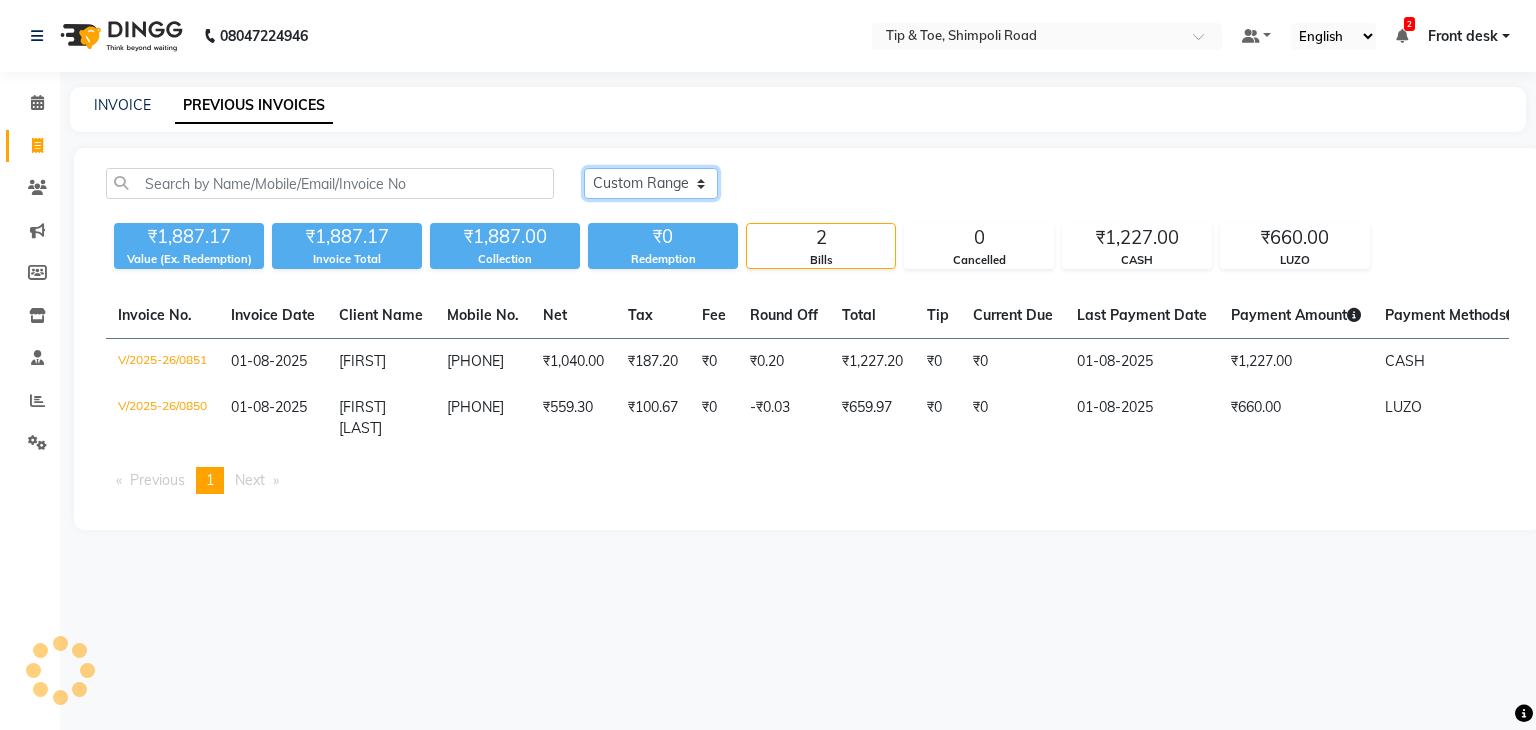 click on "Today Yesterday Custom Range" 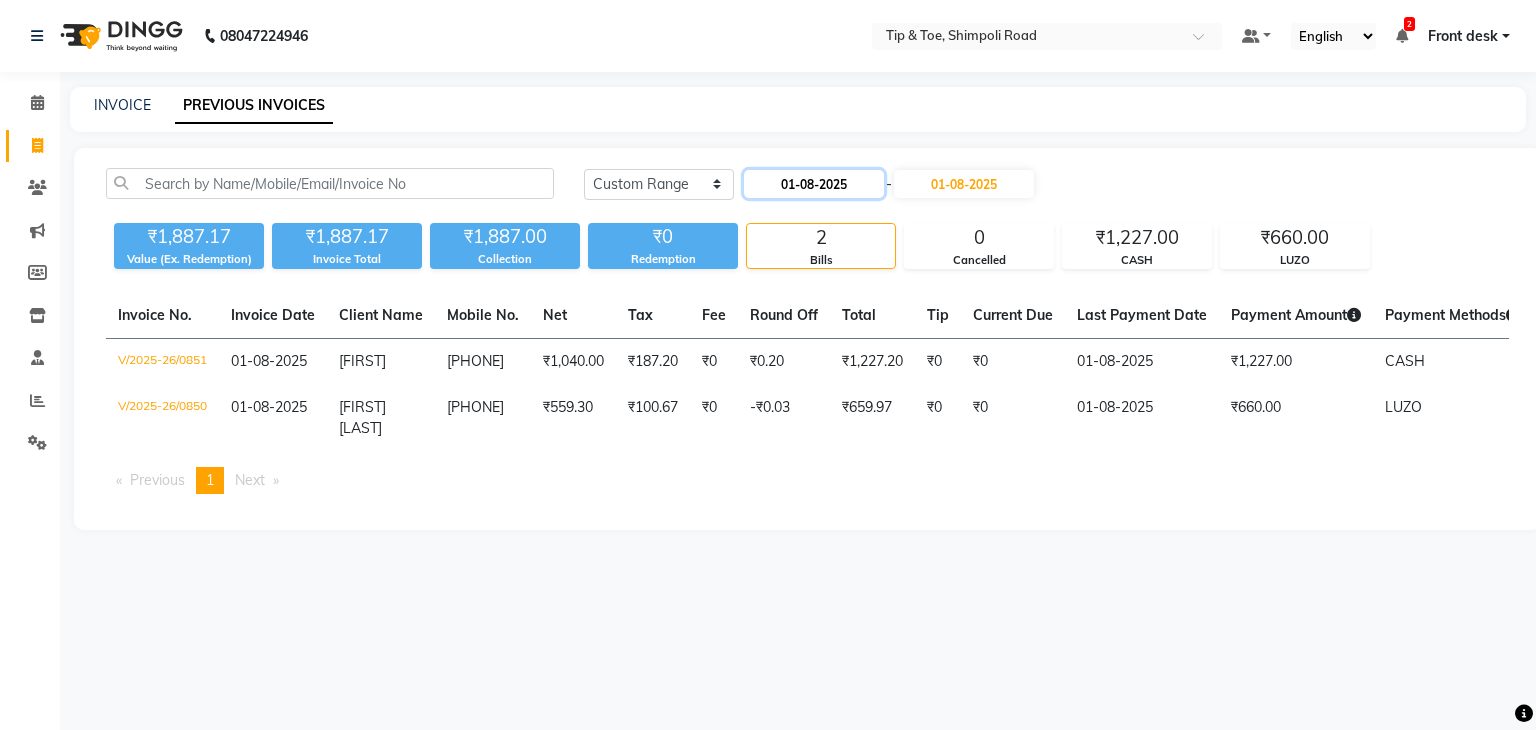 click on "01-08-2025" 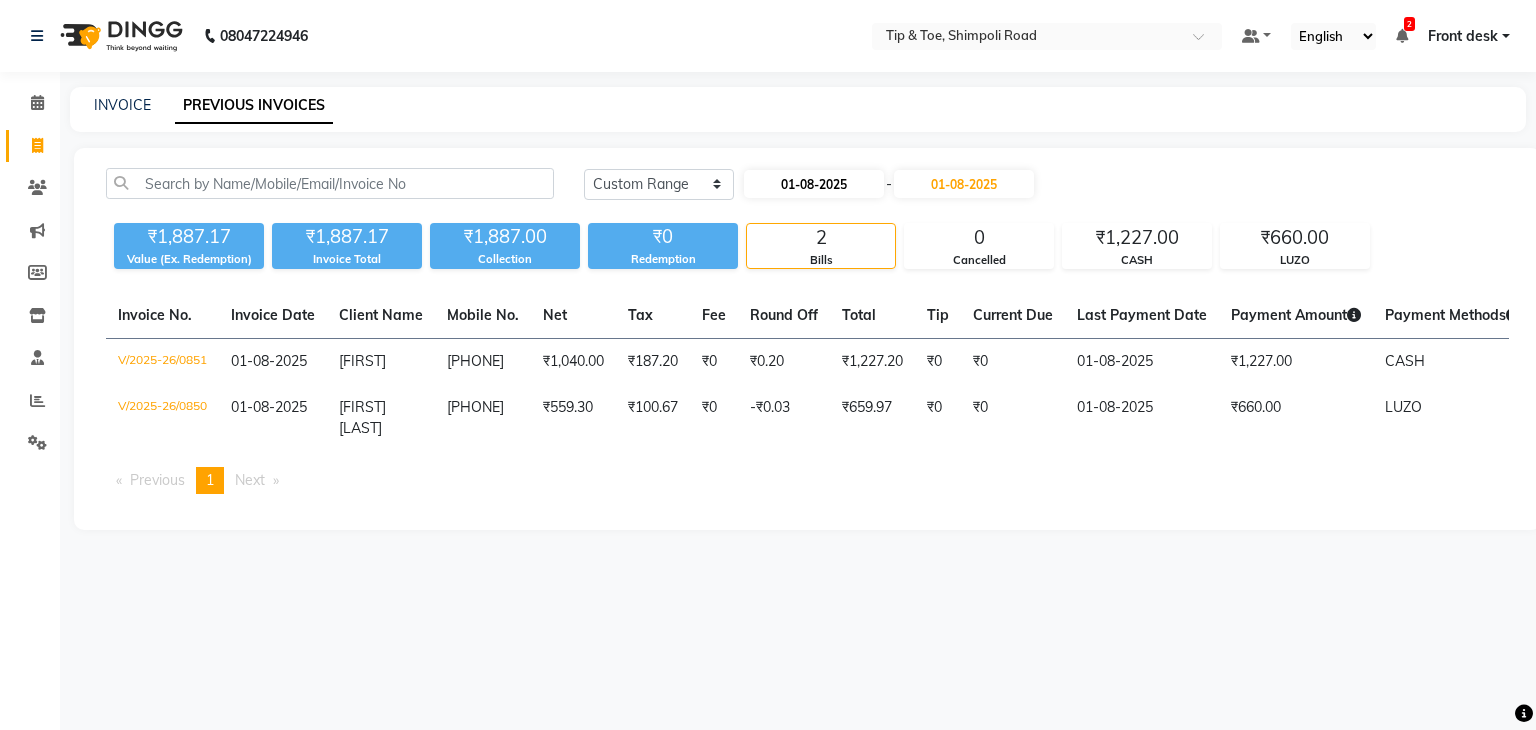 select on "8" 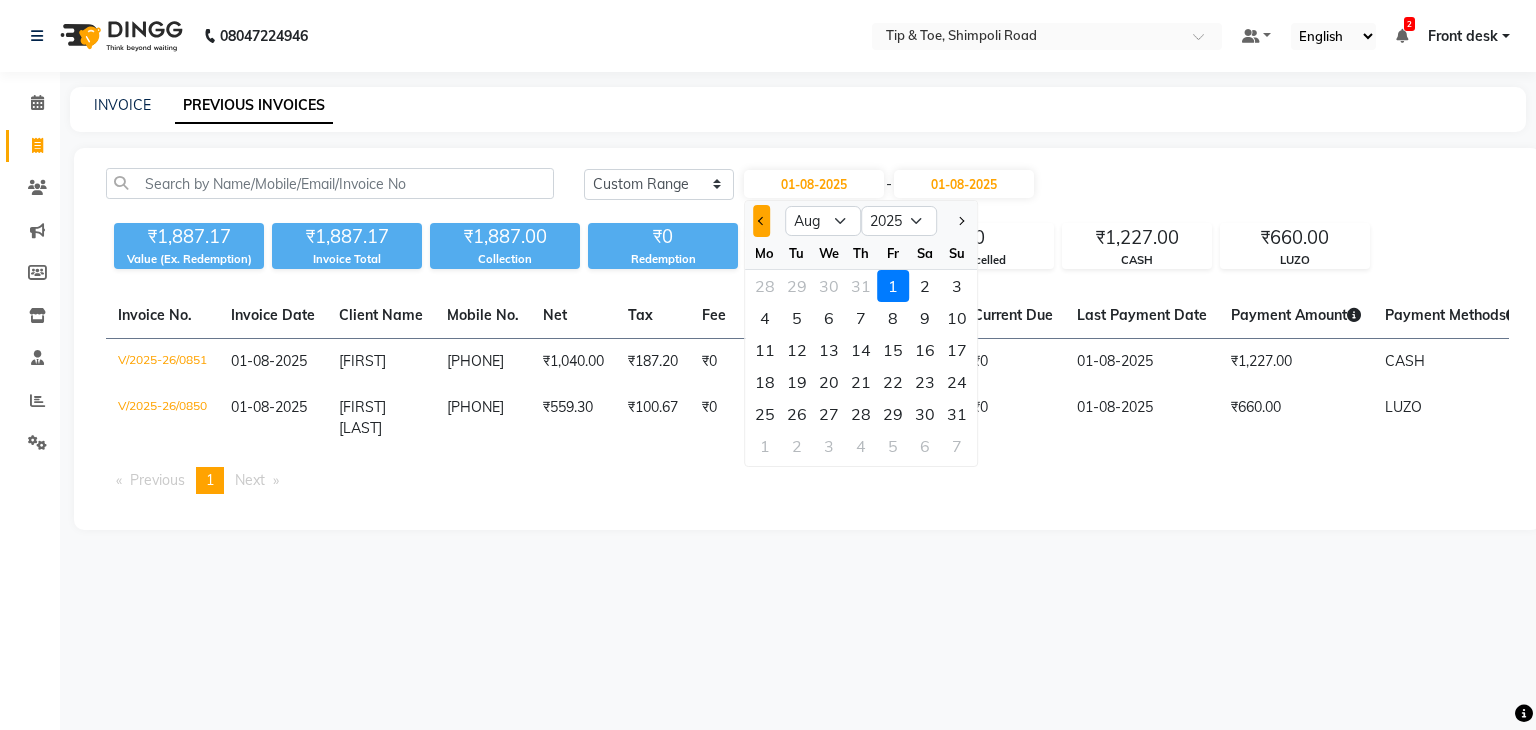 click 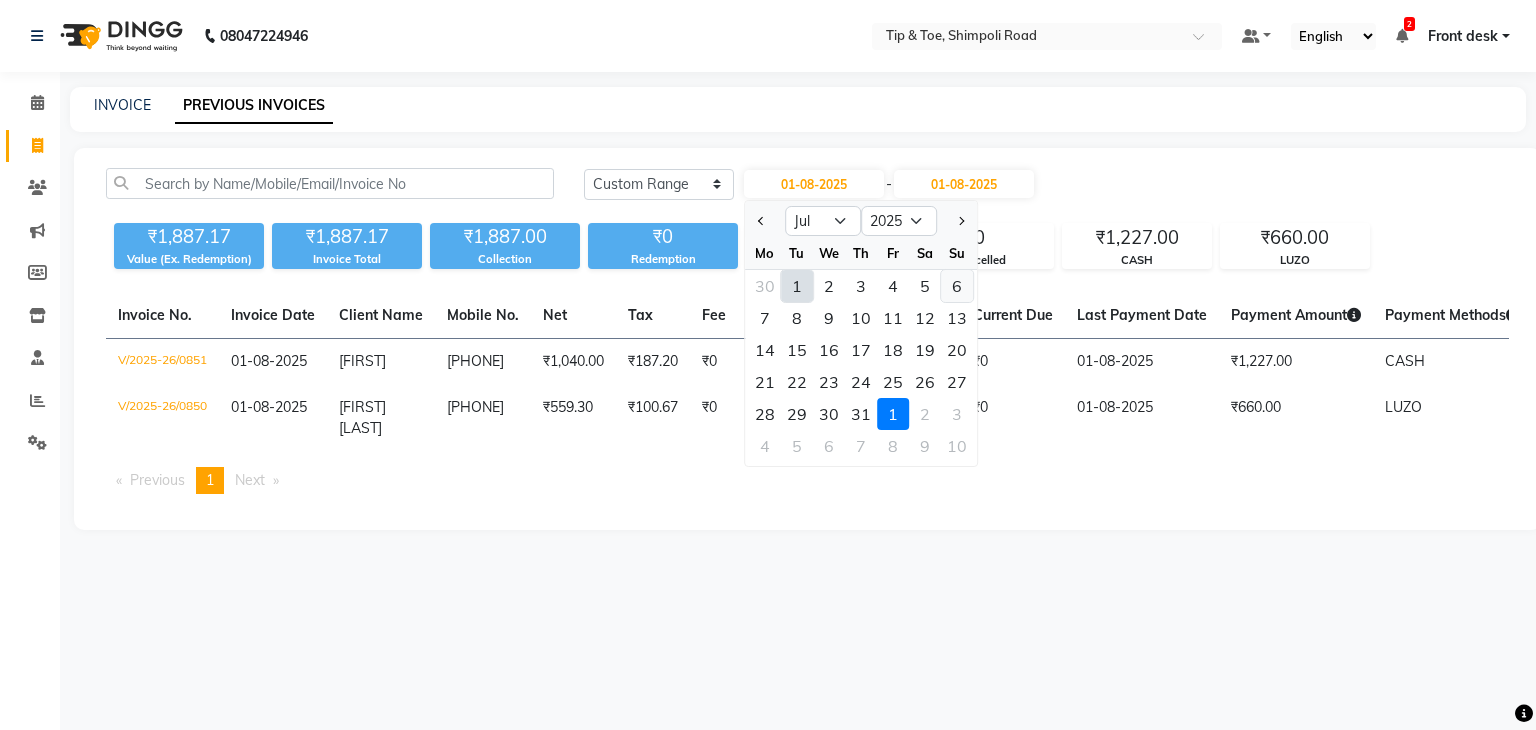 click on "6" 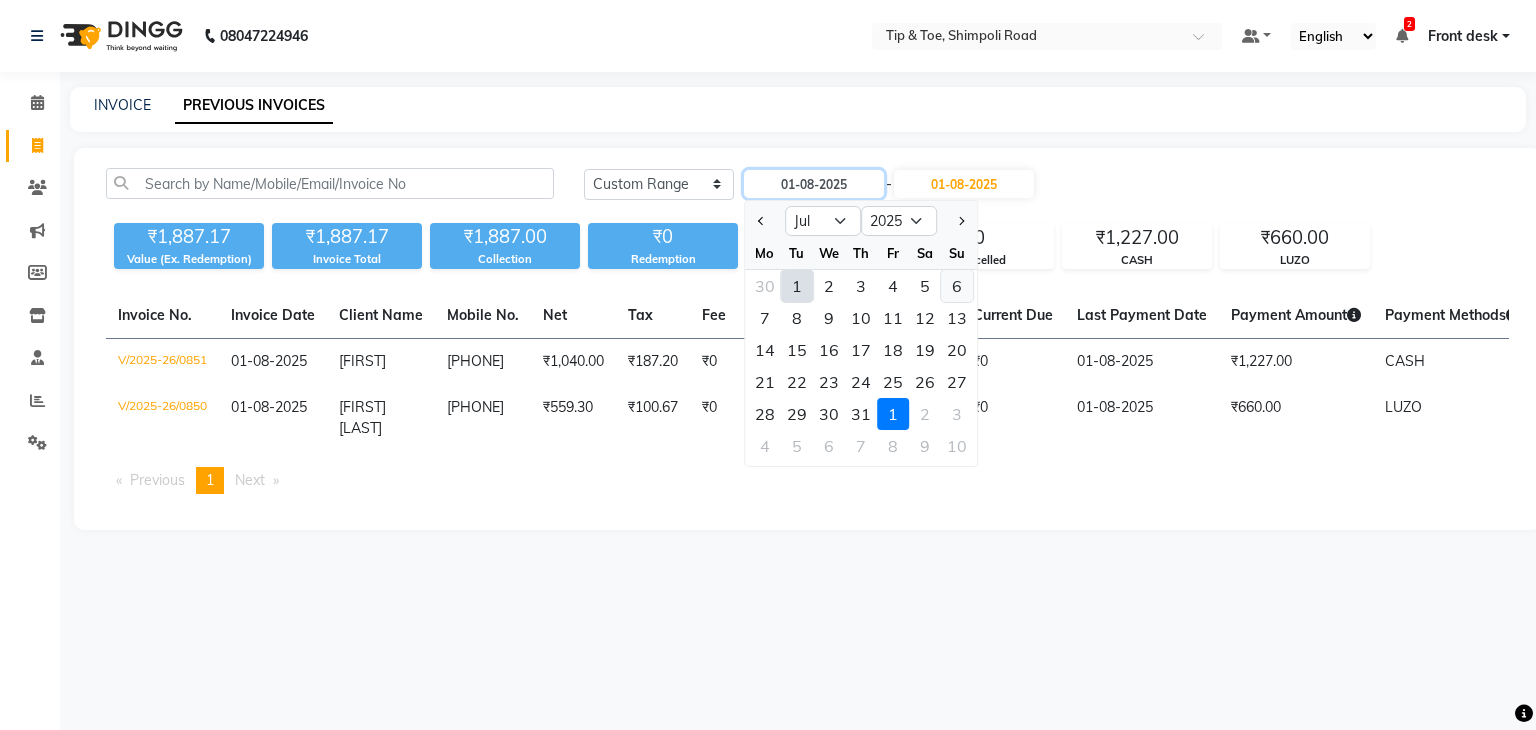 type on "06-07-2025" 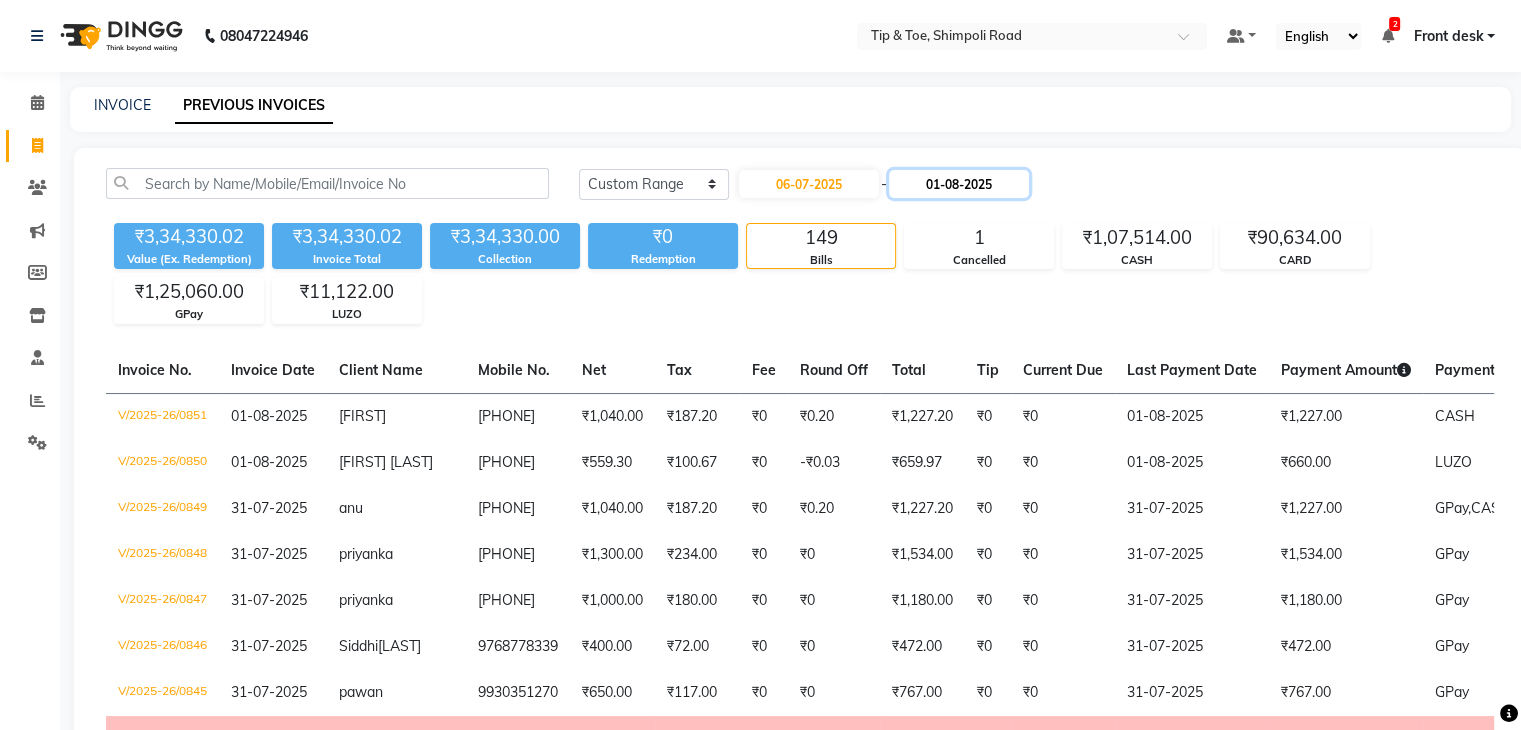 click on "01-08-2025" 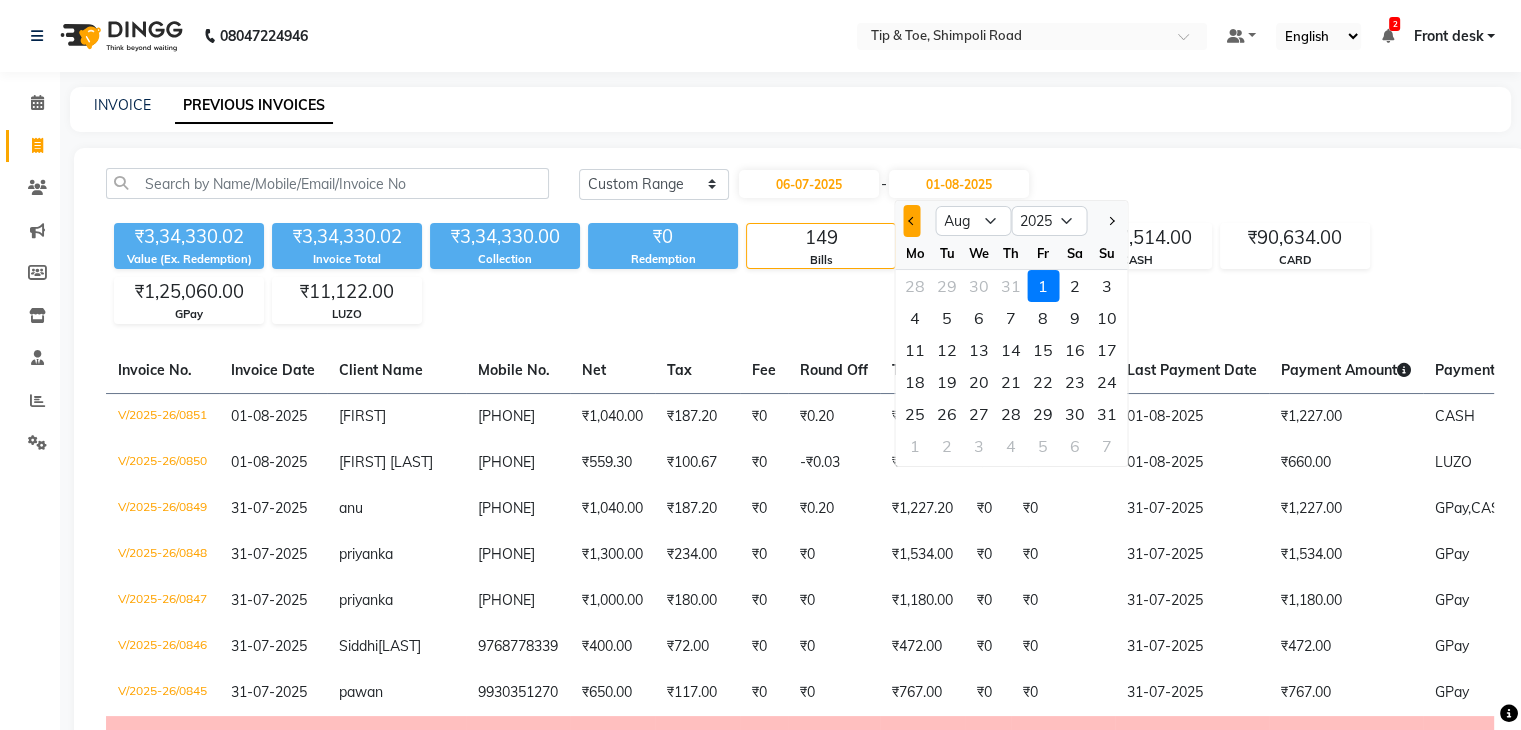 click 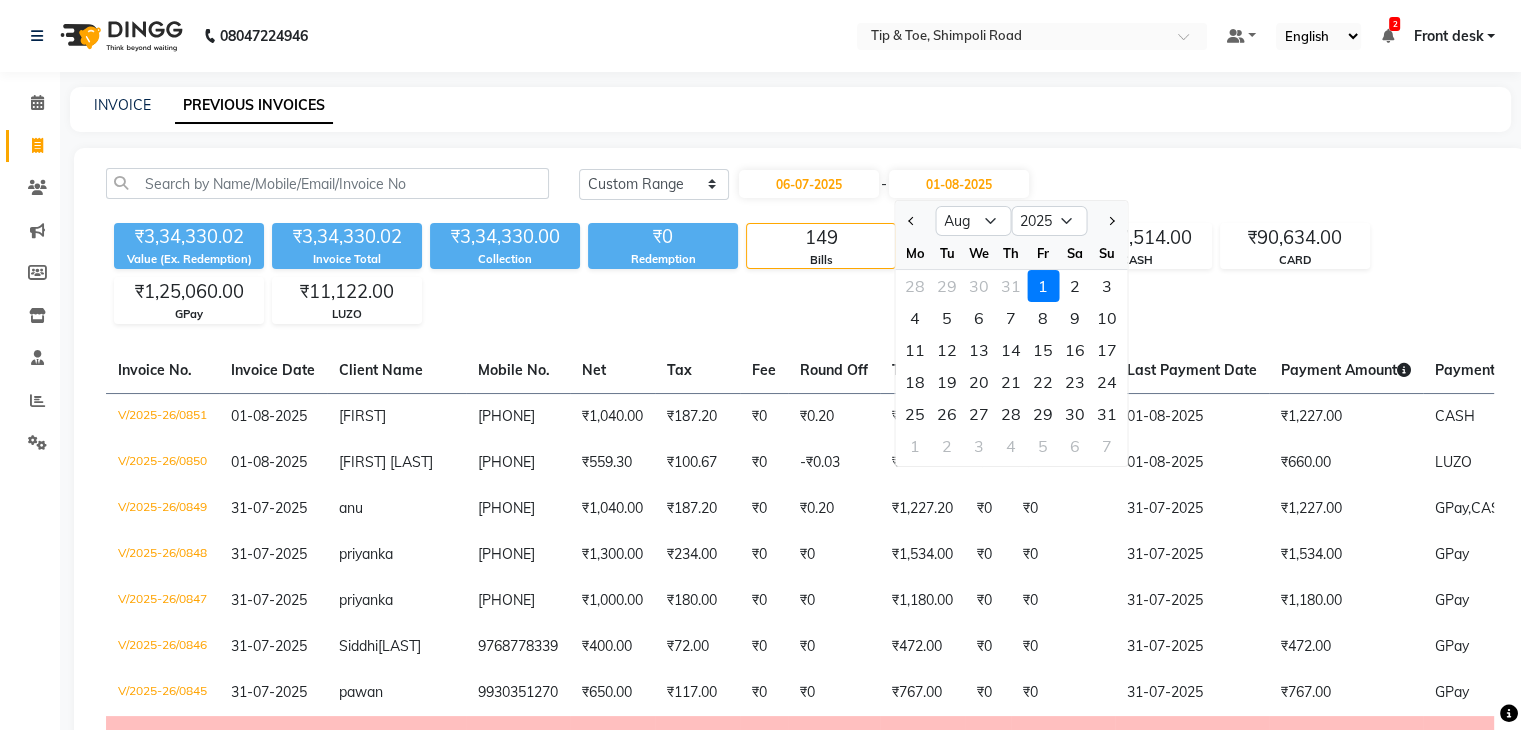select on "7" 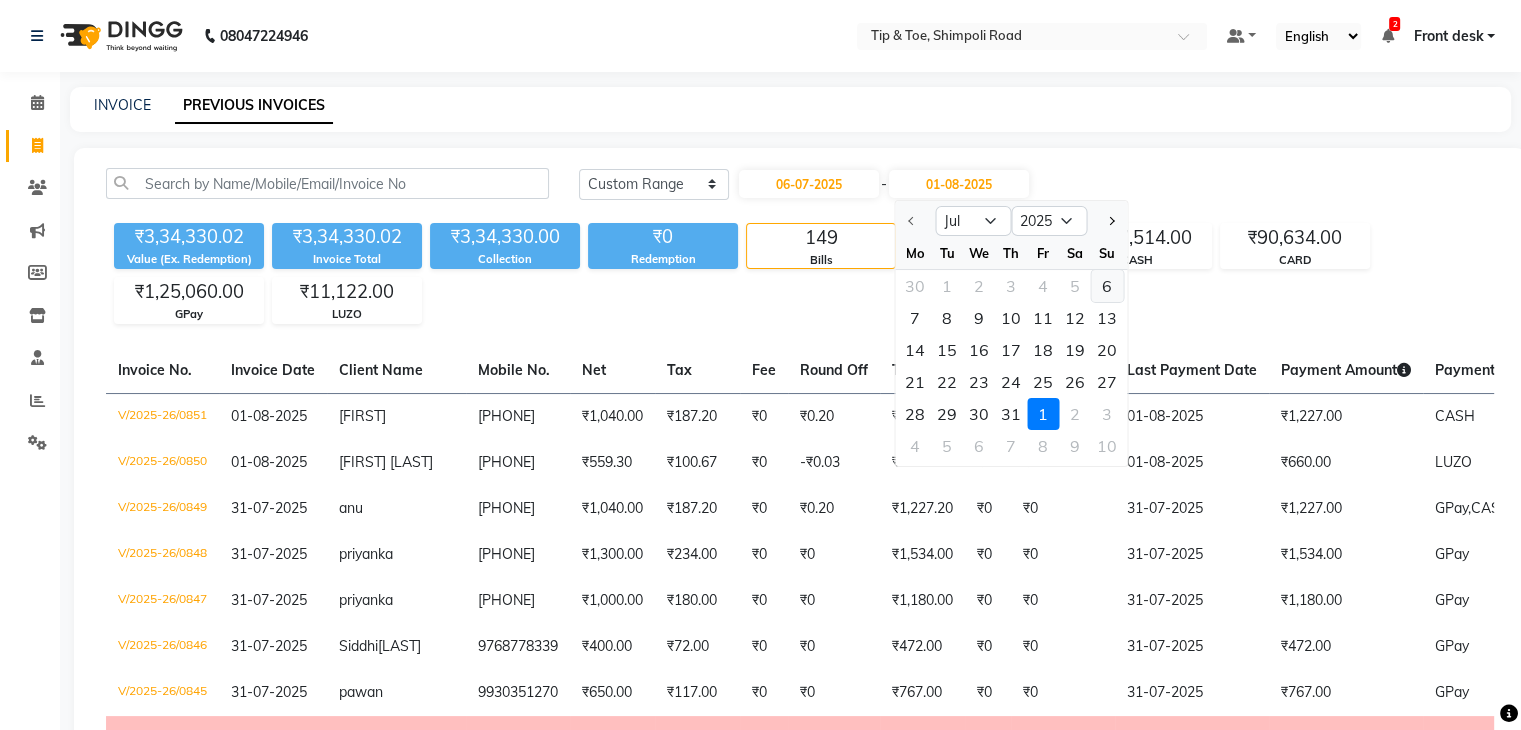 click on "6" 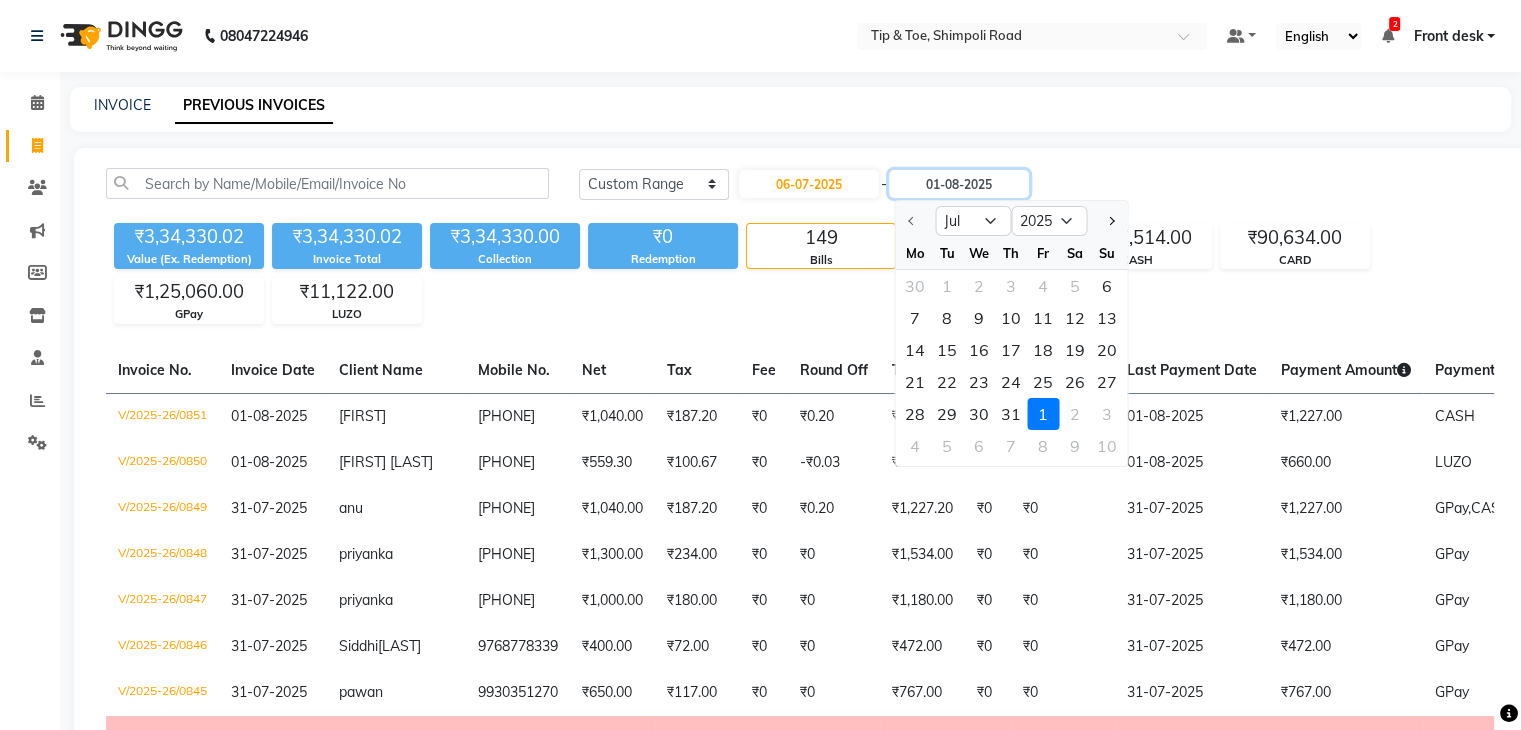 type on "06-07-2025" 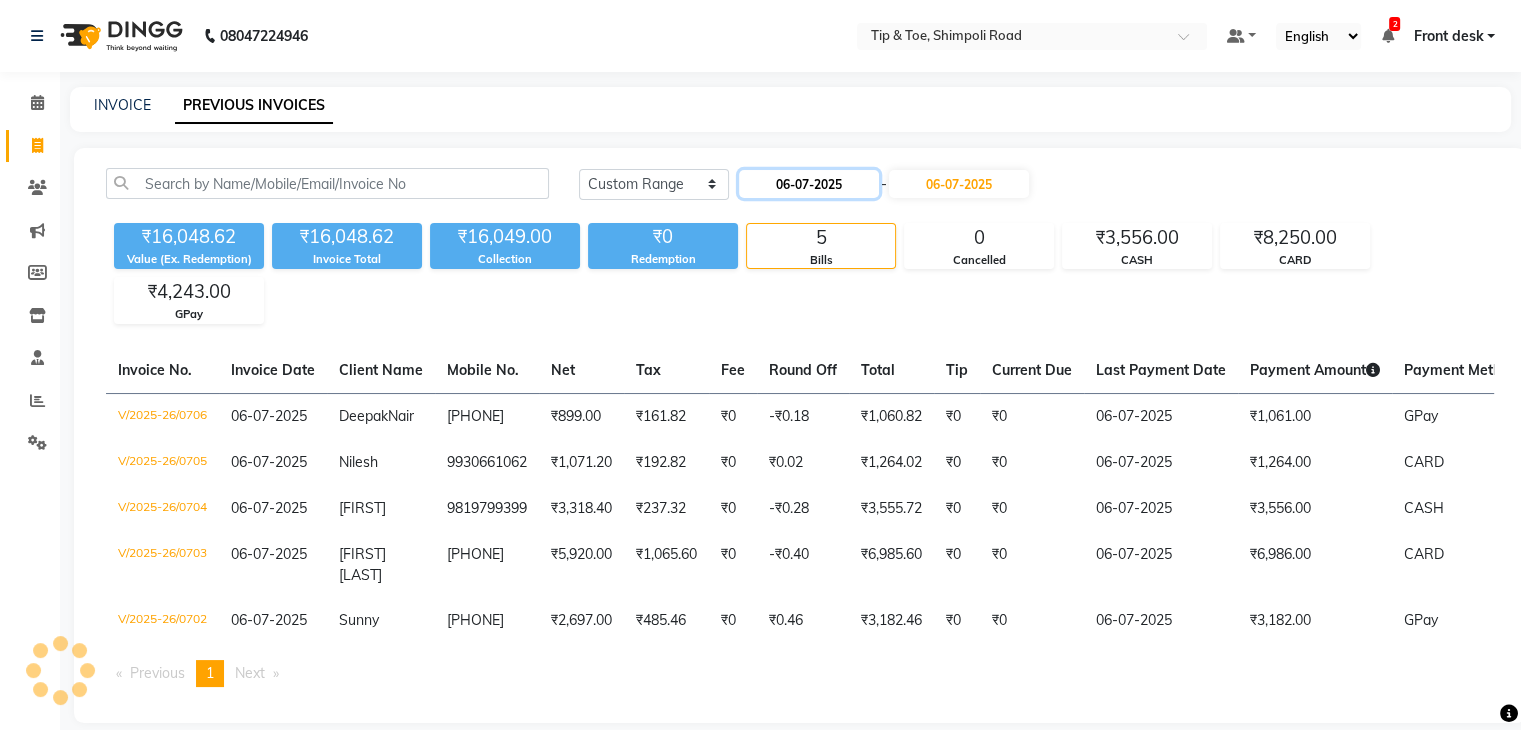 click on "06-07-2025" 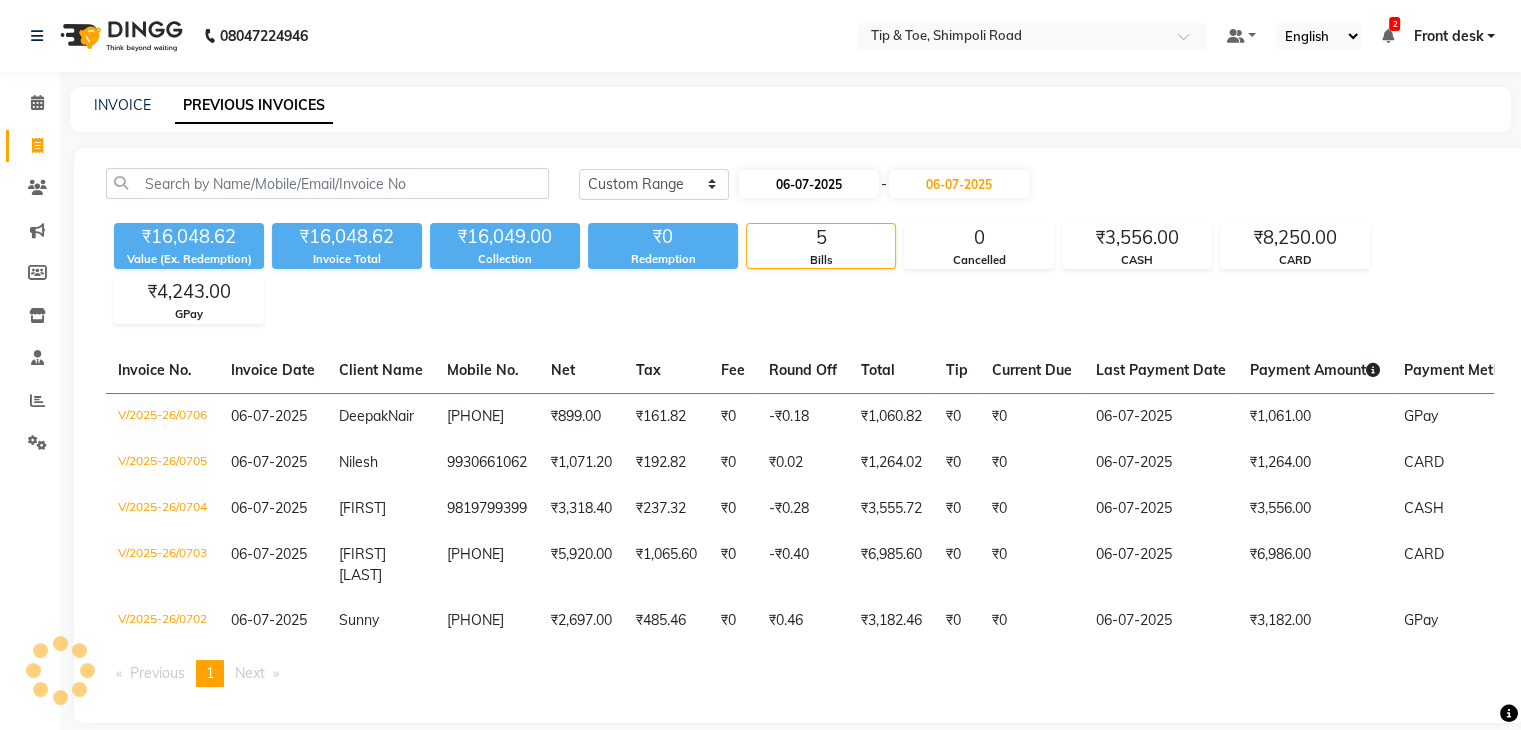 select on "7" 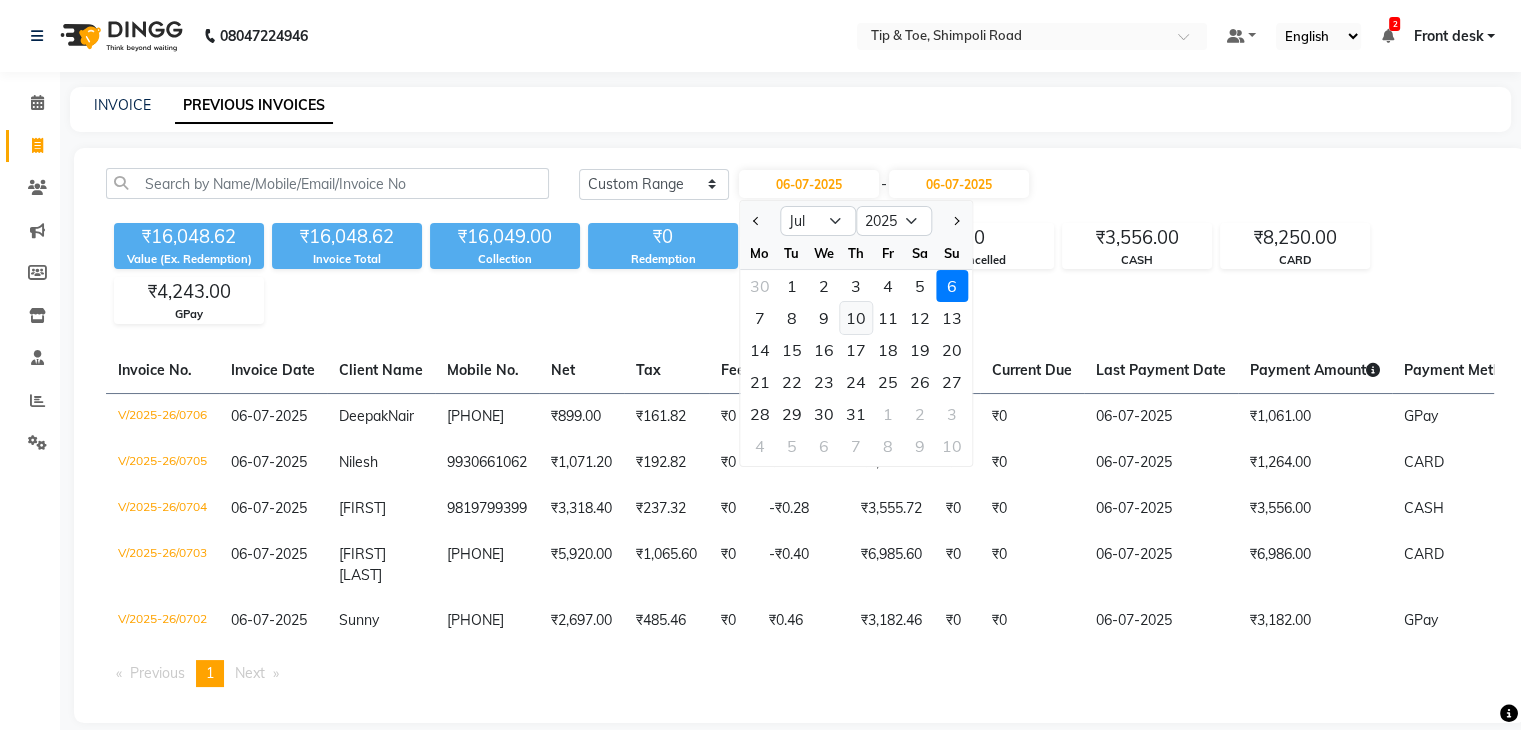 click on "10" 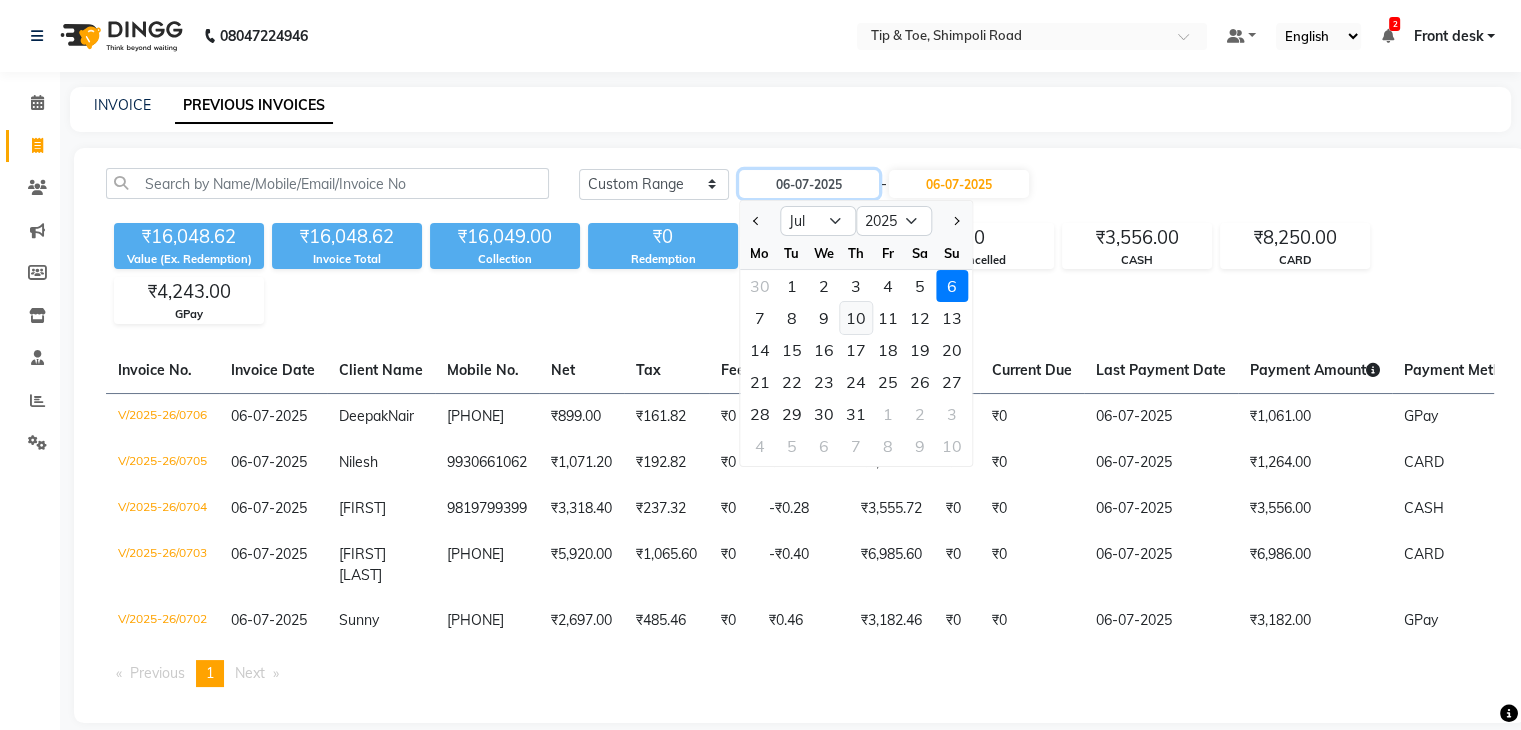 type on "10-07-2025" 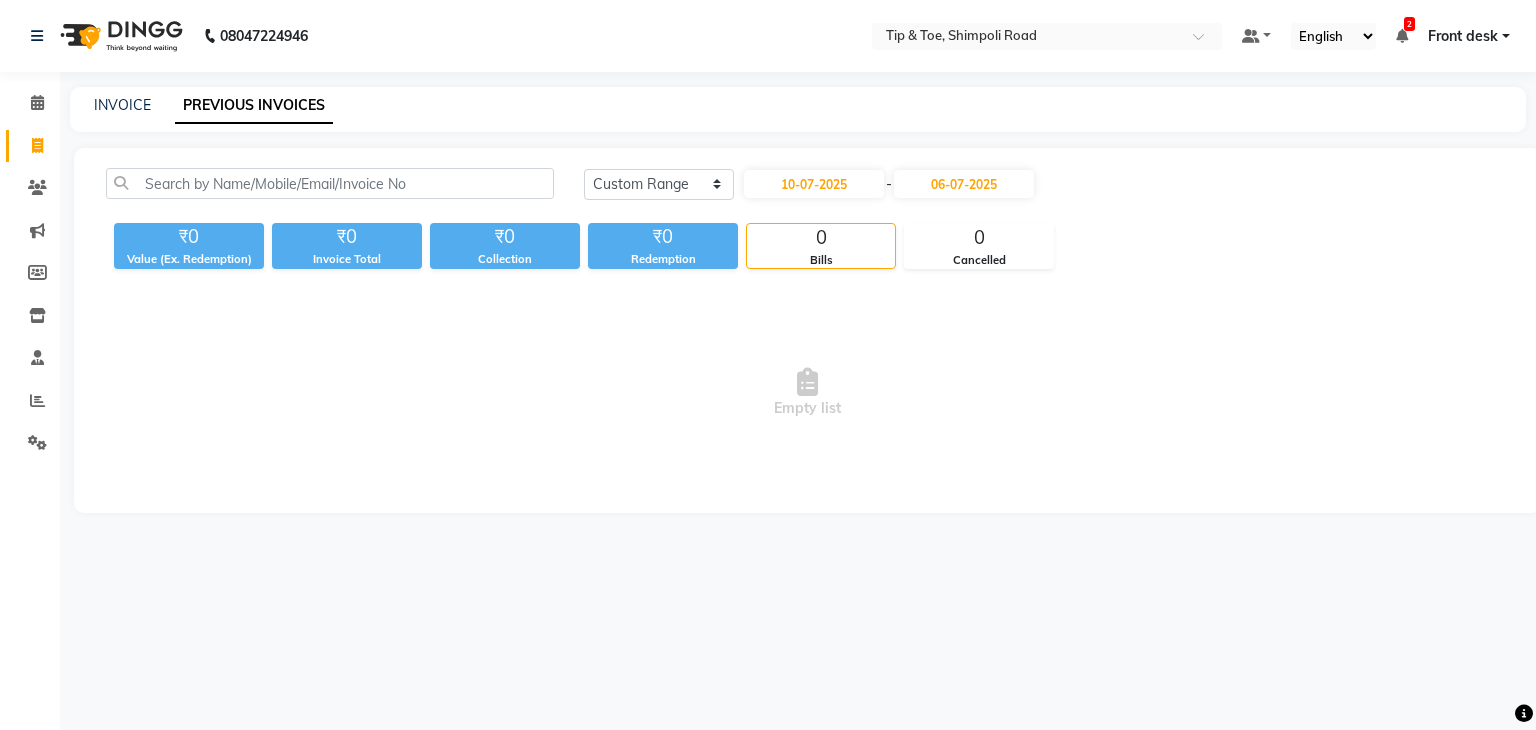 click on "Today Yesterday Custom Range [DATE] - [DATE]" 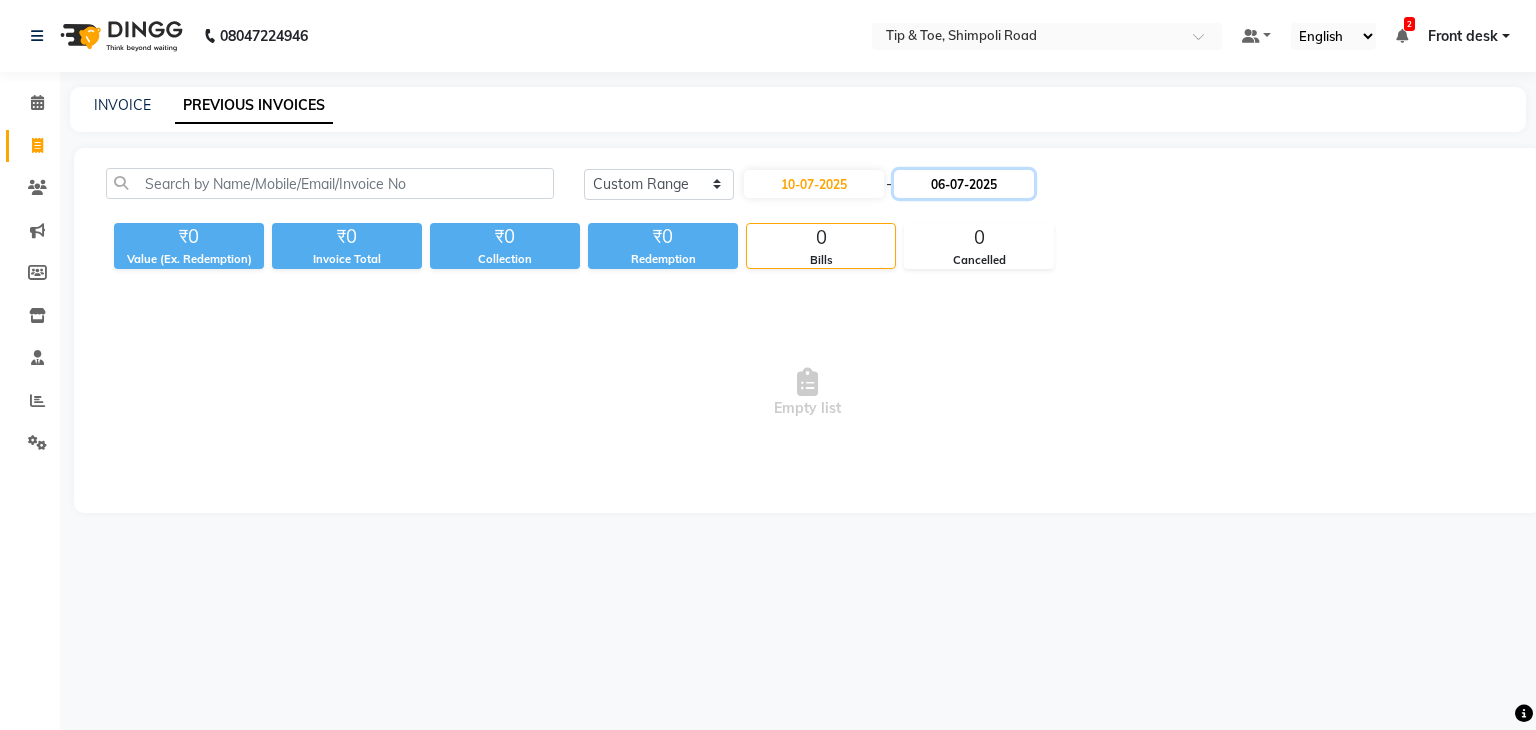 click on "06-07-2025" 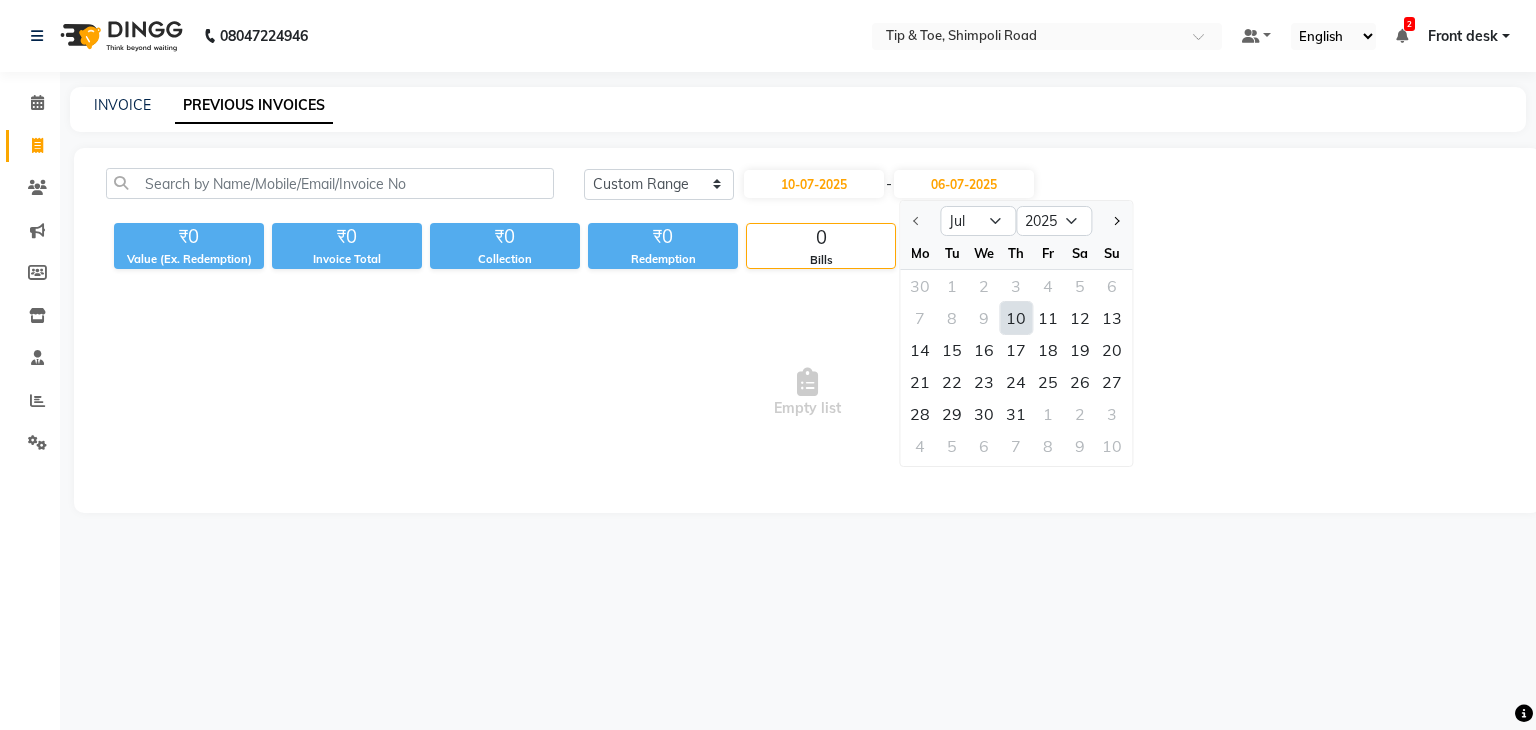 click on "10" 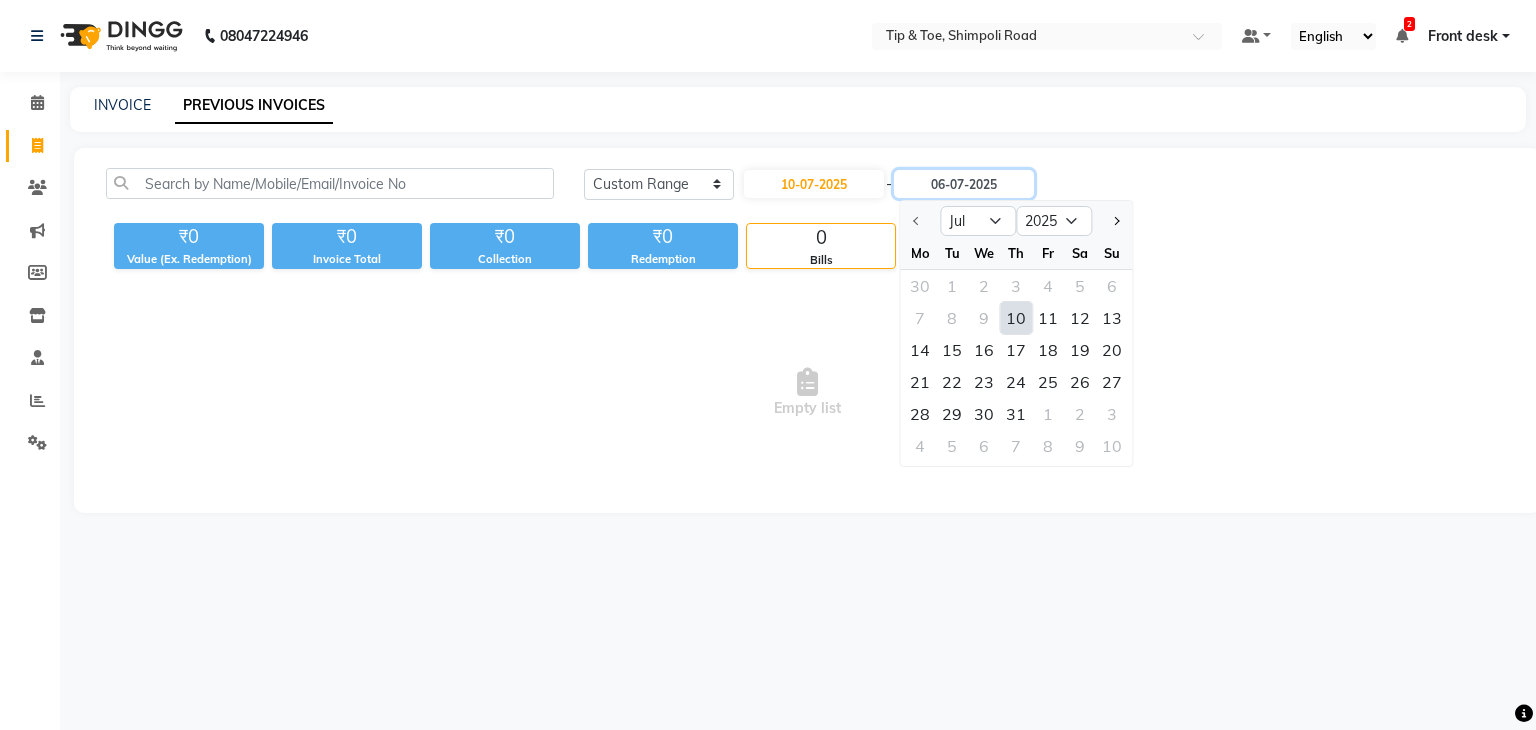type on "10-07-2025" 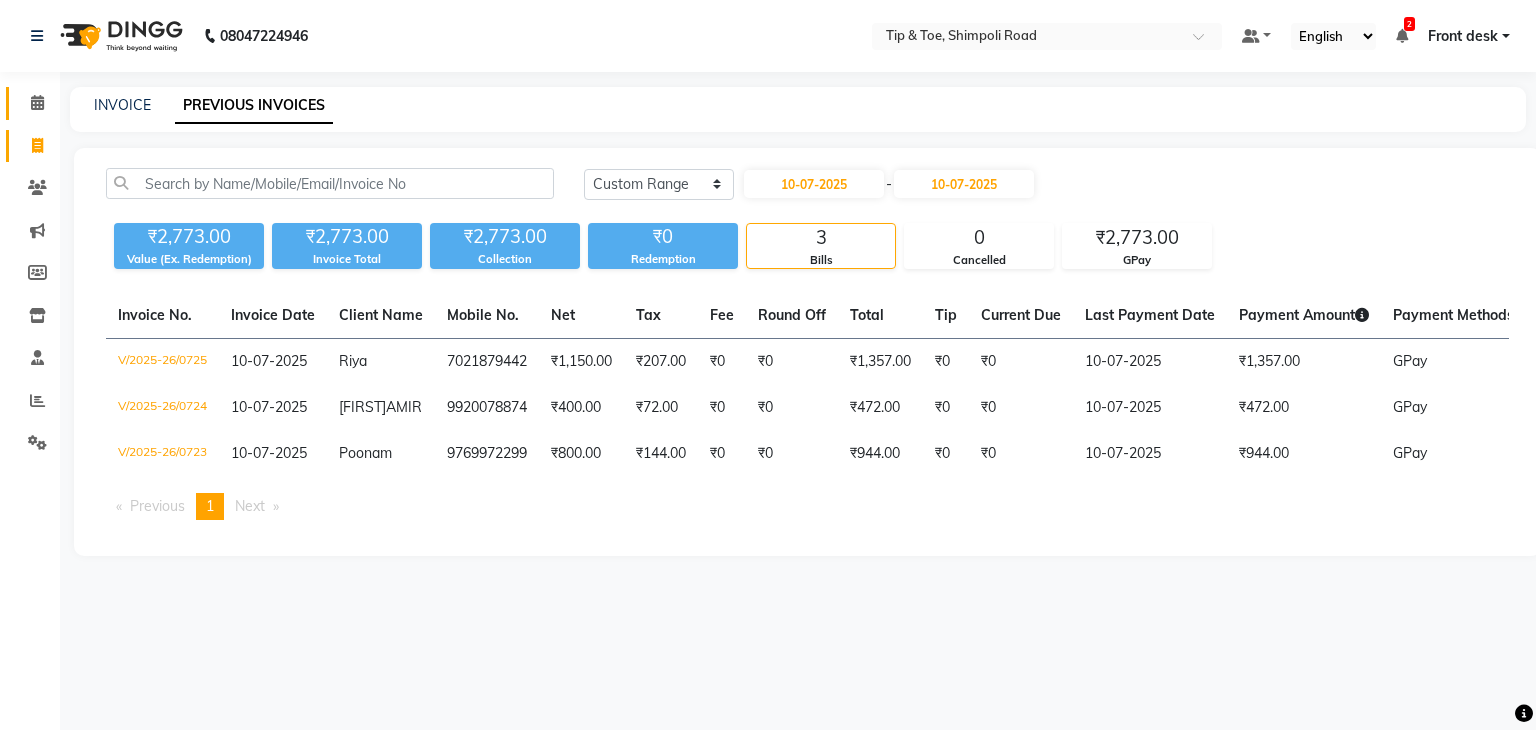 click on "Calendar" 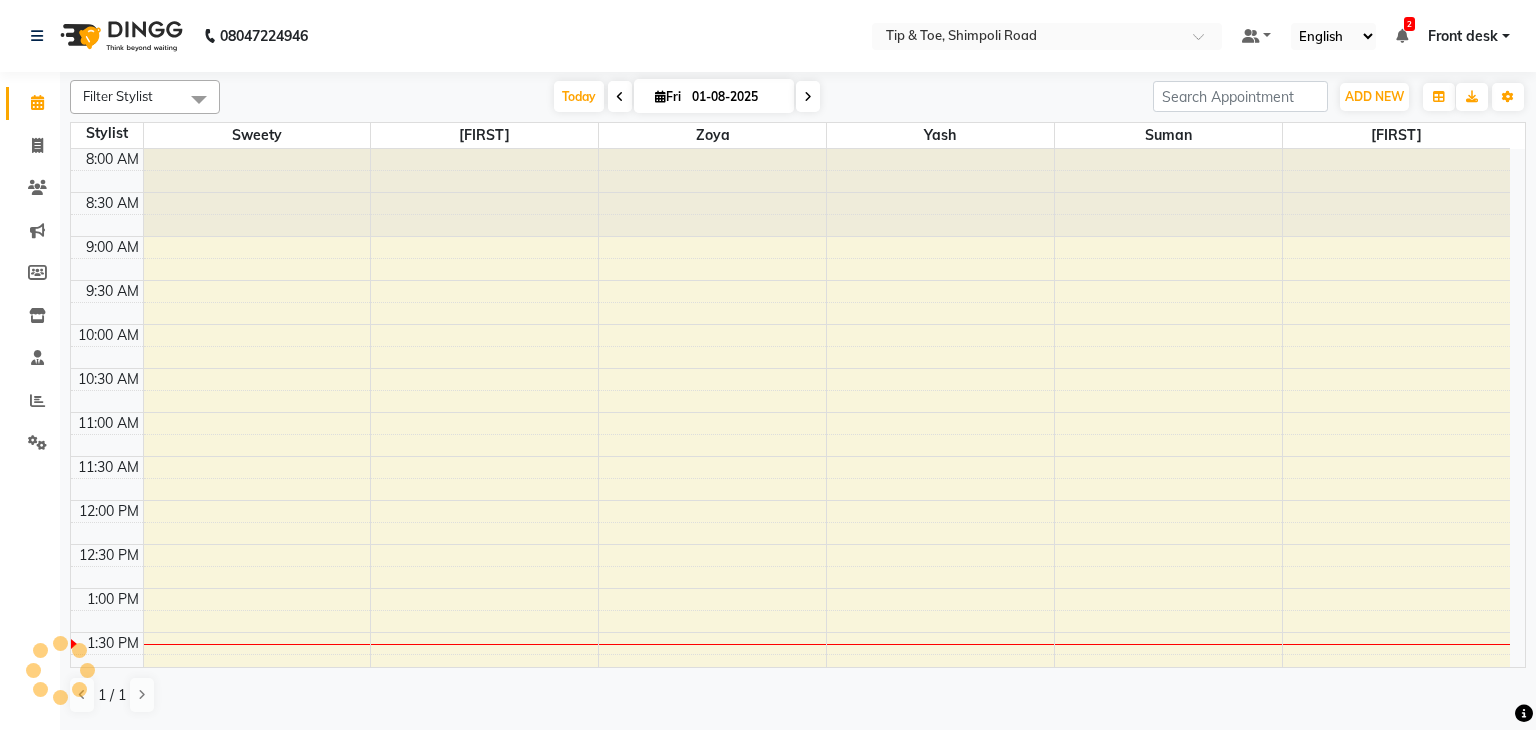 scroll, scrollTop: 0, scrollLeft: 0, axis: both 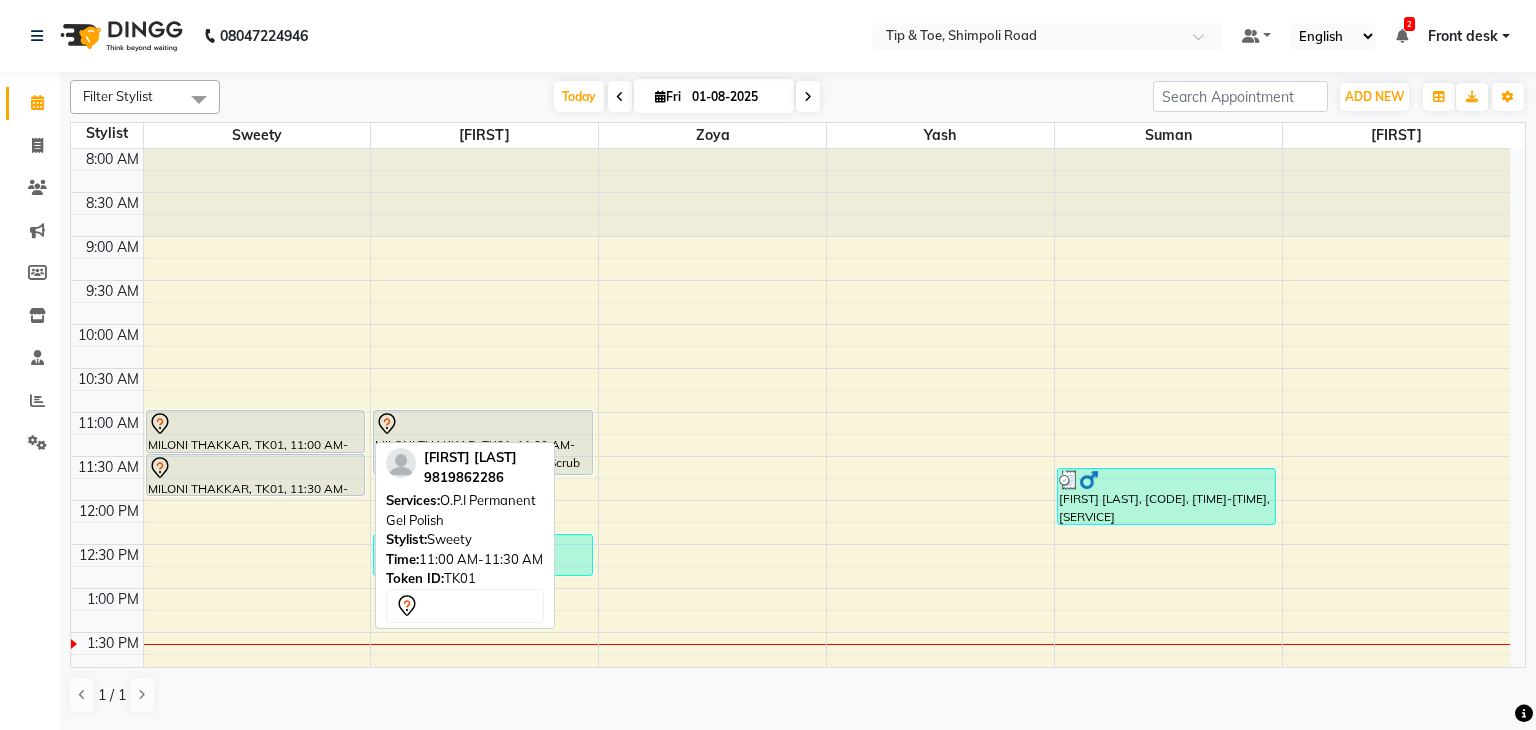 click at bounding box center (255, 424) 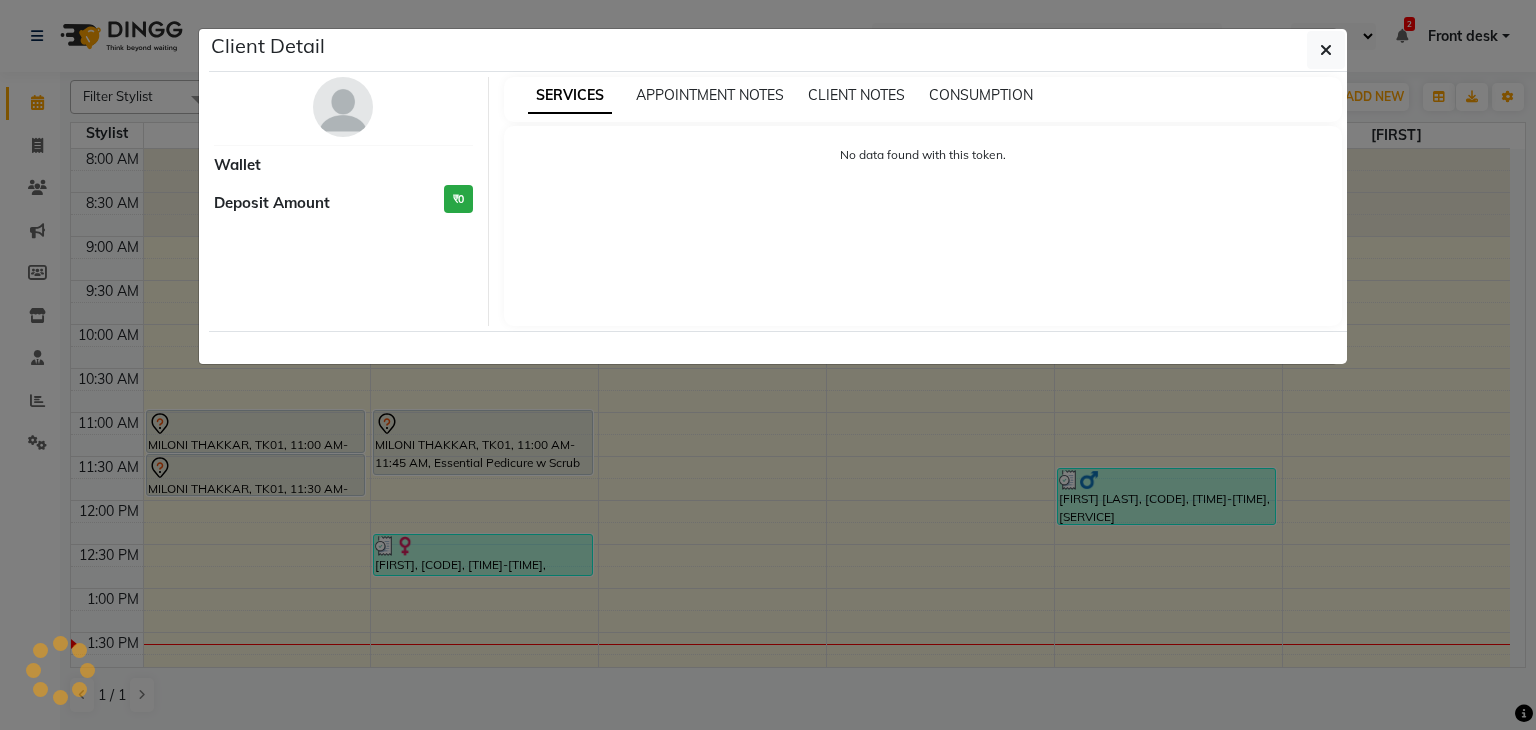 select on "7" 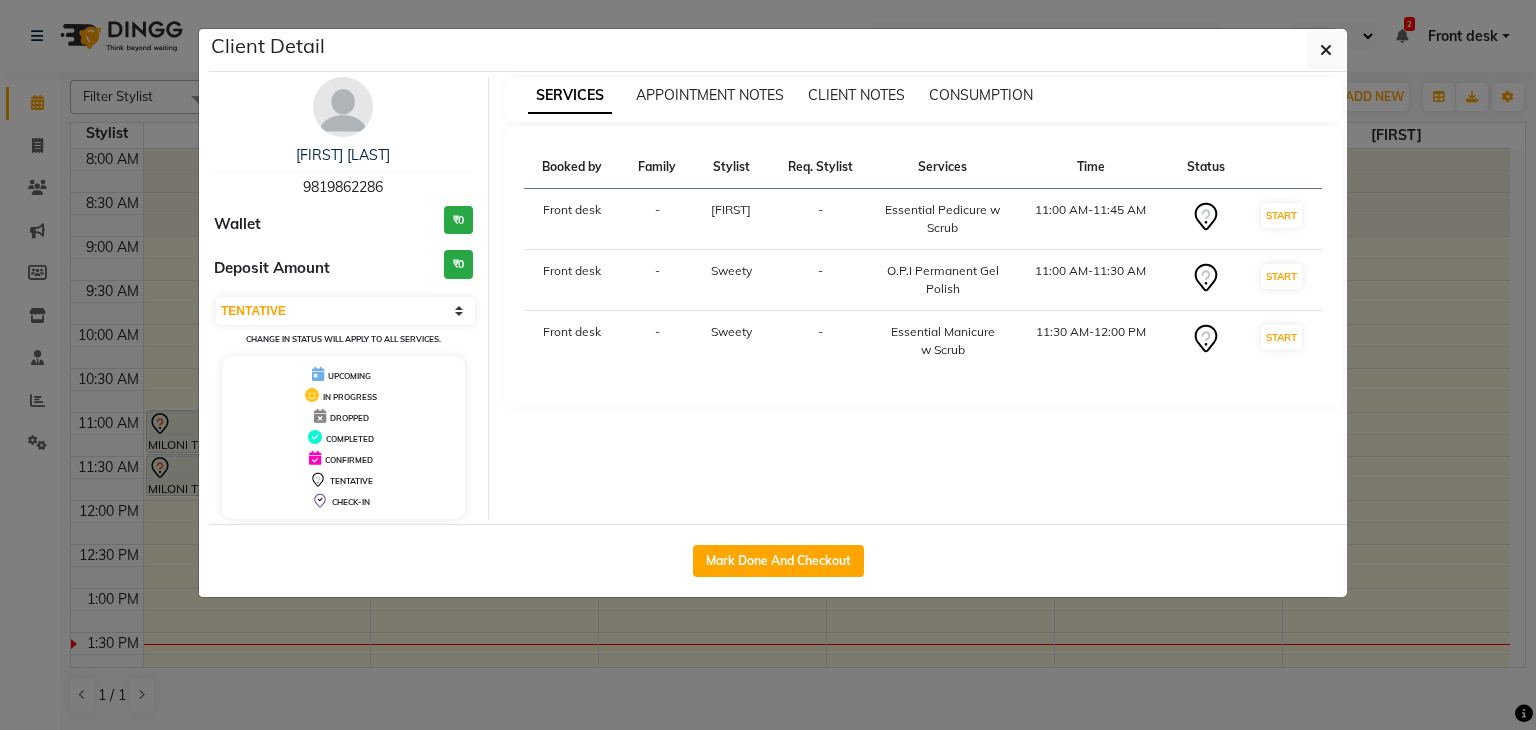 click on "9819862286" at bounding box center [343, 187] 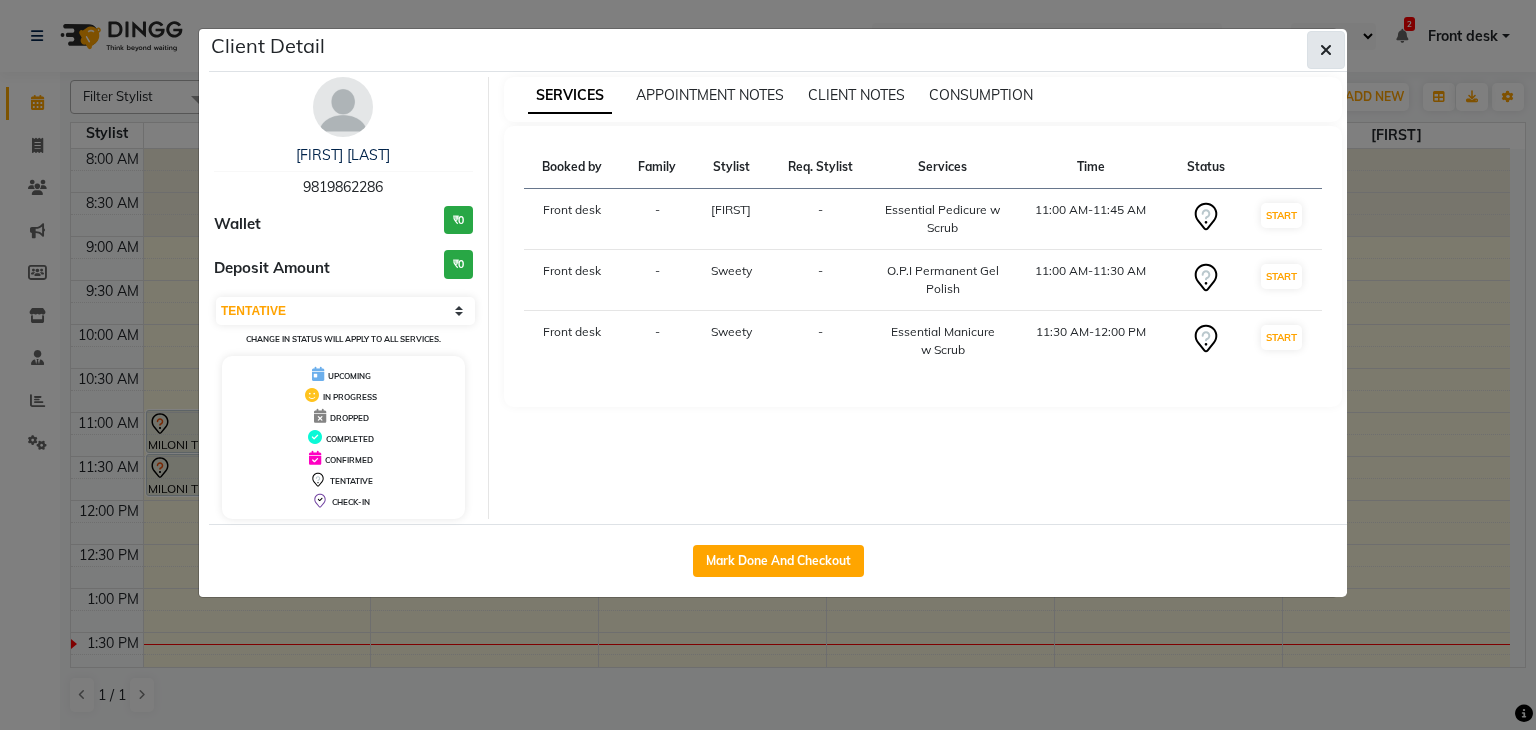 click 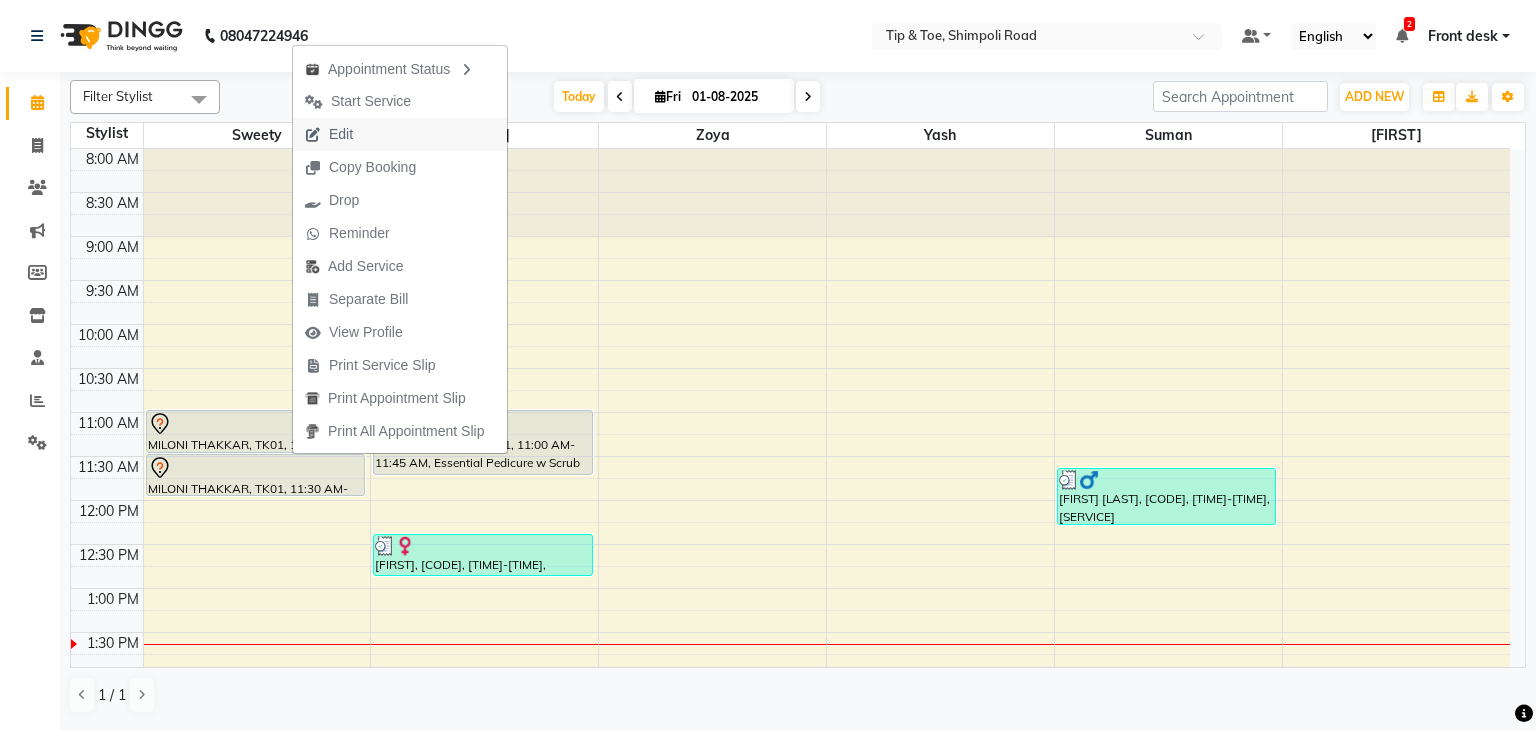 click on "Edit" at bounding box center [400, 134] 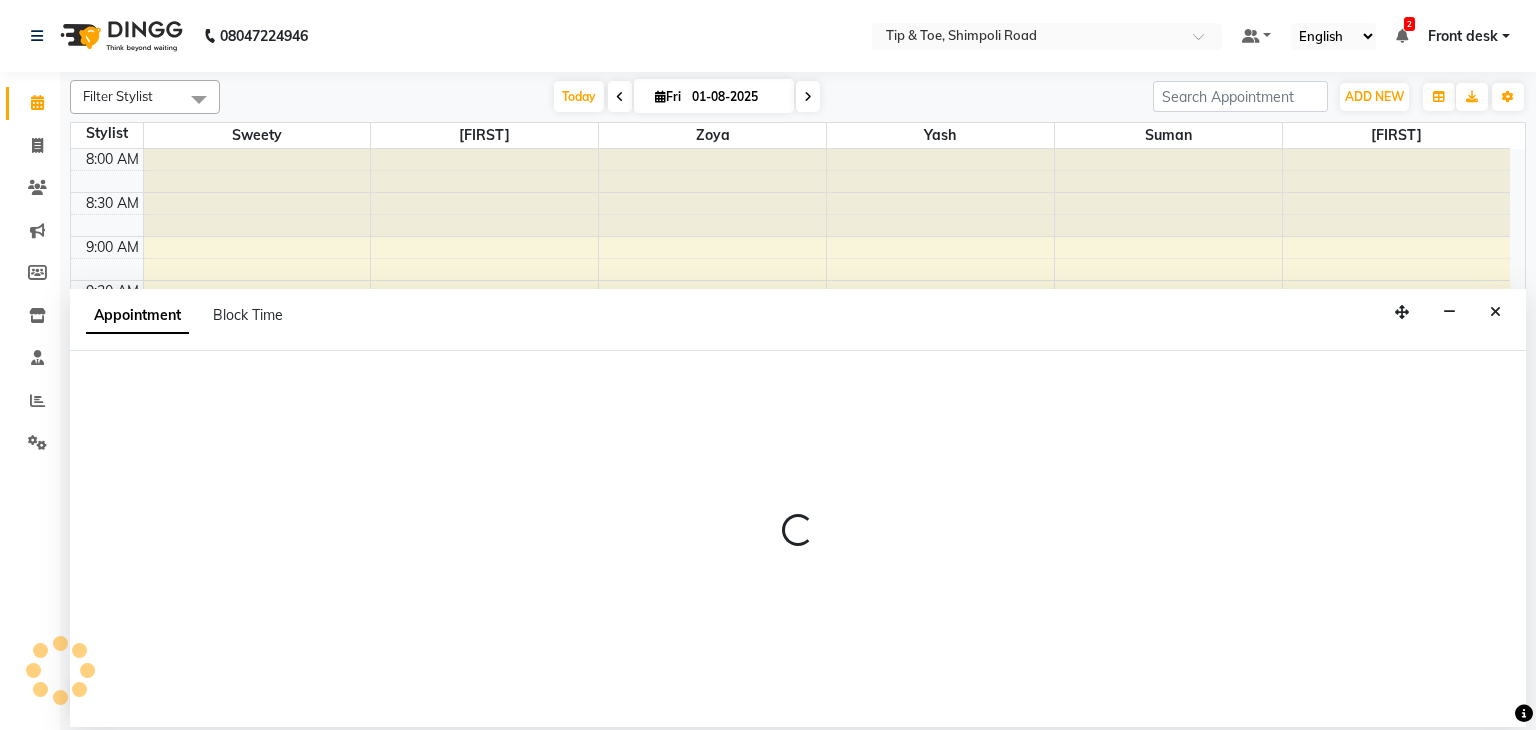 select on "tentative" 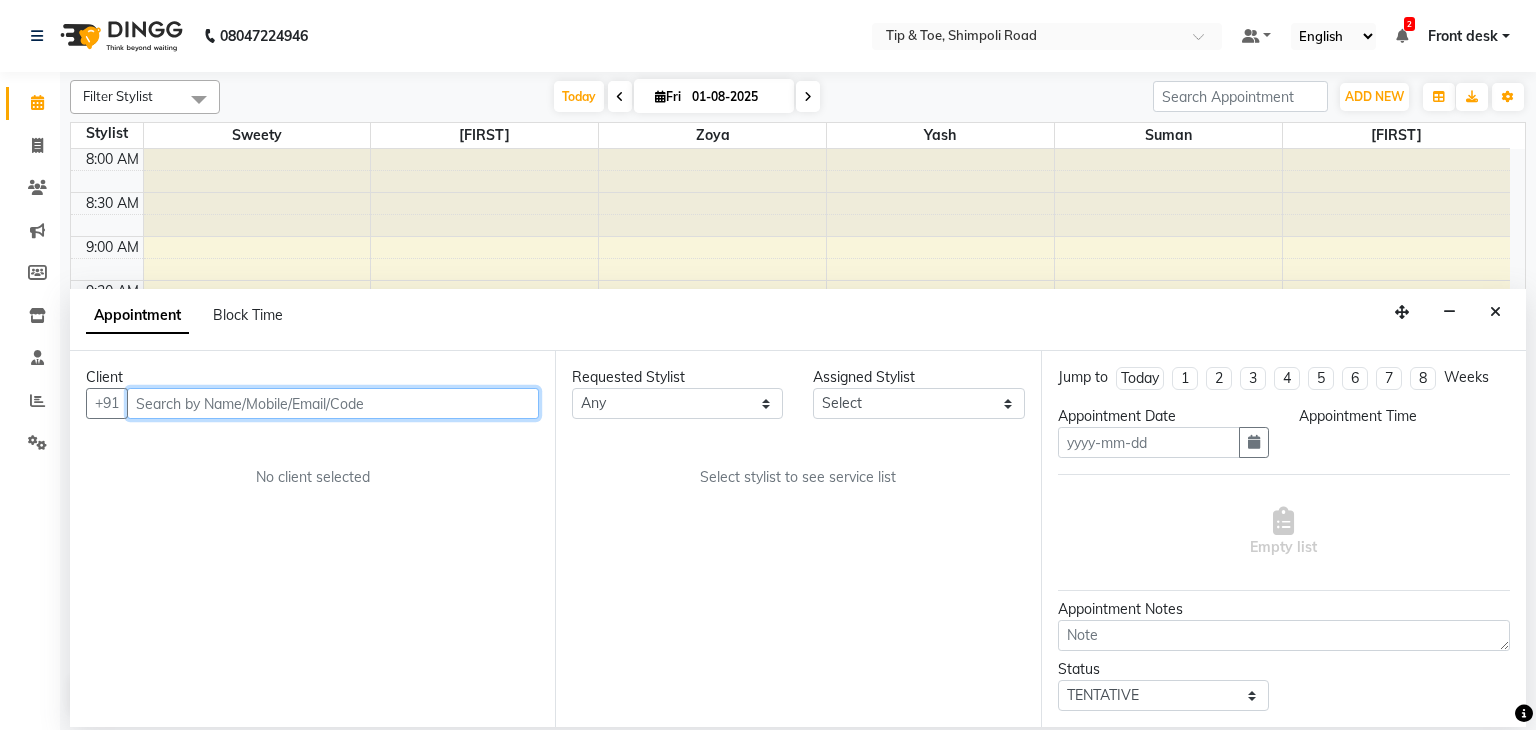 type on "01-08-2025" 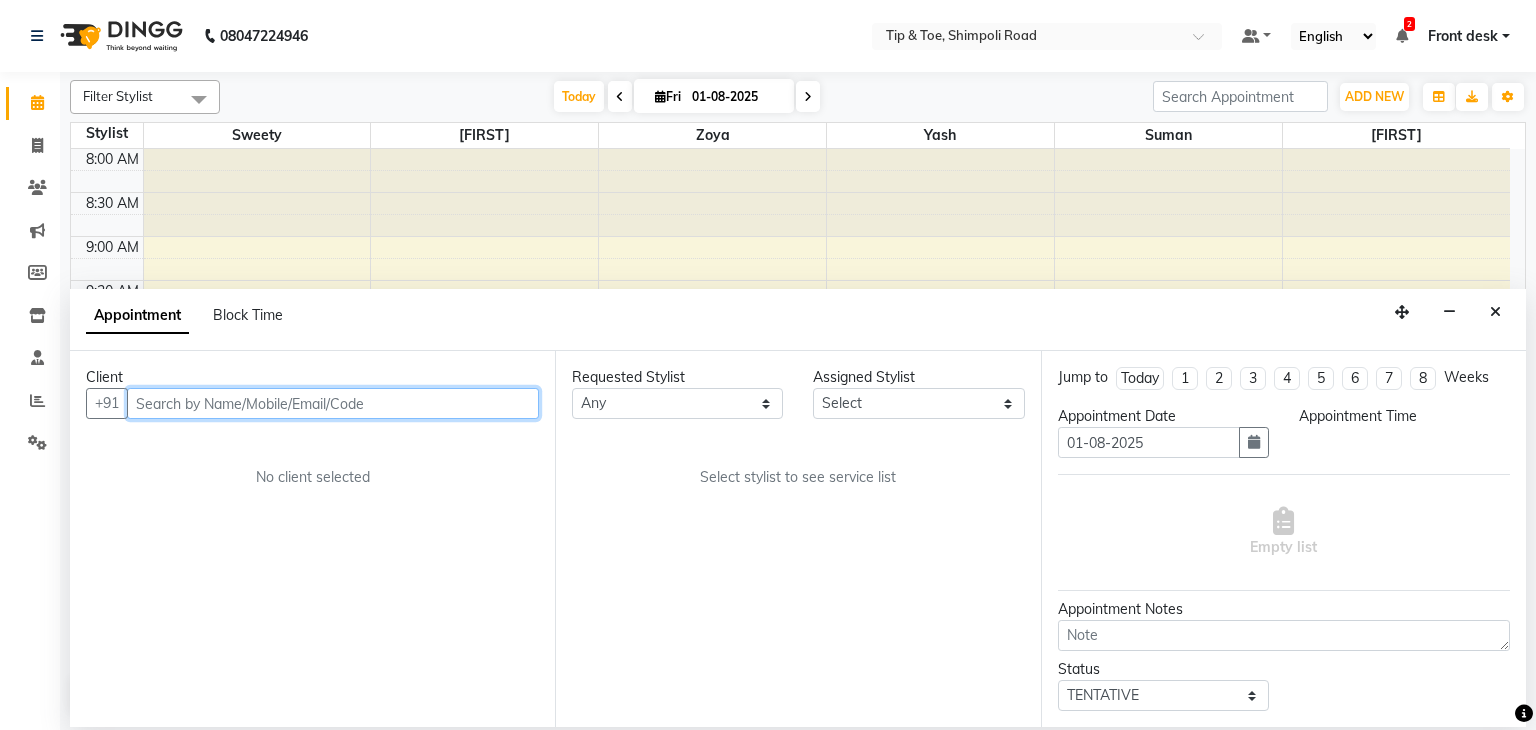 select on "48234" 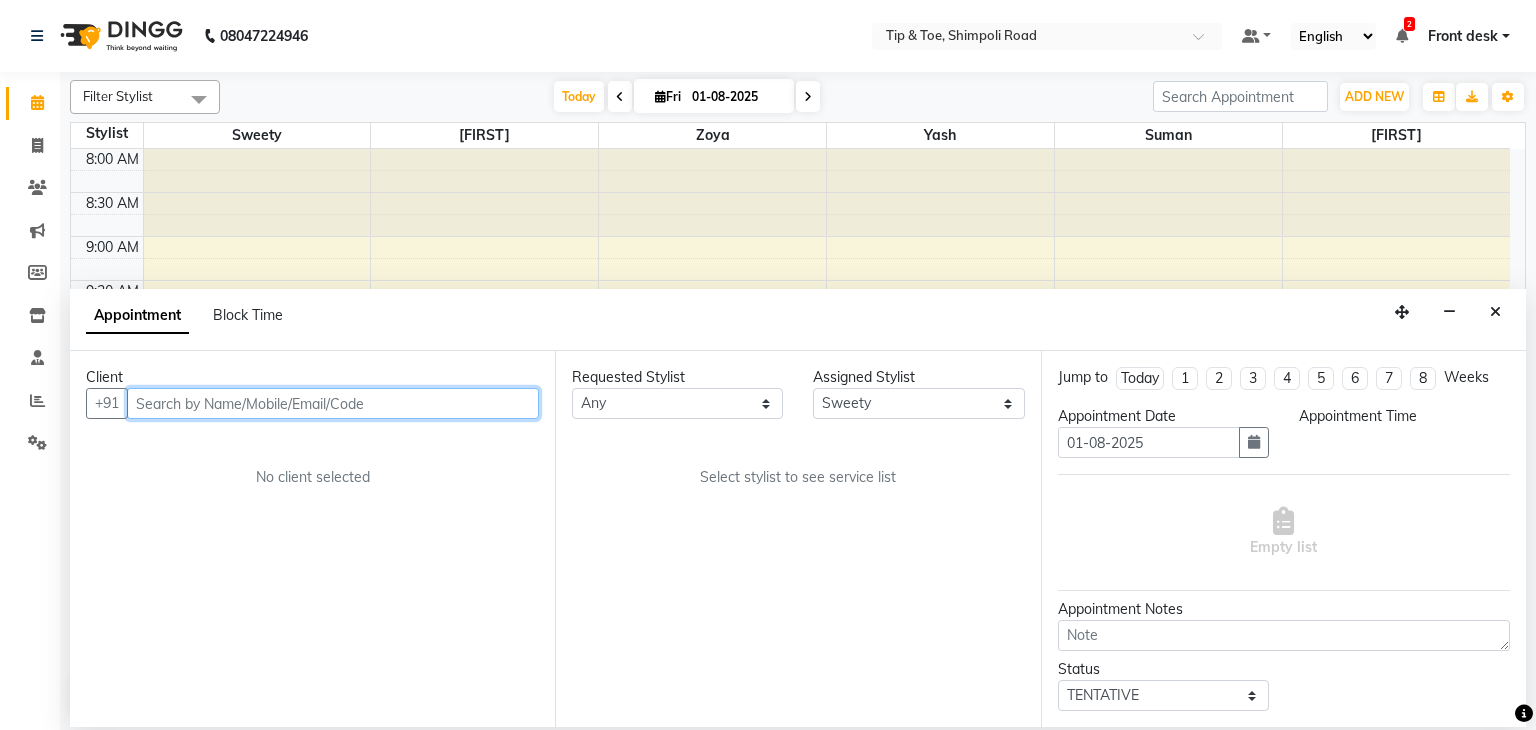 select on "660" 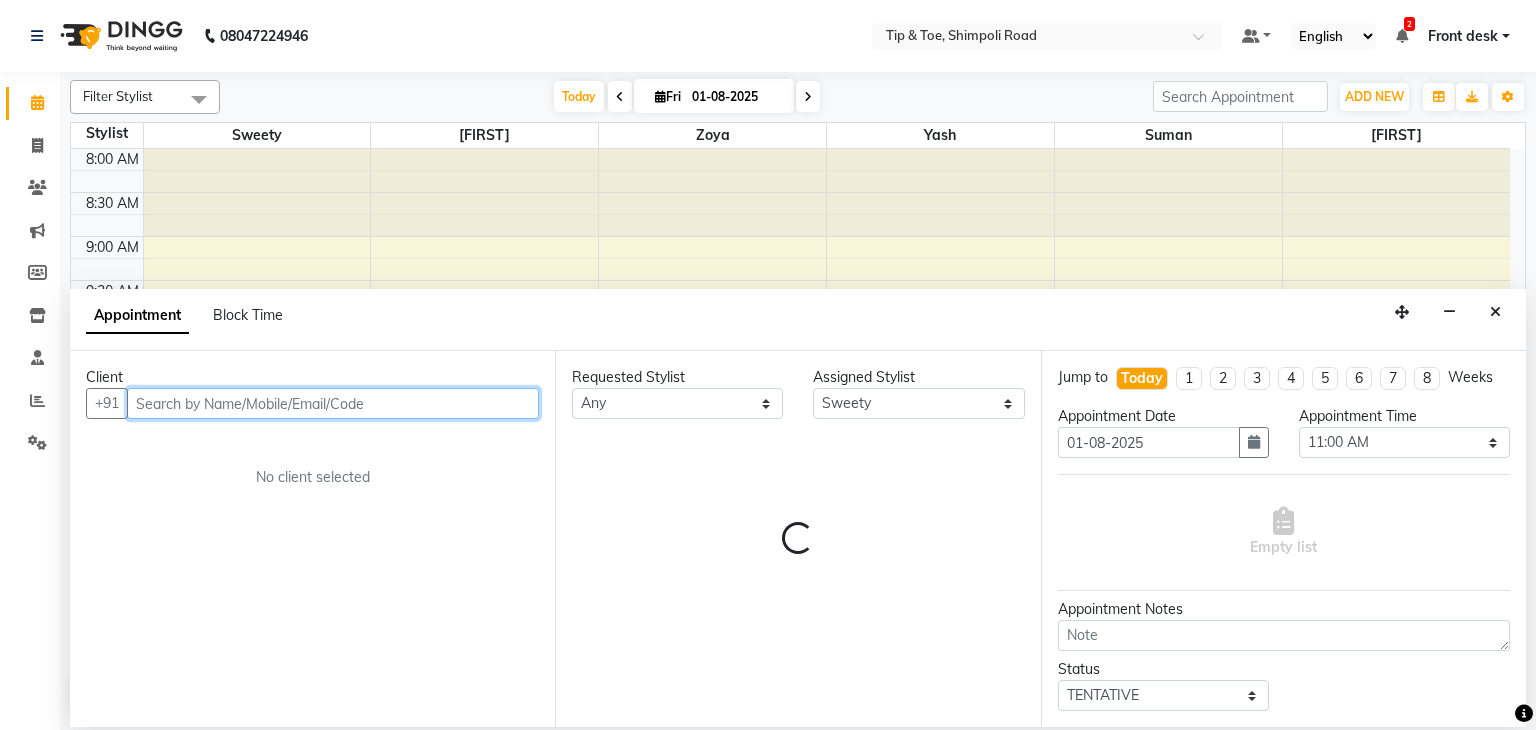 scroll, scrollTop: 436, scrollLeft: 0, axis: vertical 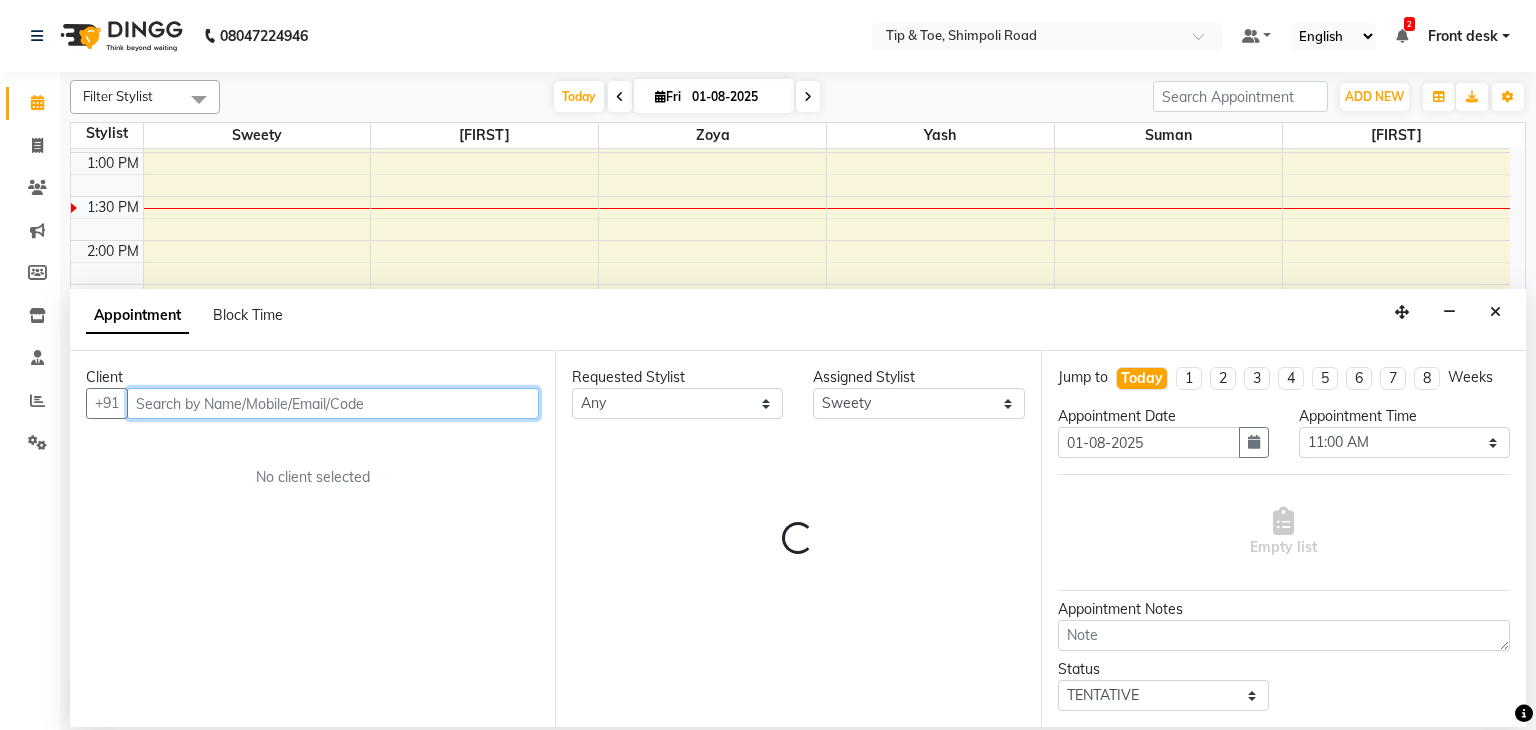 select on "2882" 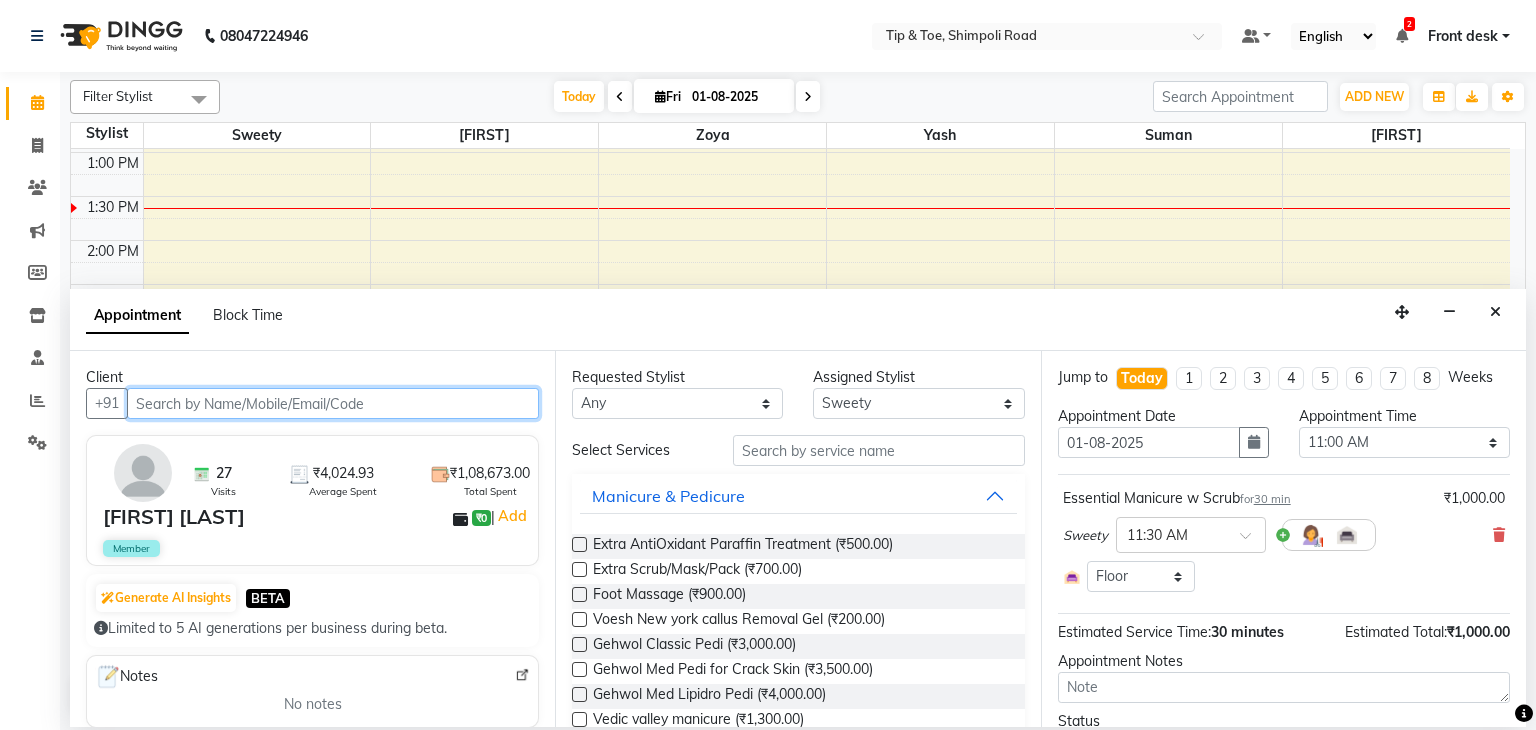 select on "2882" 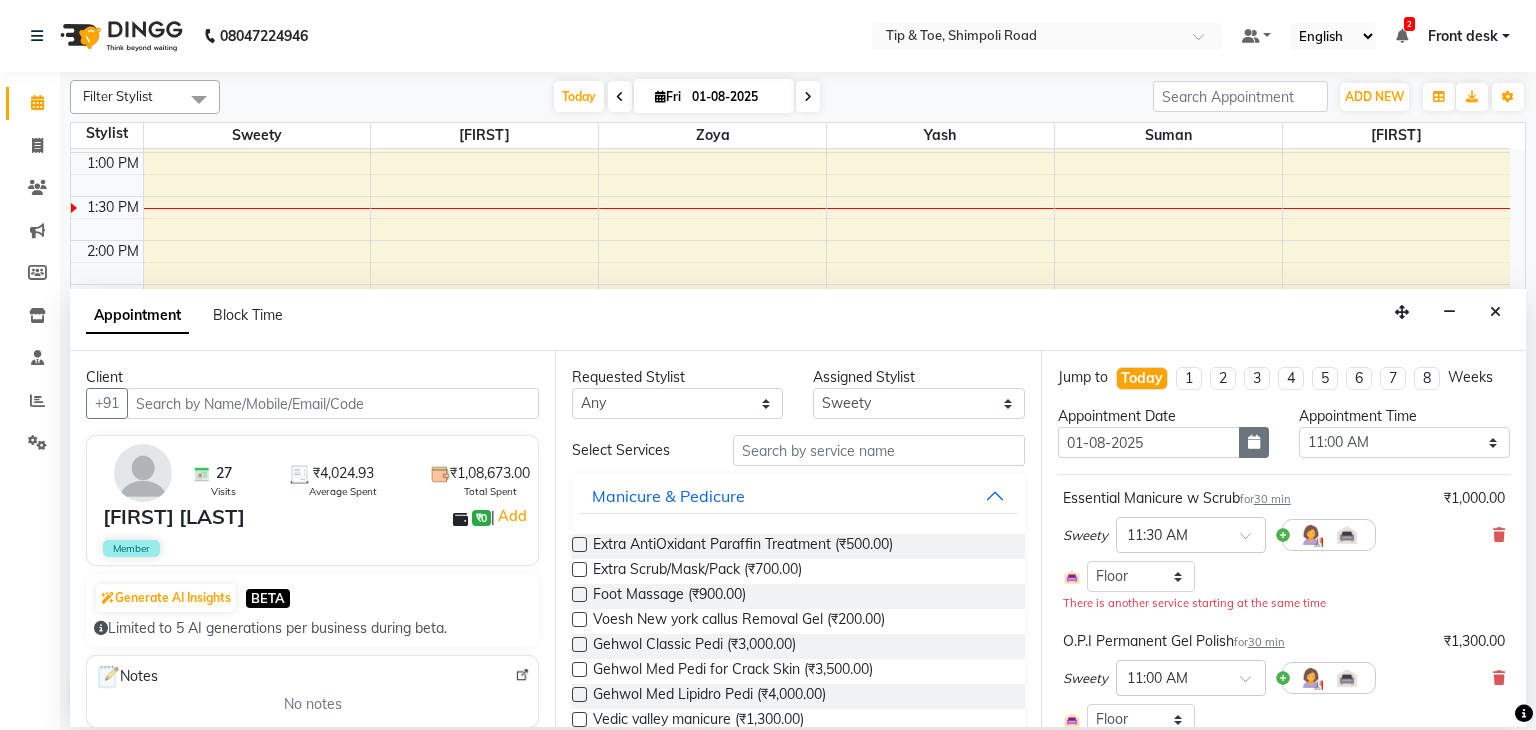 click at bounding box center (1254, 442) 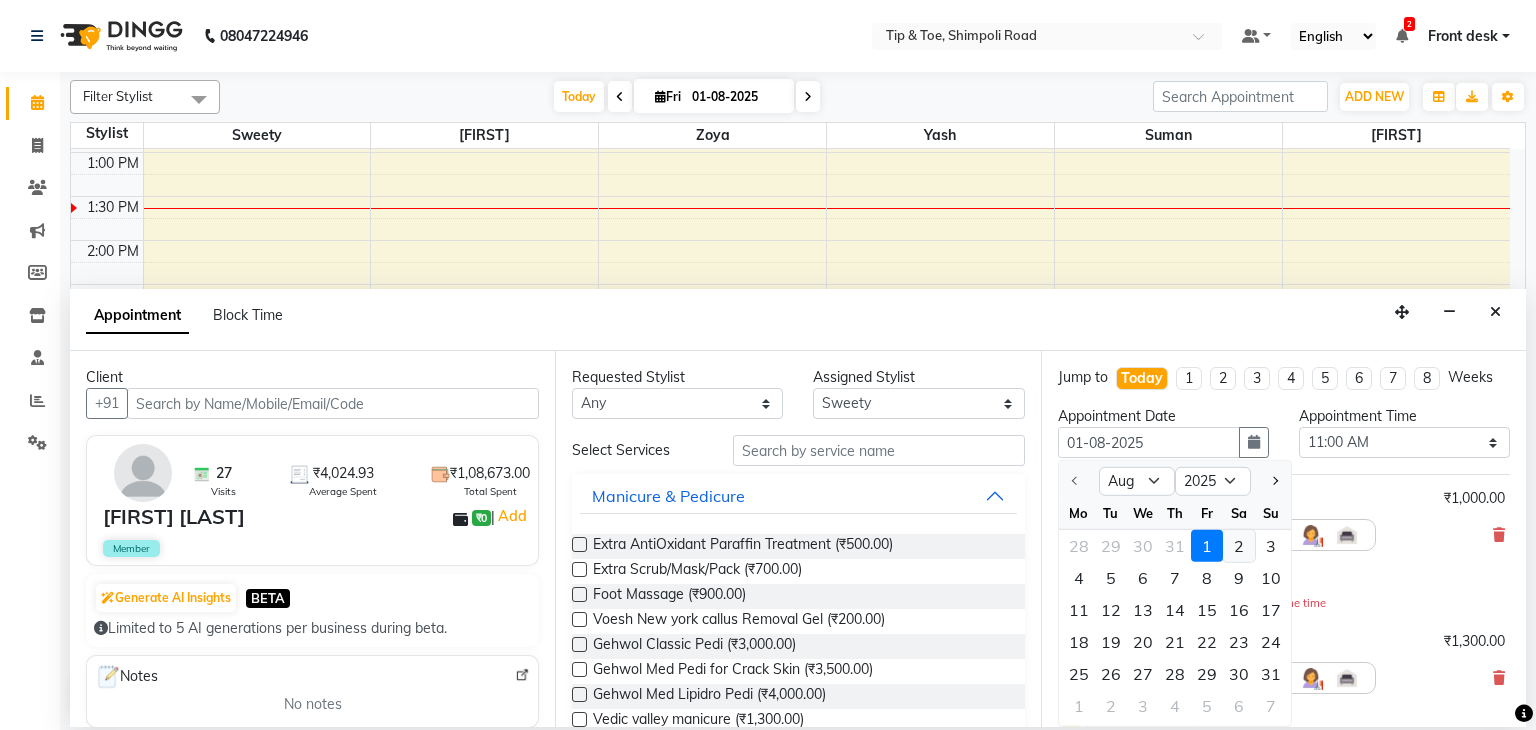 click on "2" at bounding box center (1239, 546) 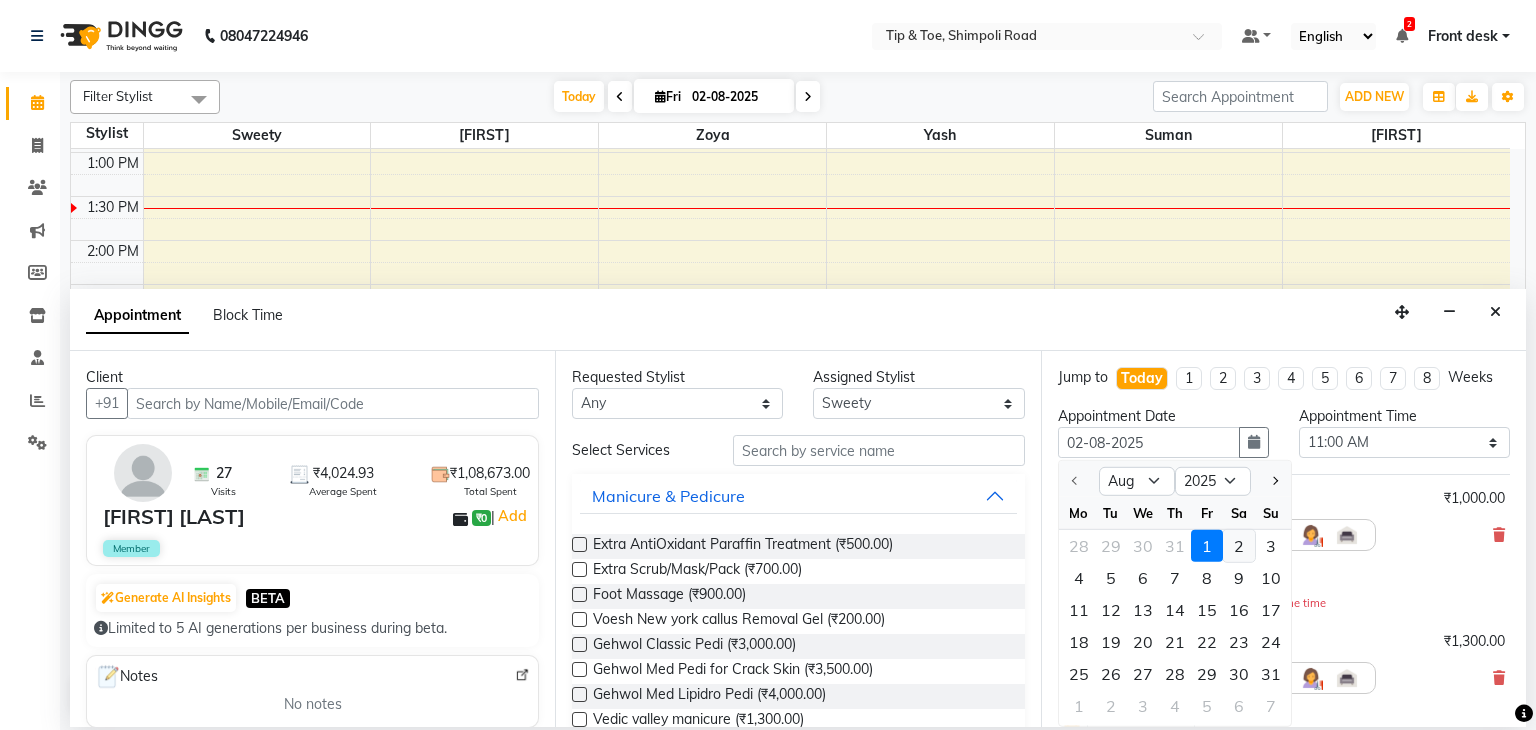 scroll, scrollTop: 436, scrollLeft: 0, axis: vertical 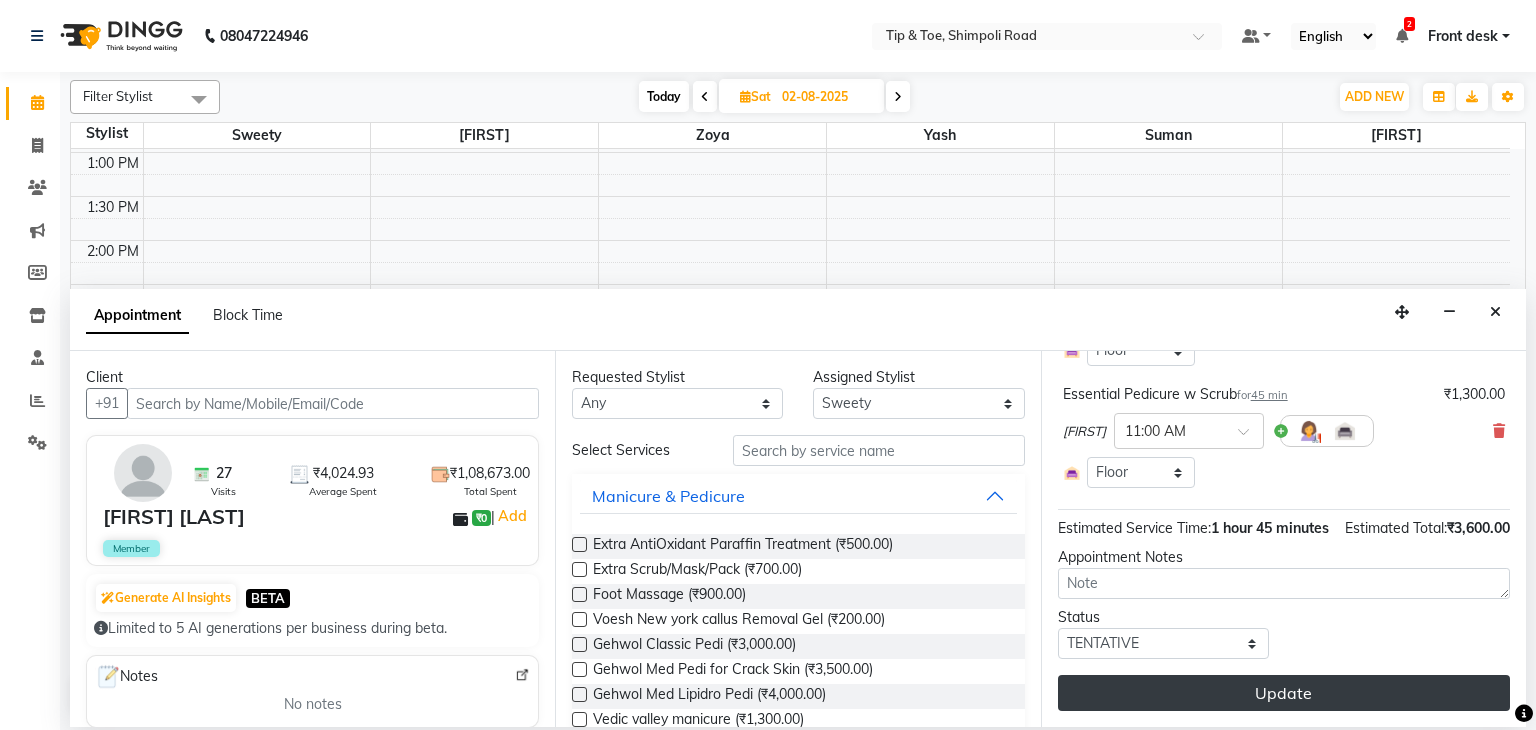 click on "Update" at bounding box center [1284, 693] 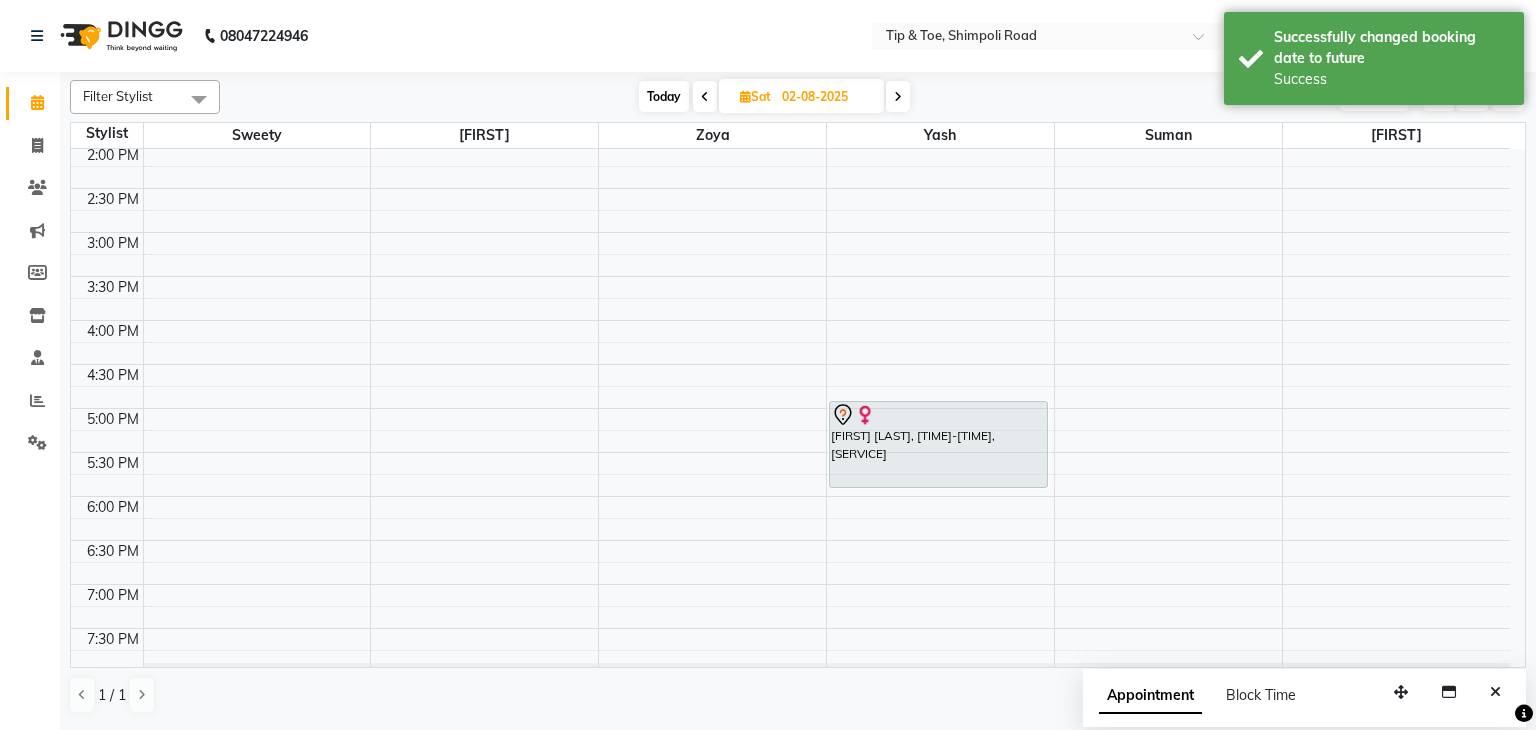 scroll, scrollTop: 613, scrollLeft: 0, axis: vertical 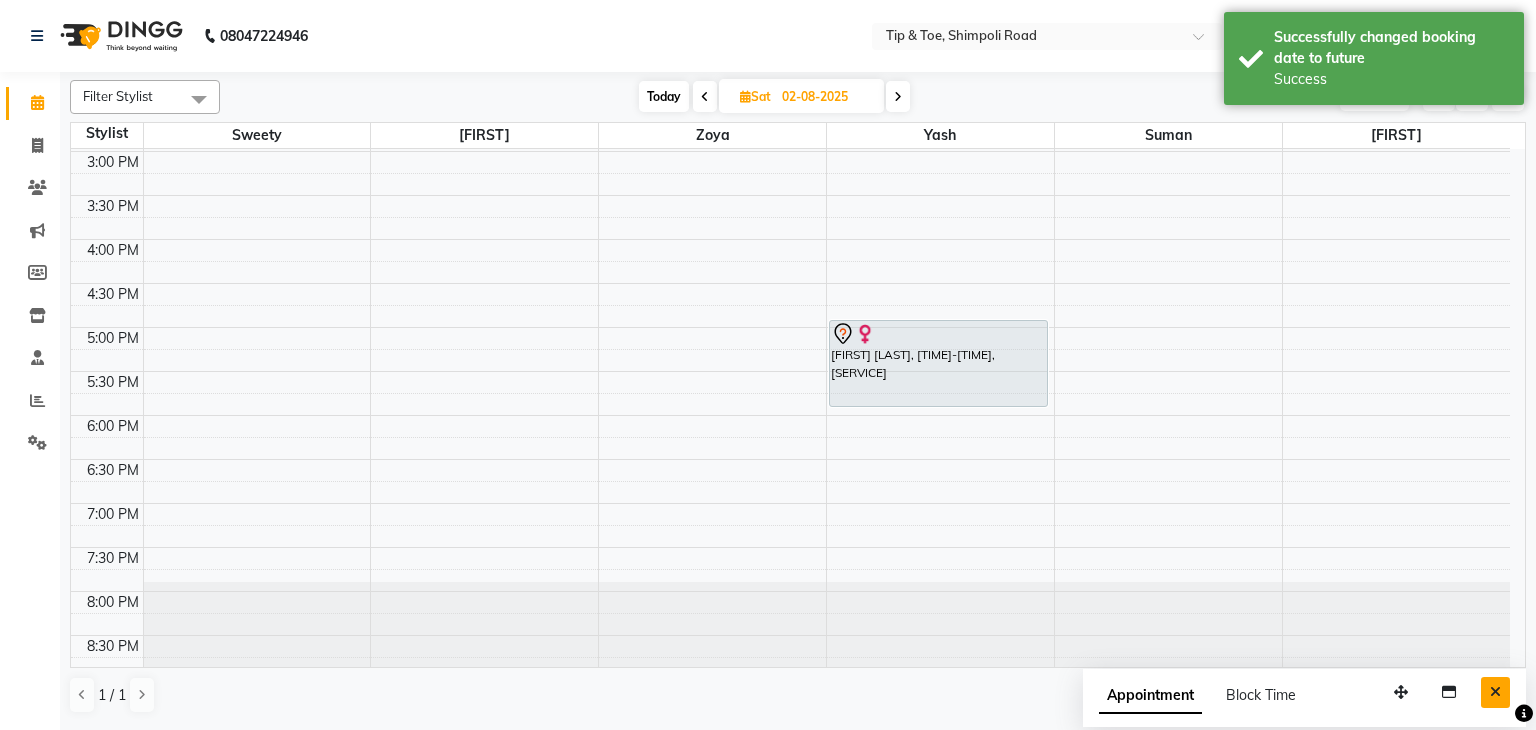 click at bounding box center [1495, 692] 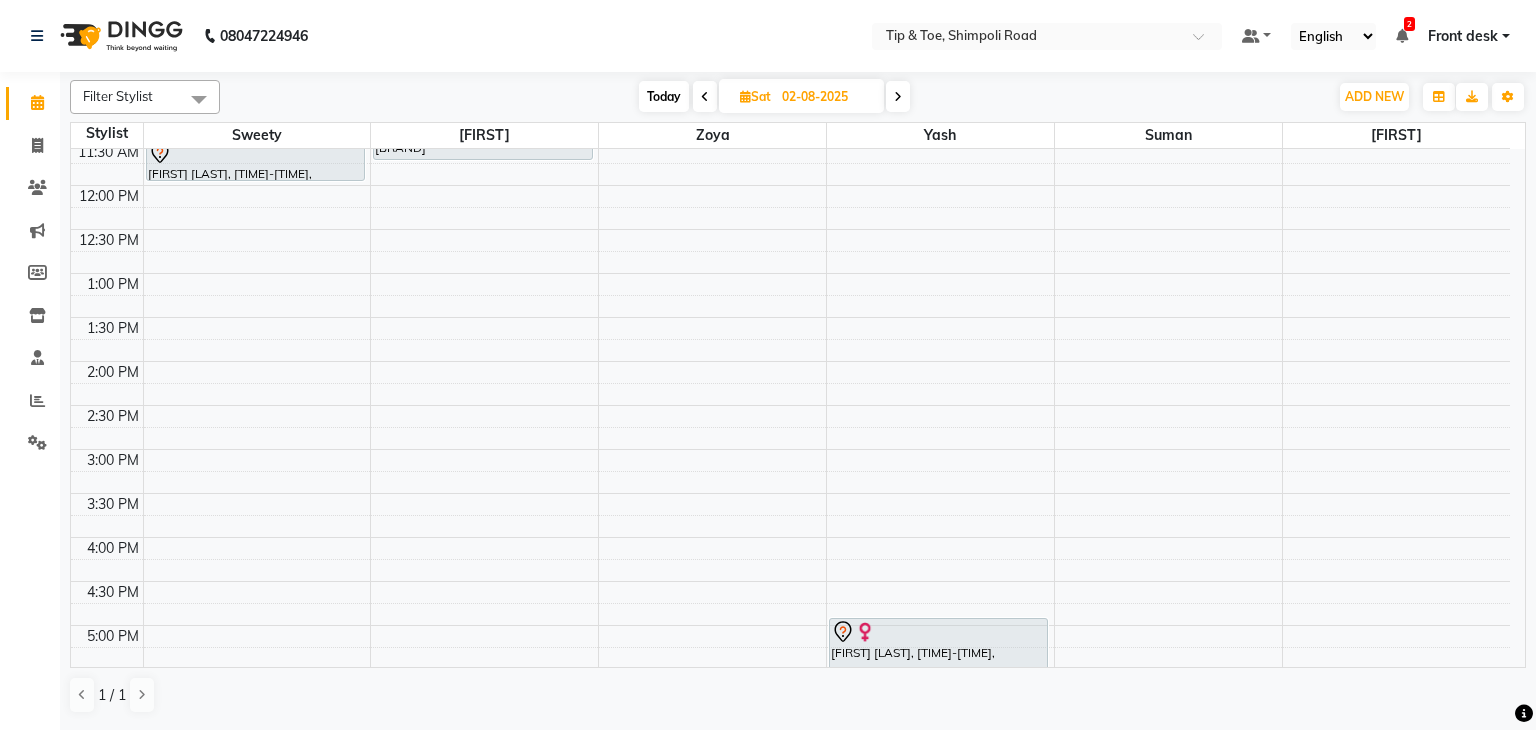 scroll, scrollTop: 0, scrollLeft: 0, axis: both 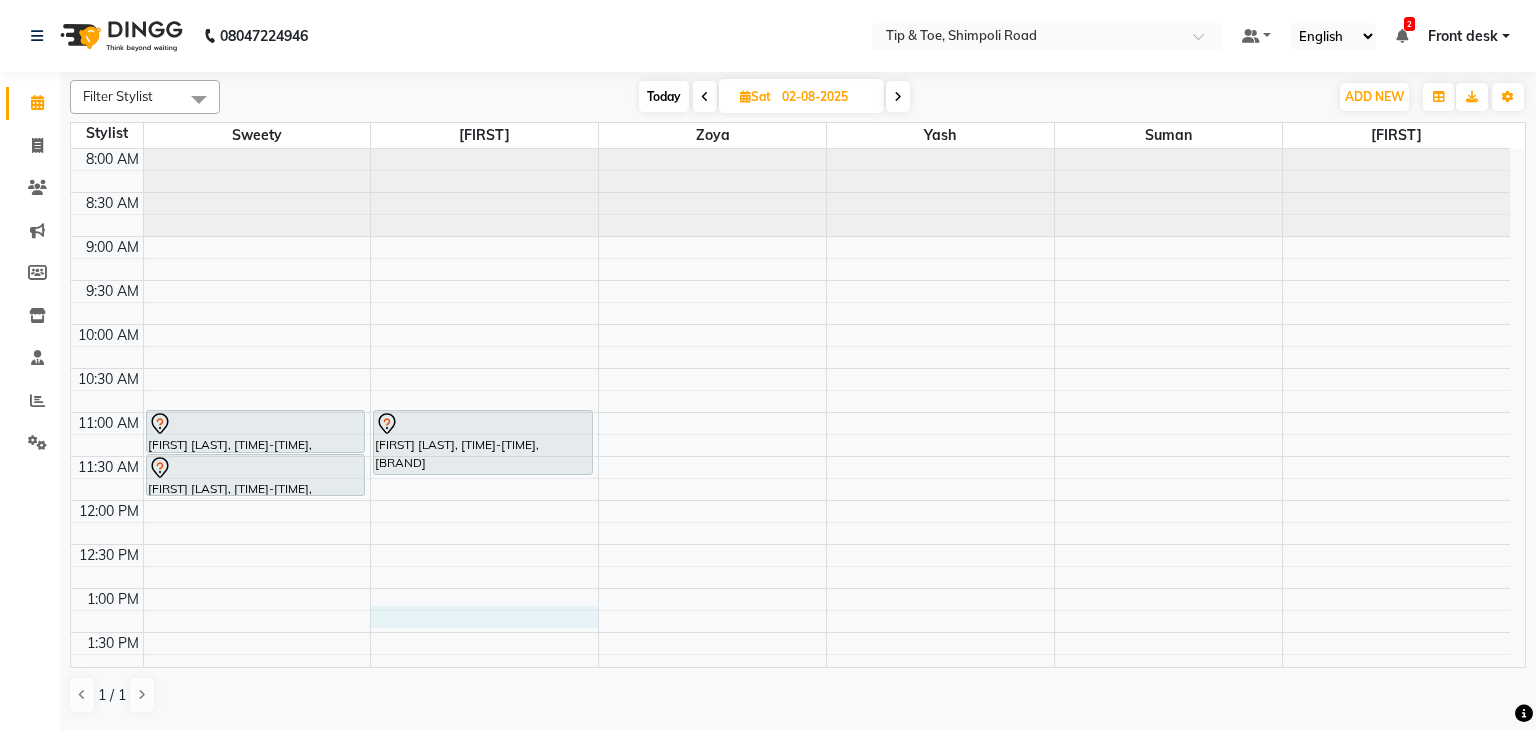 click on "[TIME] [TIME] [TIME] [TIME] [TIME] [TIME] [TIME] [TIME] [TIME] [TIME] [TIME] [TIME] [TIME] [TIME] [TIME] [TIME] [TIME] [TIME] [TIME] [TIME] [TIME] [TIME] [TIME] [TIME] [TIME] [TIME]             [FIRST] [LAST], [TIME]-[TIME], [BRAND]             [FIRST] [LAST], [TIME]-[TIME], [BRAND]             [FIRST] [LAST], [TIME]-[TIME], [BRAND]             [FIRST] [LAST], [TIME]-[TIME], [SERVICE]" at bounding box center (790, 720) 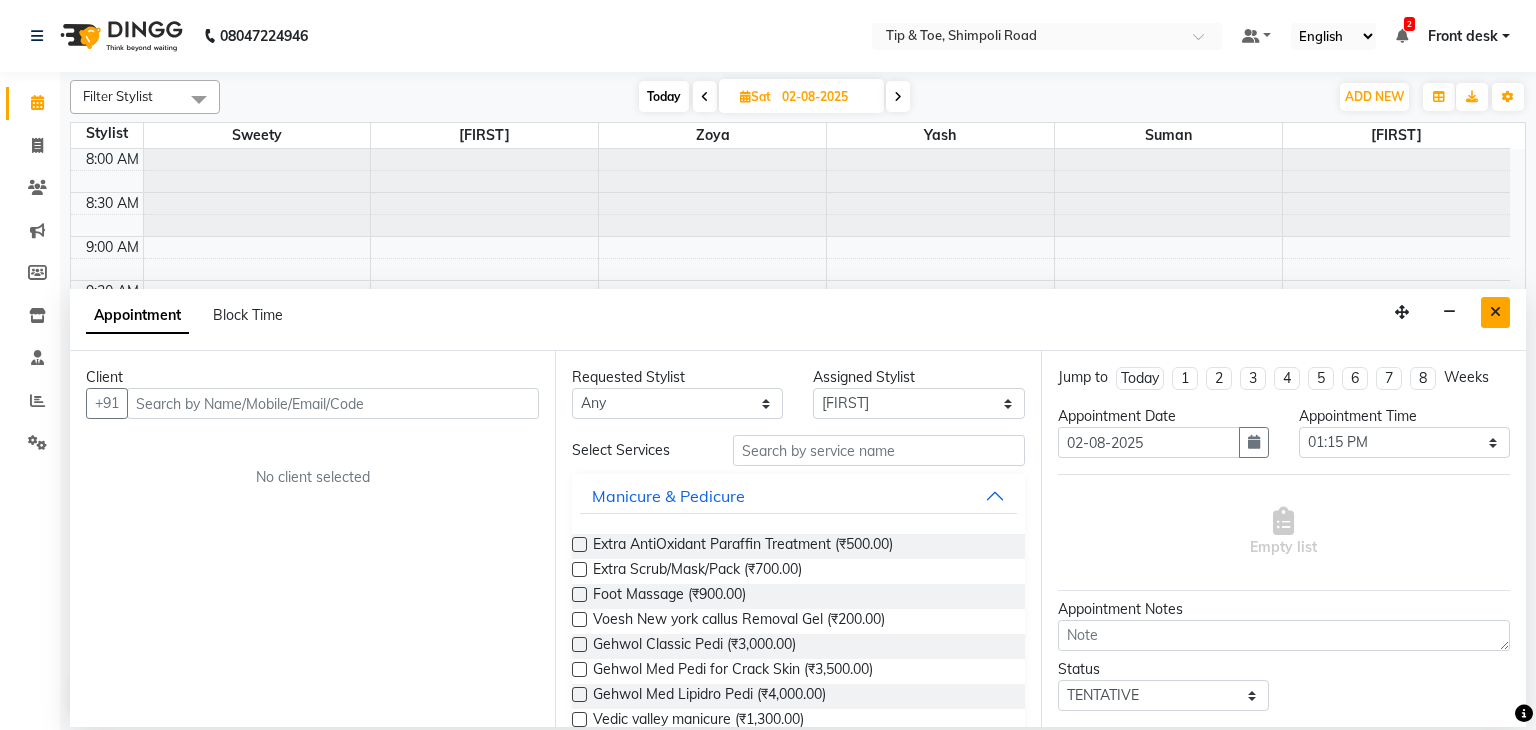 click at bounding box center (1495, 312) 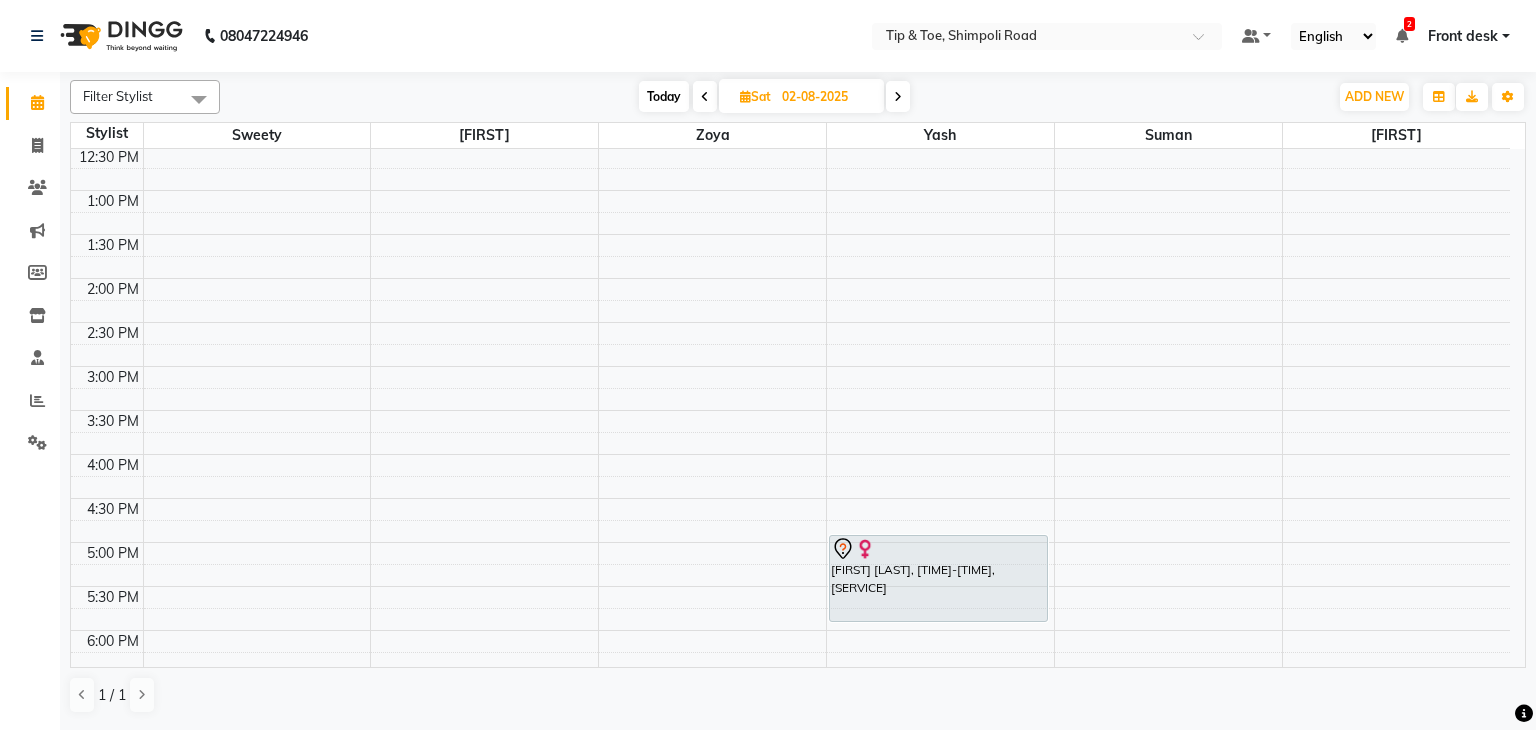 scroll, scrollTop: 0, scrollLeft: 0, axis: both 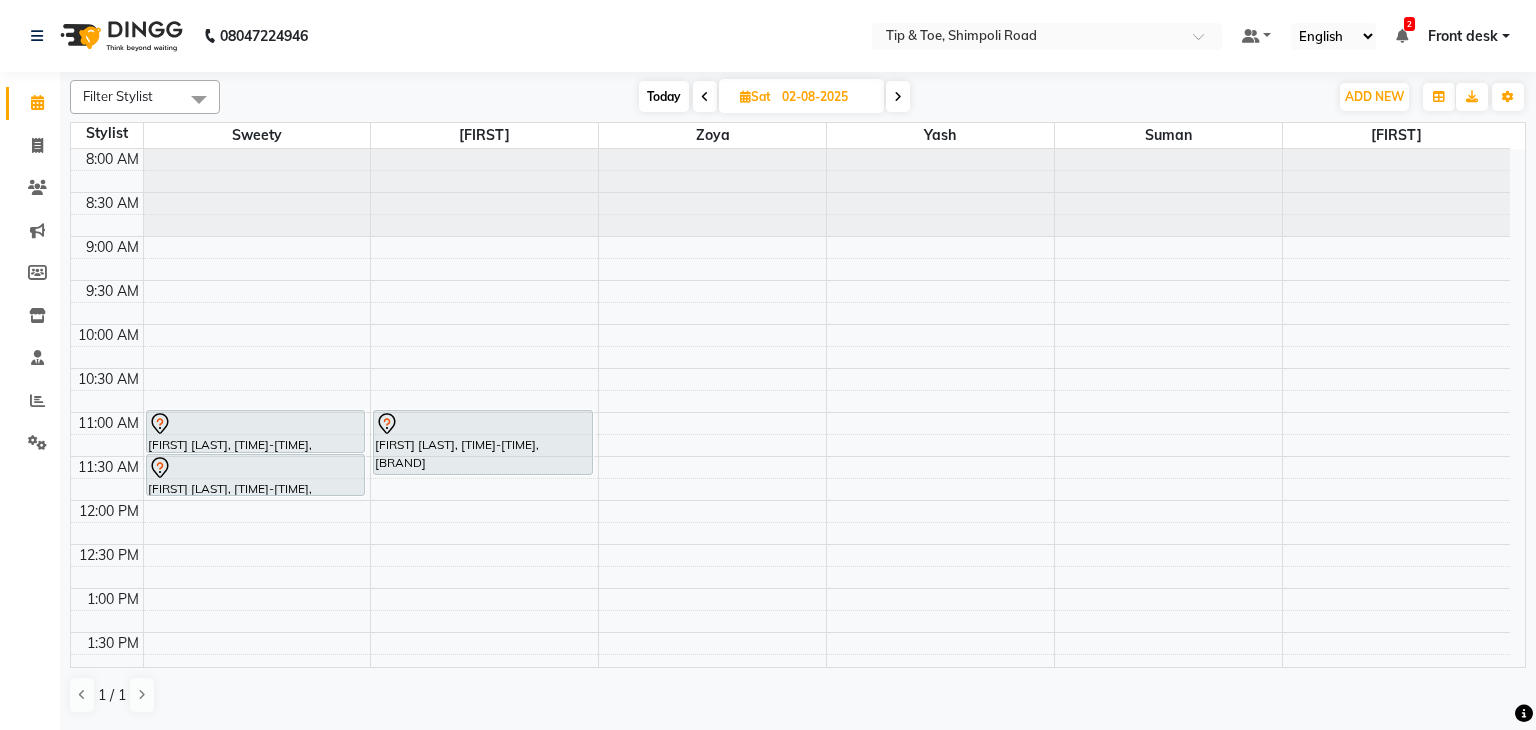 click on "Today" at bounding box center [664, 96] 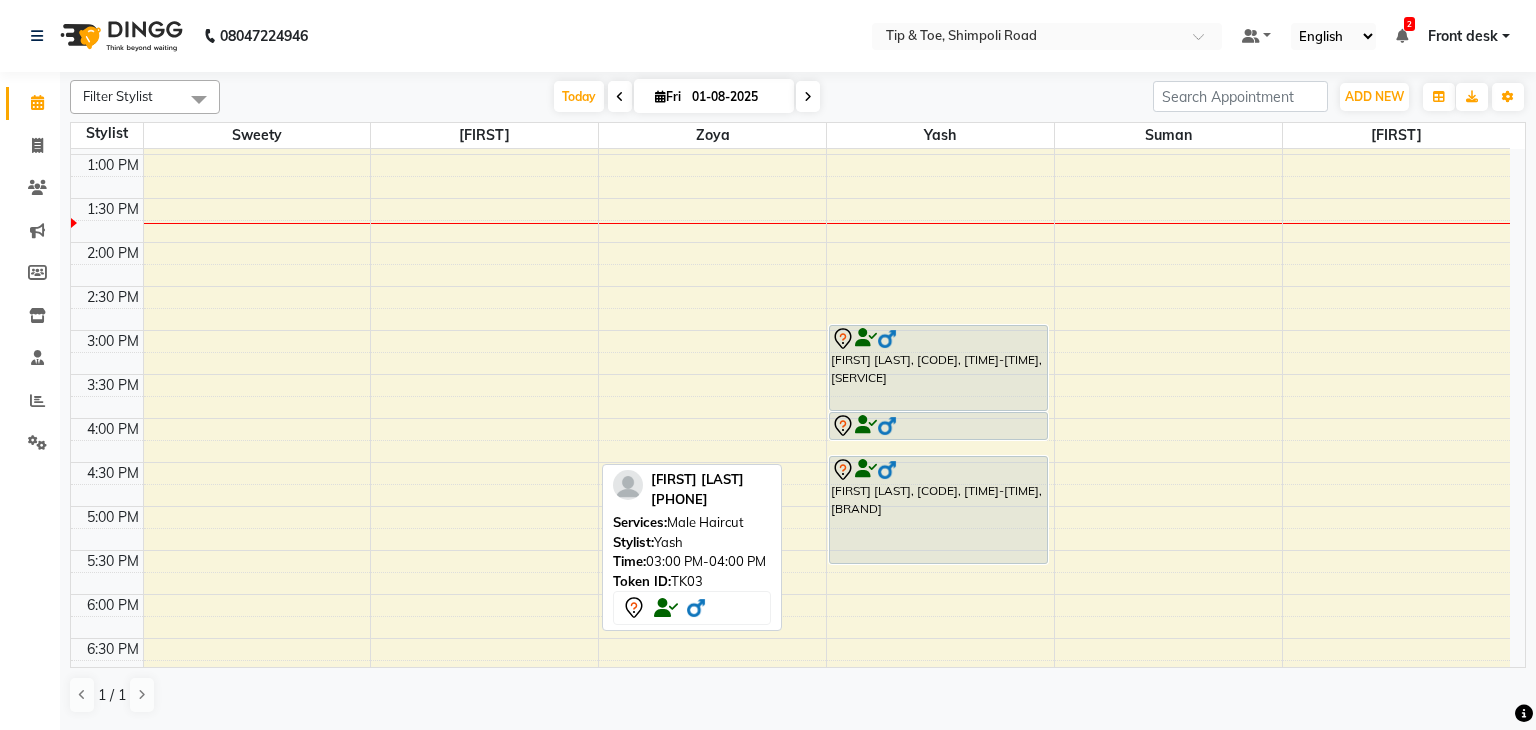 scroll, scrollTop: 436, scrollLeft: 0, axis: vertical 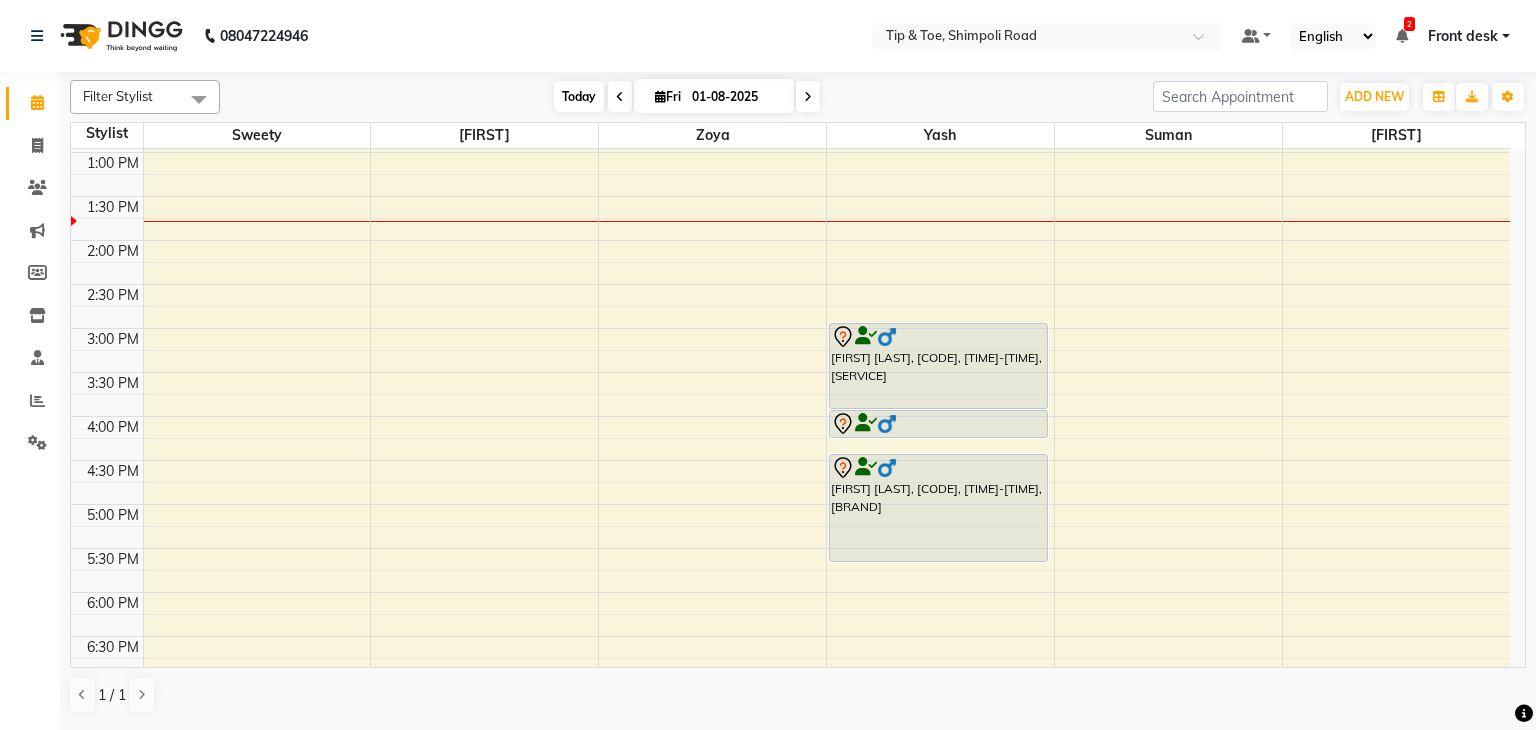 click on "Today" at bounding box center [579, 96] 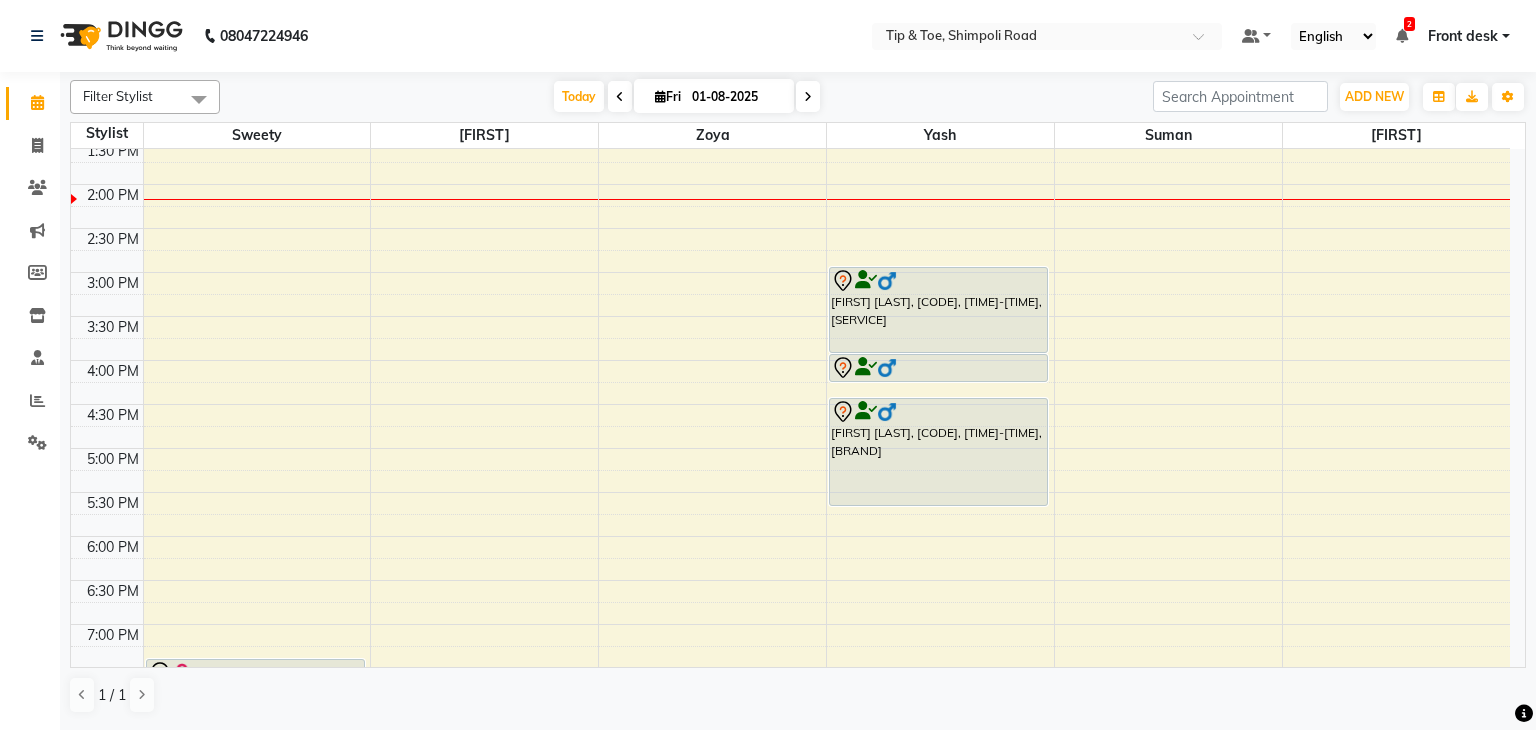 scroll, scrollTop: 513, scrollLeft: 0, axis: vertical 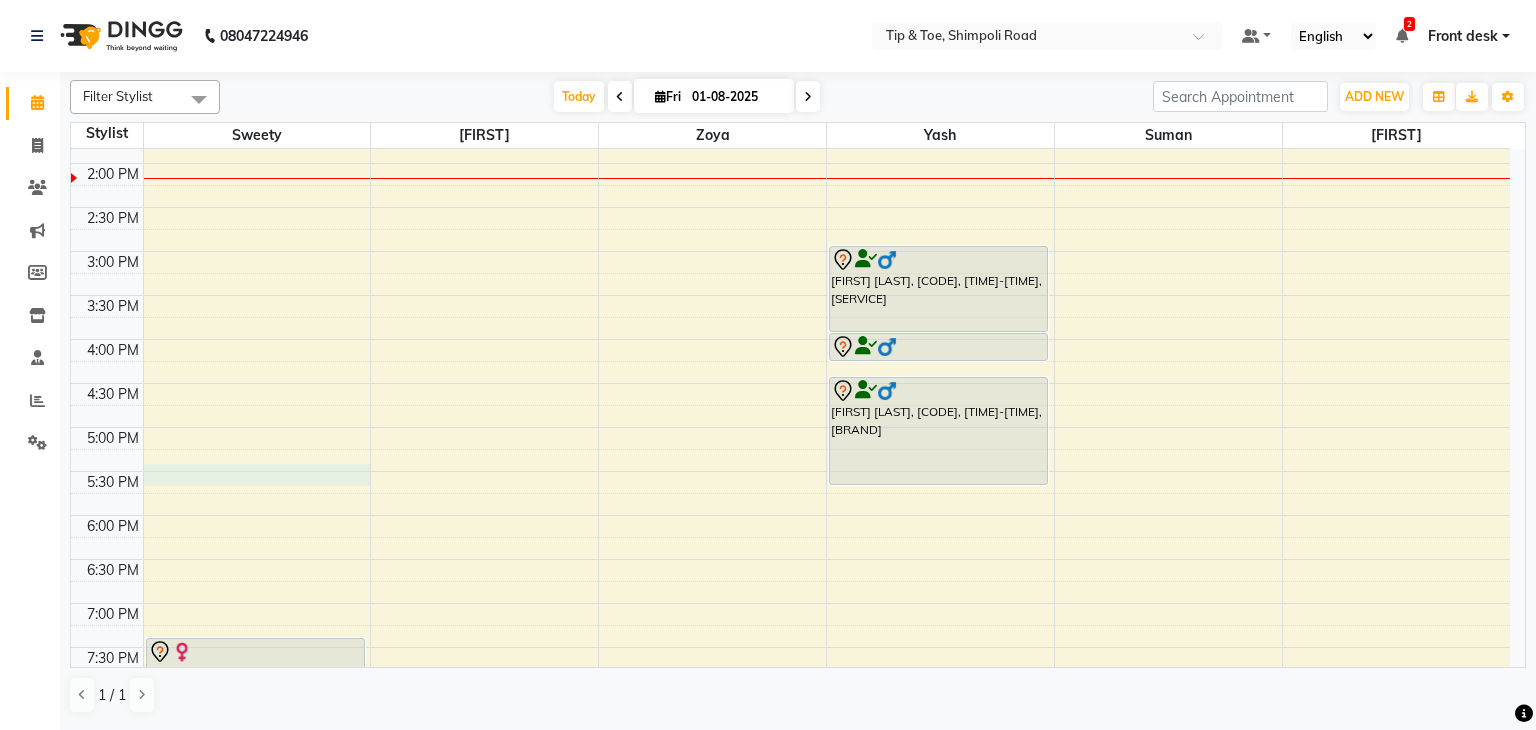click on "[TIME] [TIME] [TIME] [TIME] [TIME] [TIME] [TIME] [TIME] [TIME] [TIME] [TIME] [TIME] [TIME] [TIME] [TIME] [TIME] [TIME] [TIME] [TIME] [TIME] [TIME] [TIME] [TIME] [TIME] [TIME] [TIME]             [FIRST] [LAST], [CODE], [TIME]-[TIME], [BRAND]     [FIRST], [CODE], [TIME]-[TIME], [BRAND]             [FIRST] [LAST], [CODE], [TIME]-[TIME], [SERVICE]             [FIRST] [LAST], [CODE], [TIME]-[TIME], [BRAND]     [FIRST] [LAST], [CODE], [TIME]-[TIME], [SERVICE]" at bounding box center (790, 207) 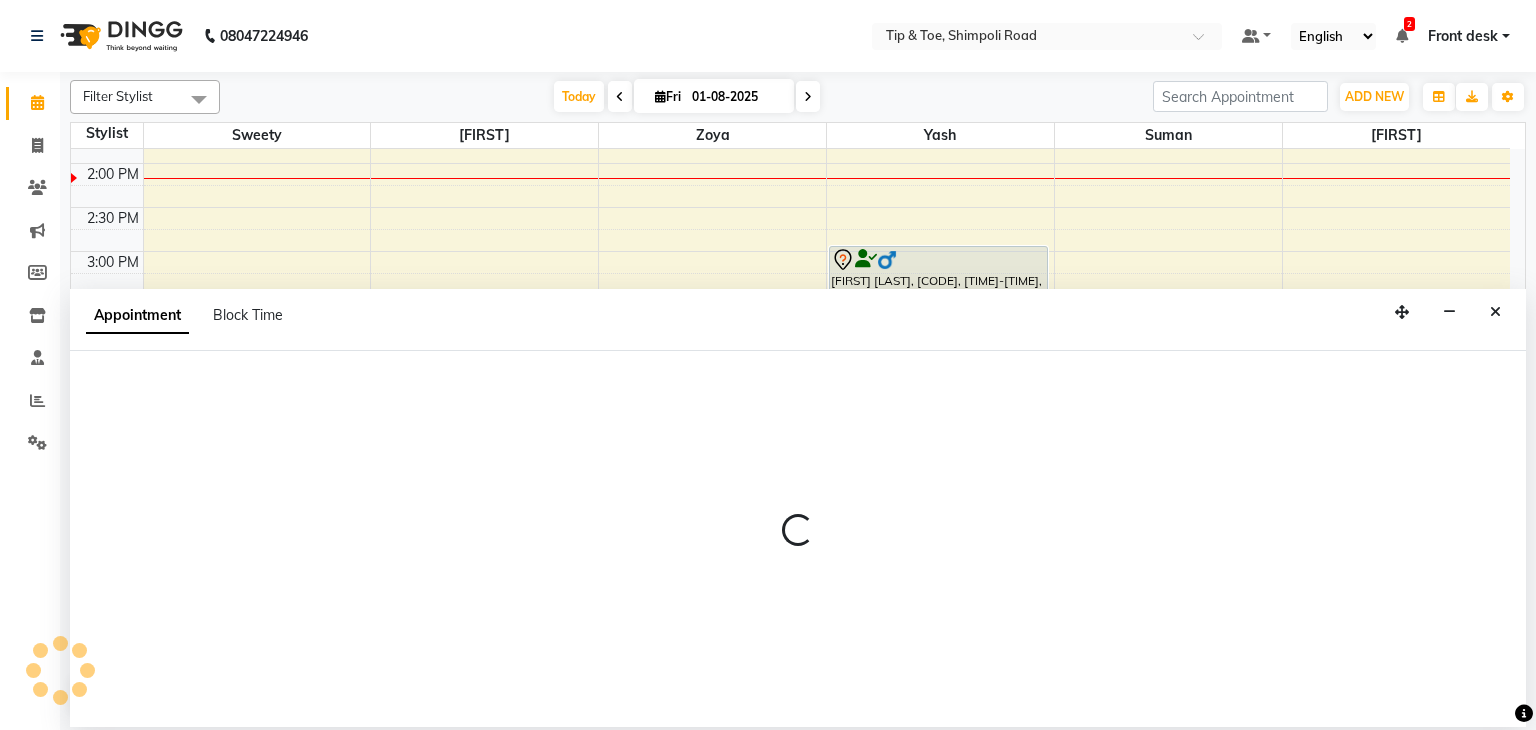 select on "48234" 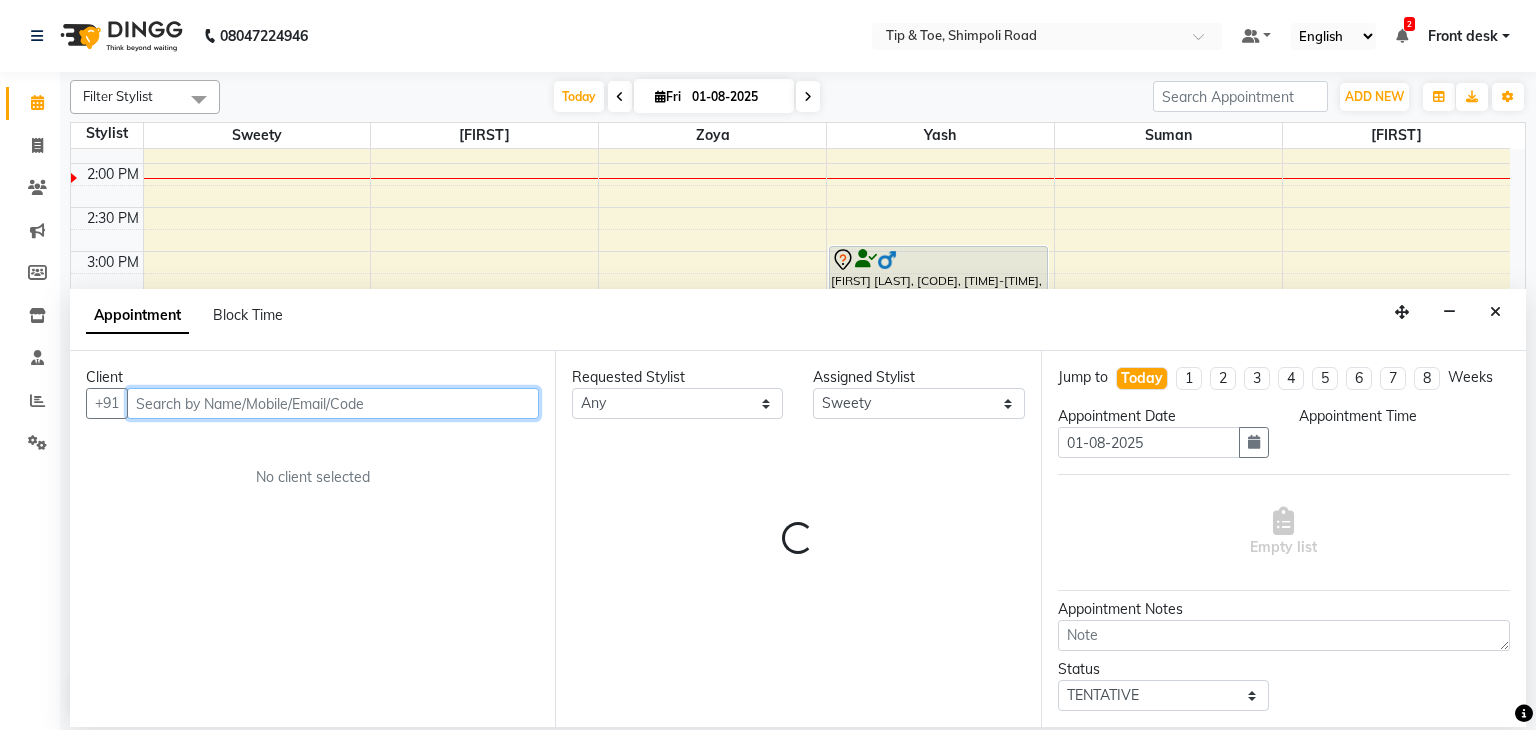 select on "1050" 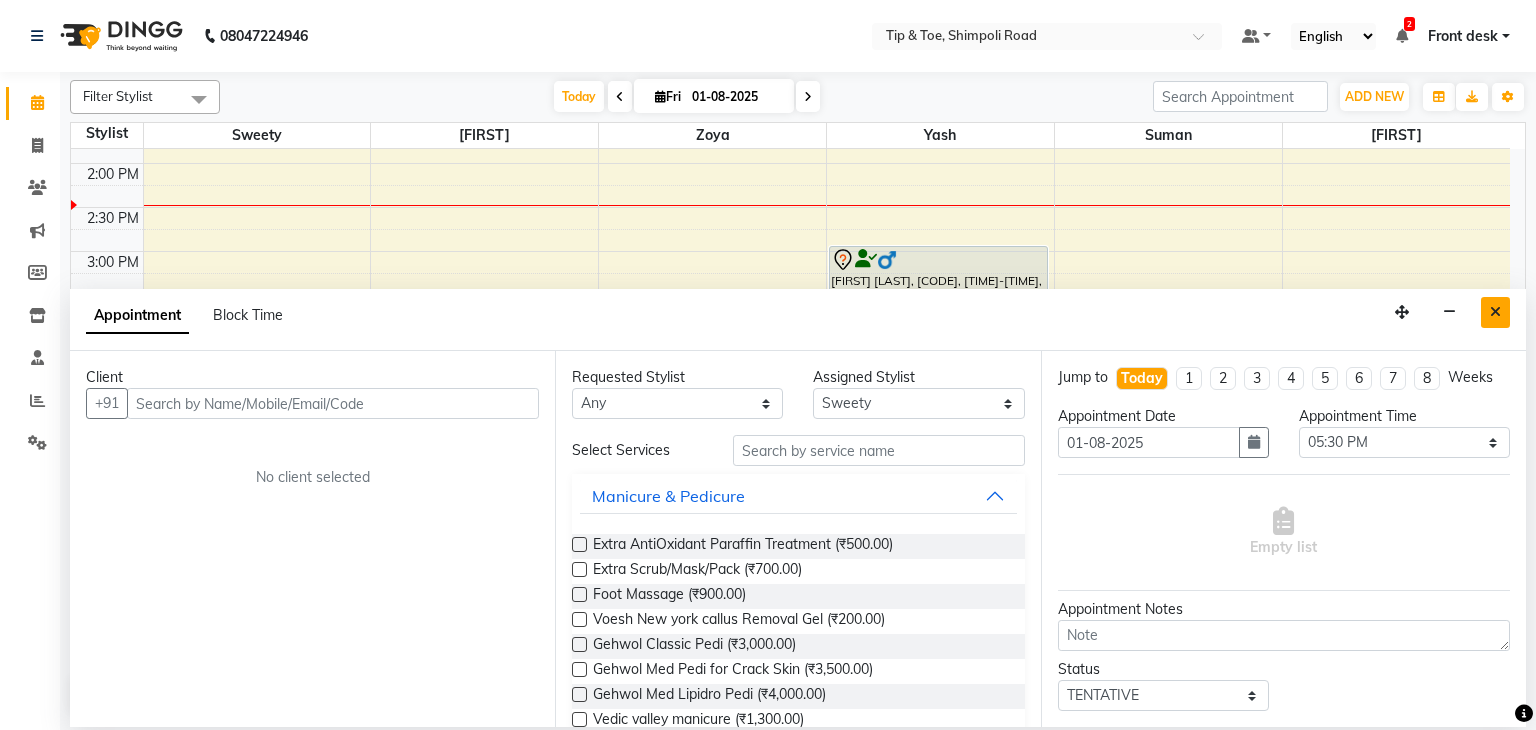 click at bounding box center (1495, 312) 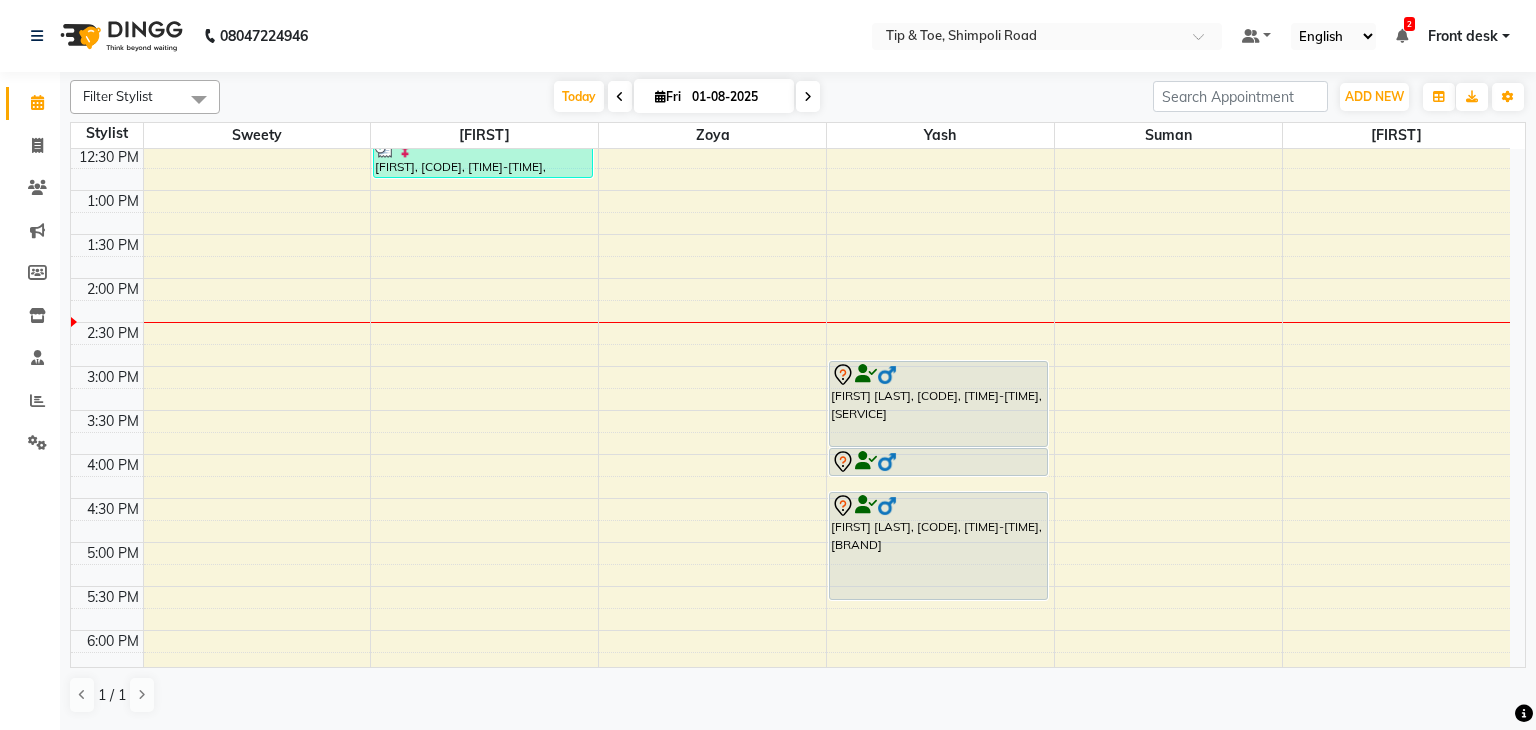 scroll, scrollTop: 413, scrollLeft: 0, axis: vertical 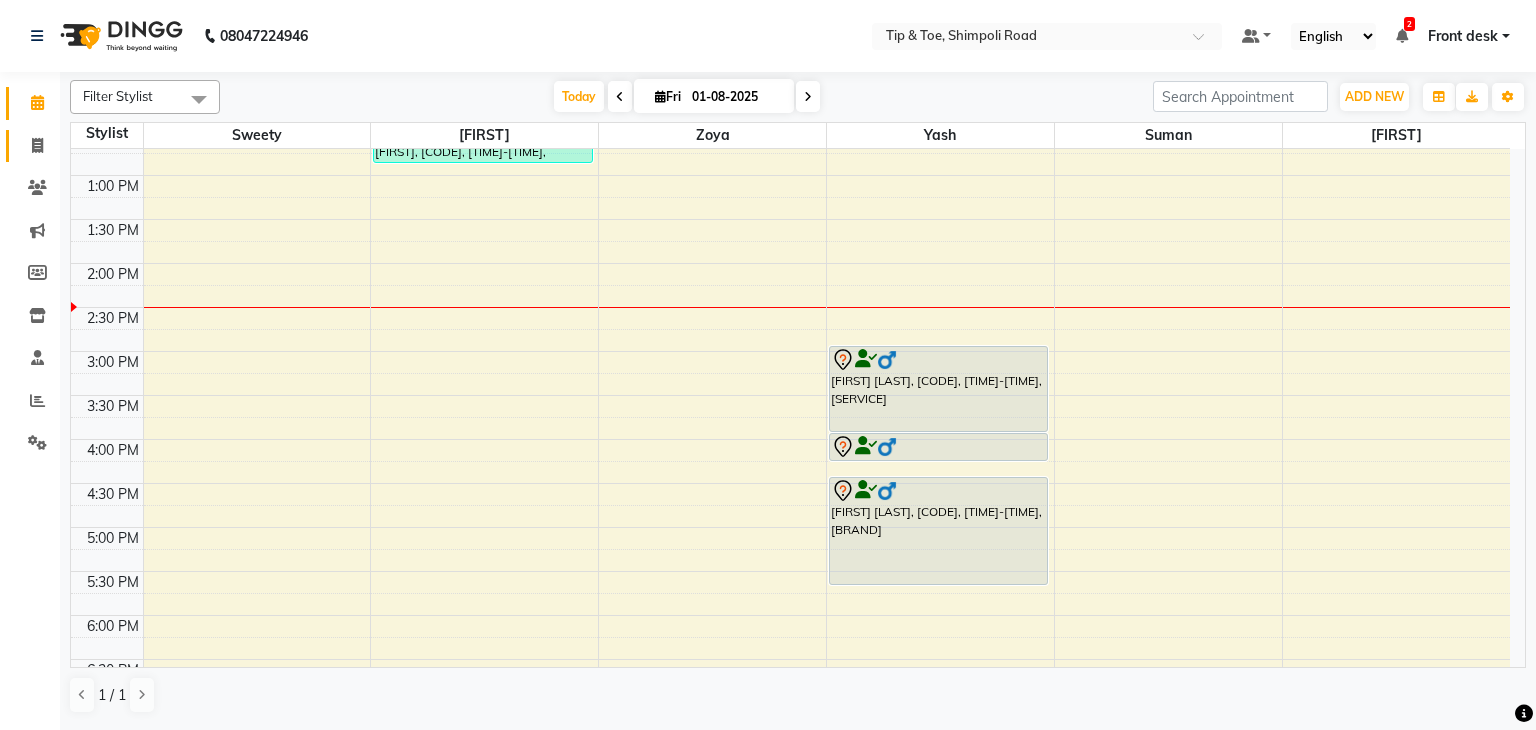 click on "Invoice" 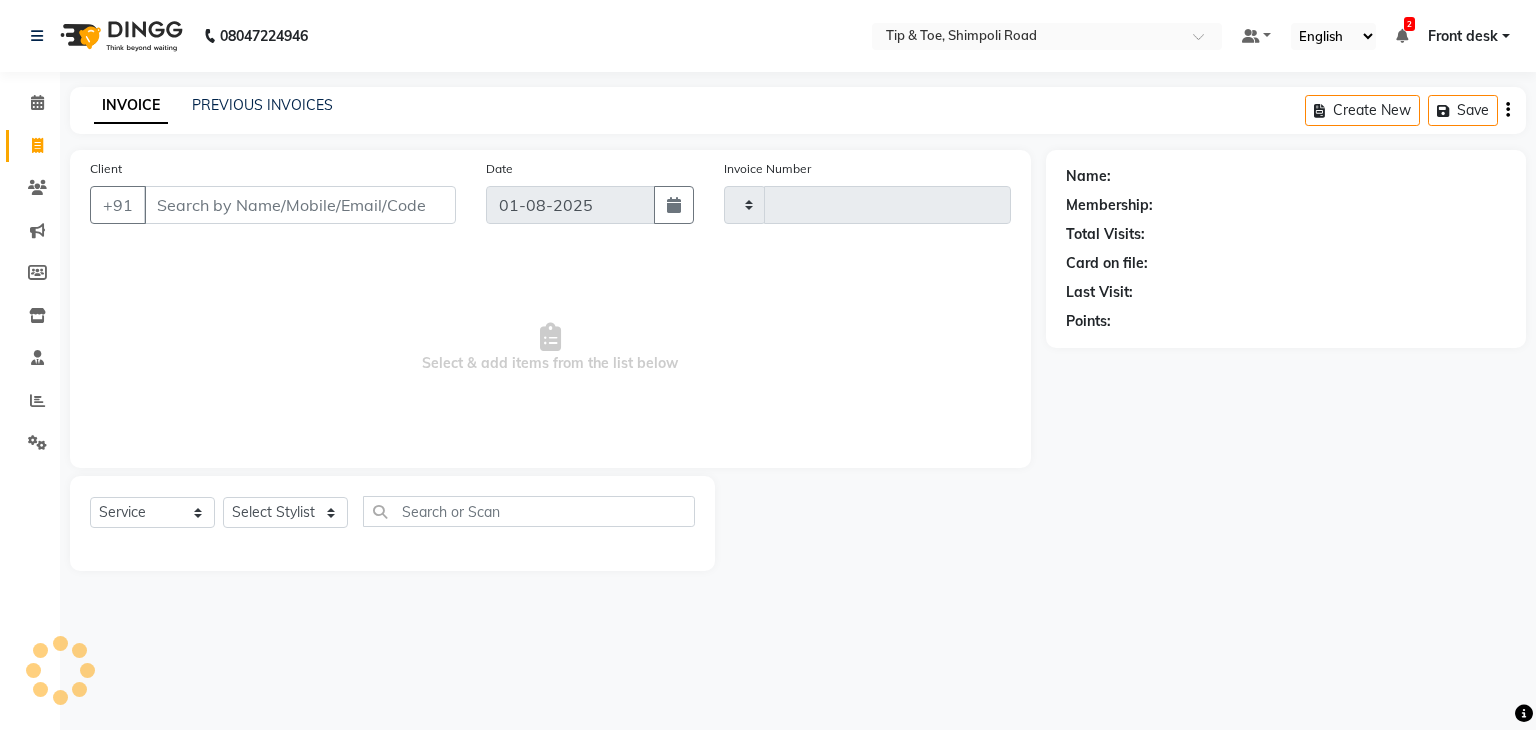 click on "Client" at bounding box center [300, 205] 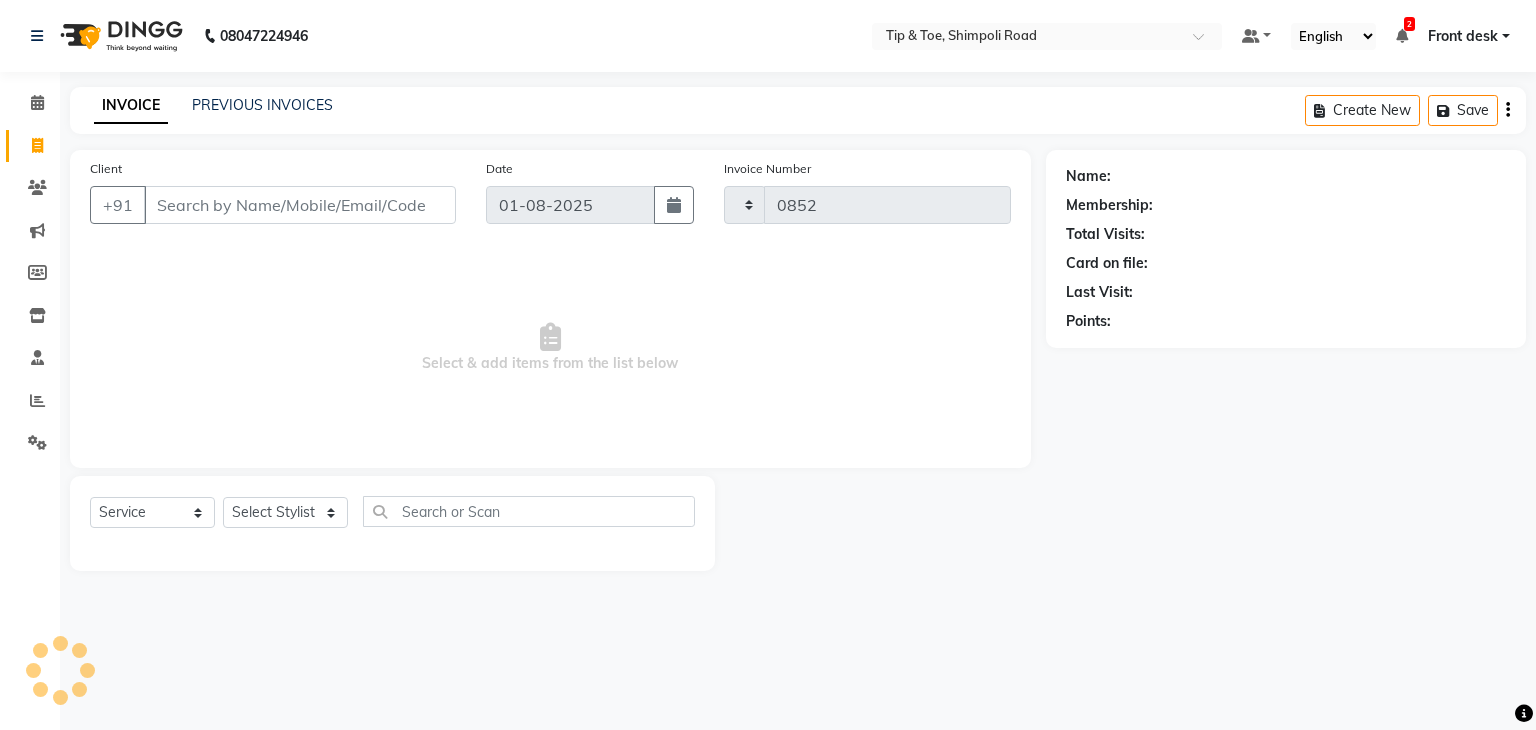 select on "5942" 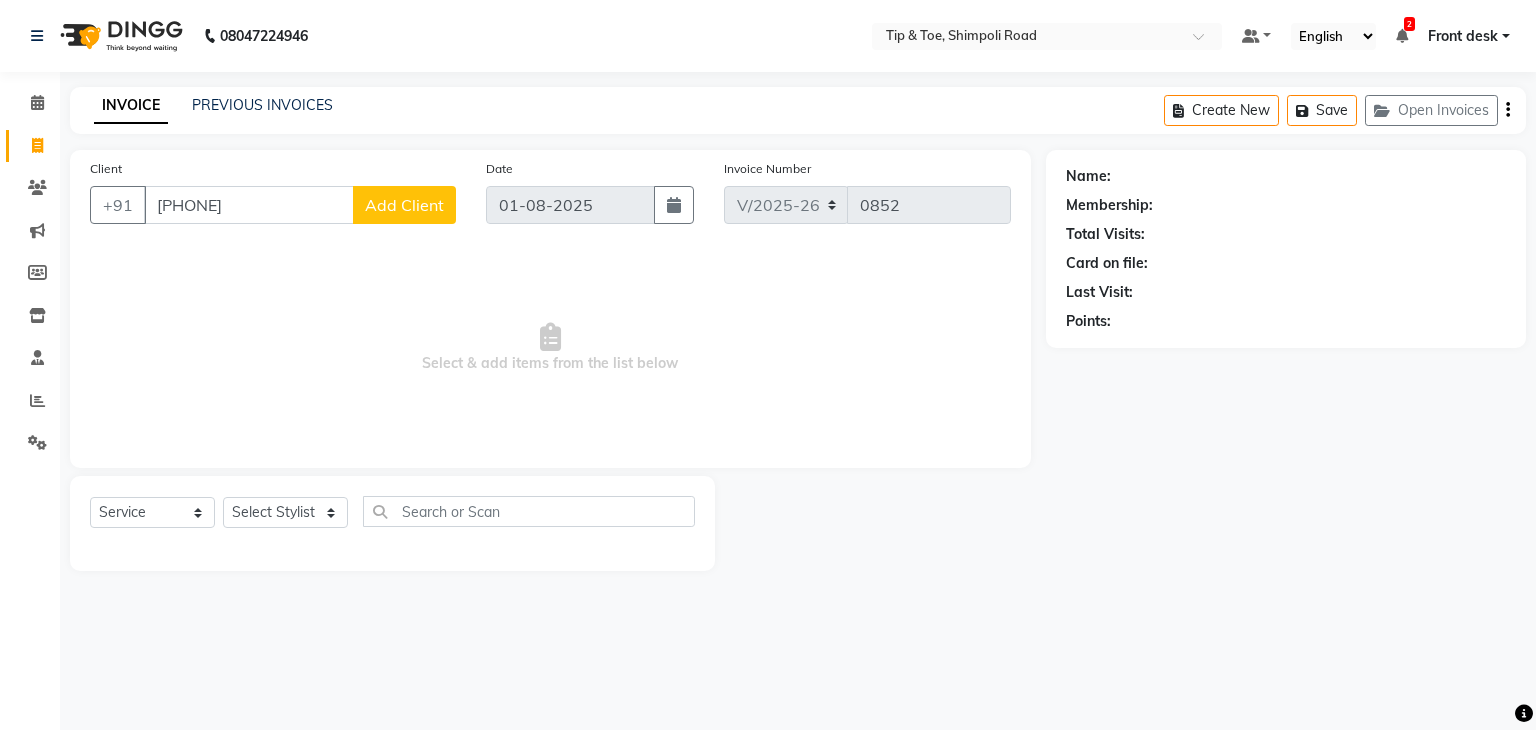click on "[PHONE]" at bounding box center [249, 205] 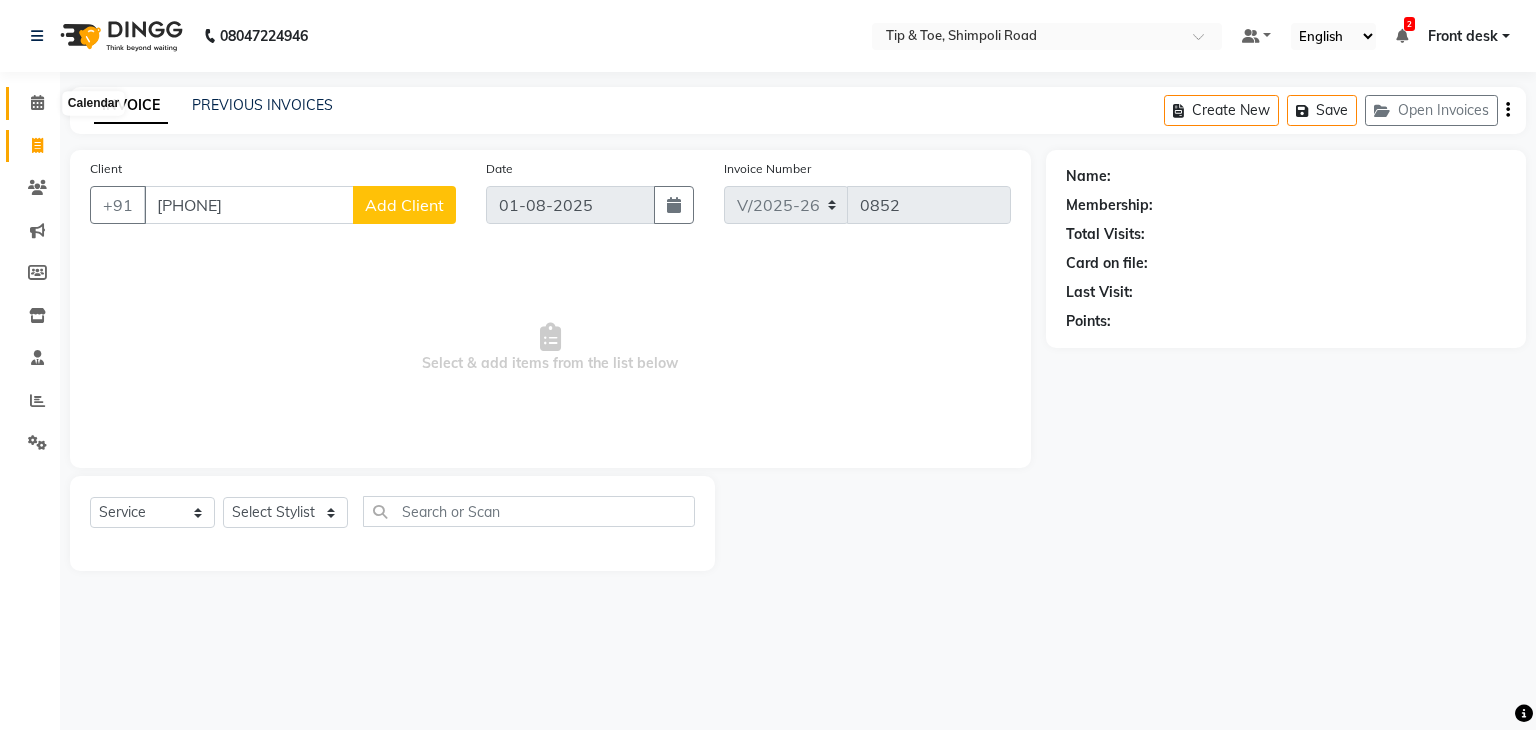 click 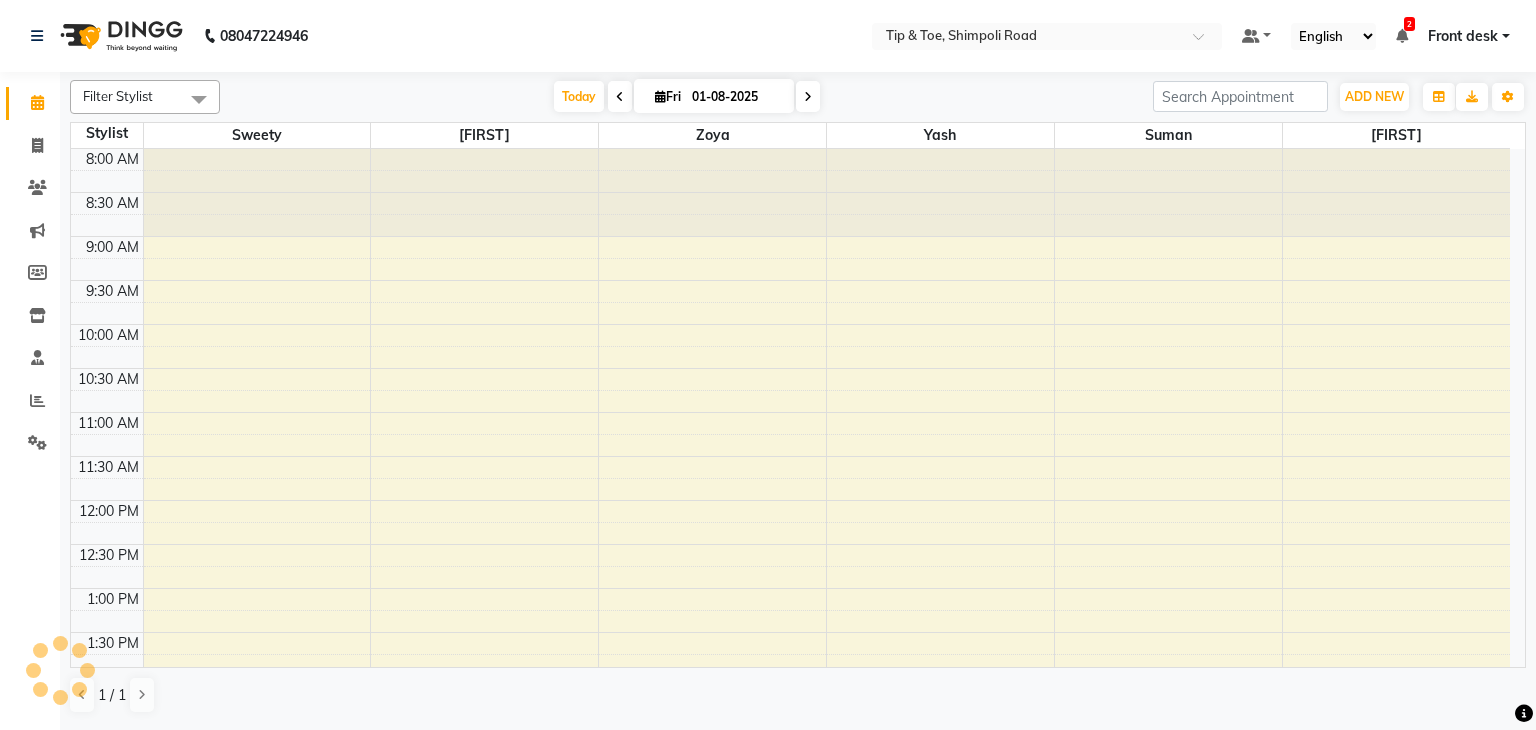 scroll, scrollTop: 0, scrollLeft: 0, axis: both 